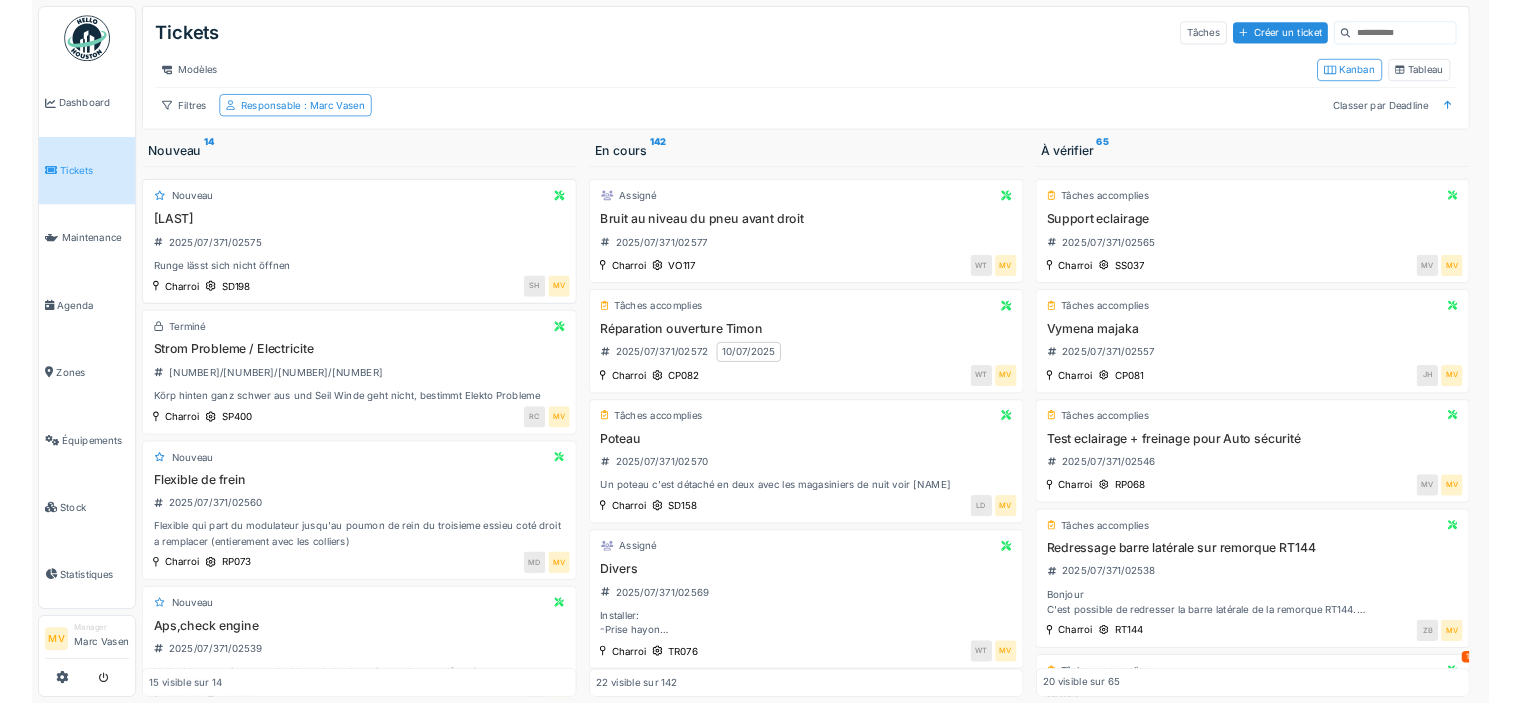 scroll, scrollTop: 0, scrollLeft: 0, axis: both 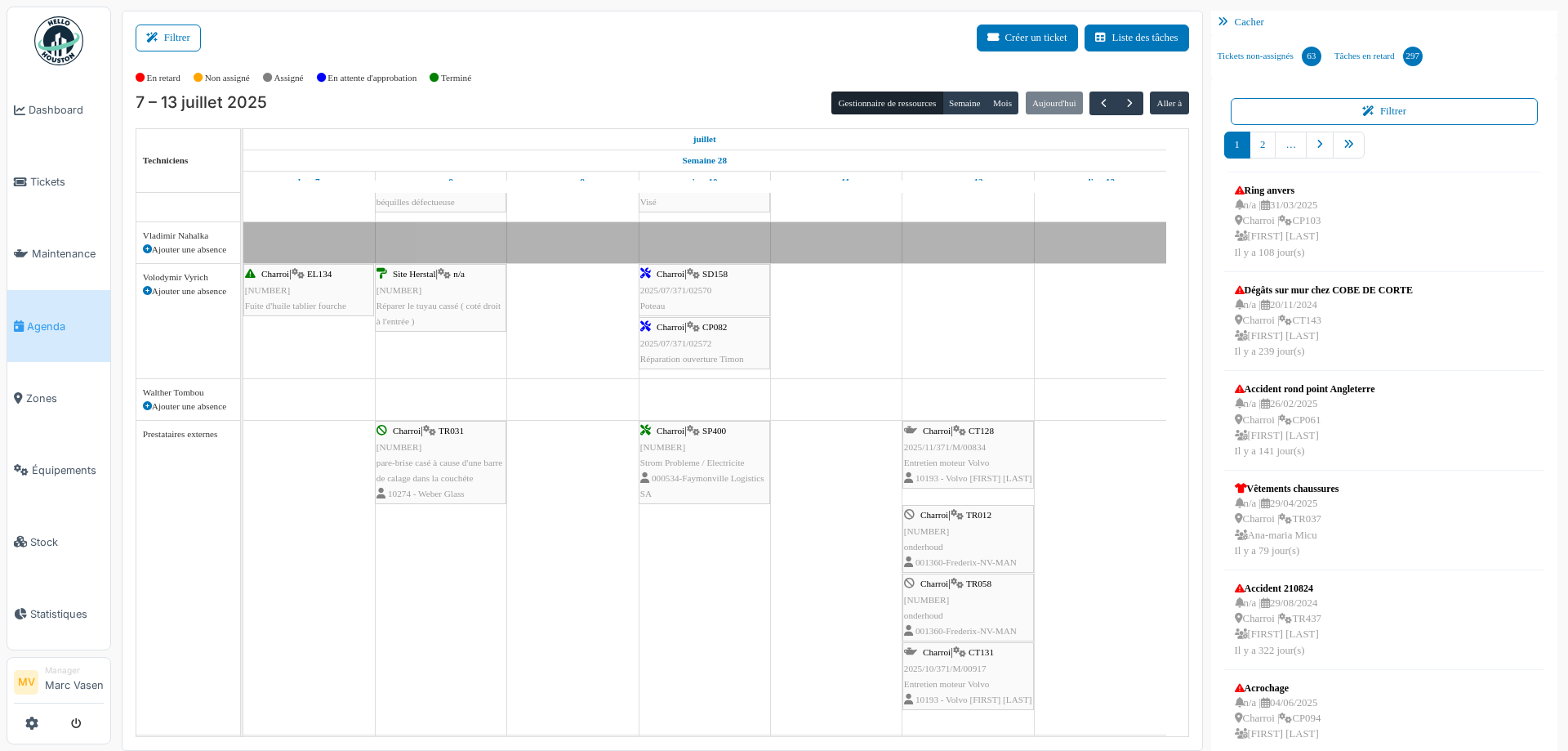 click on "Charroi" at bounding box center [670, 327] 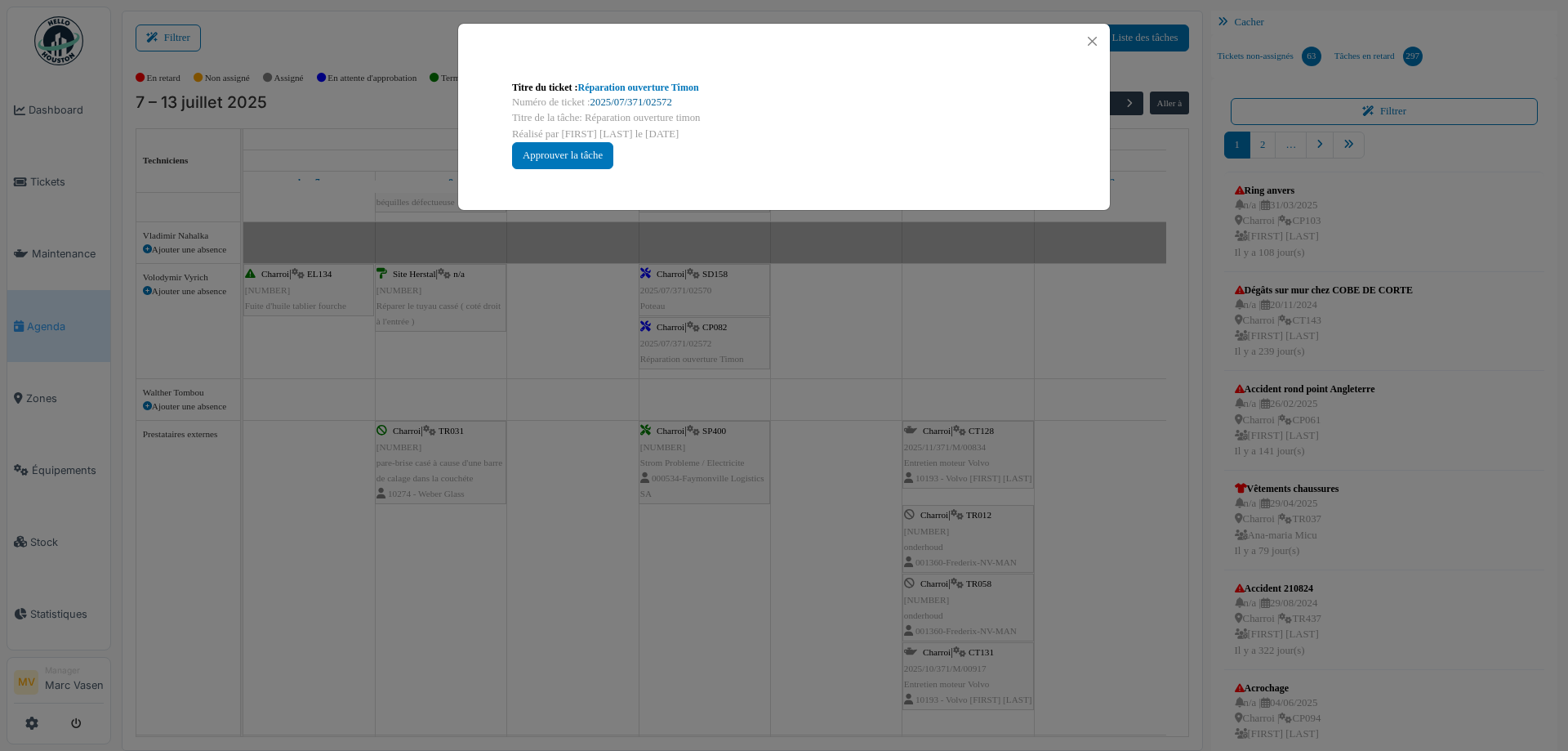 click on "2025/07/371/02572" at bounding box center [631, 102] 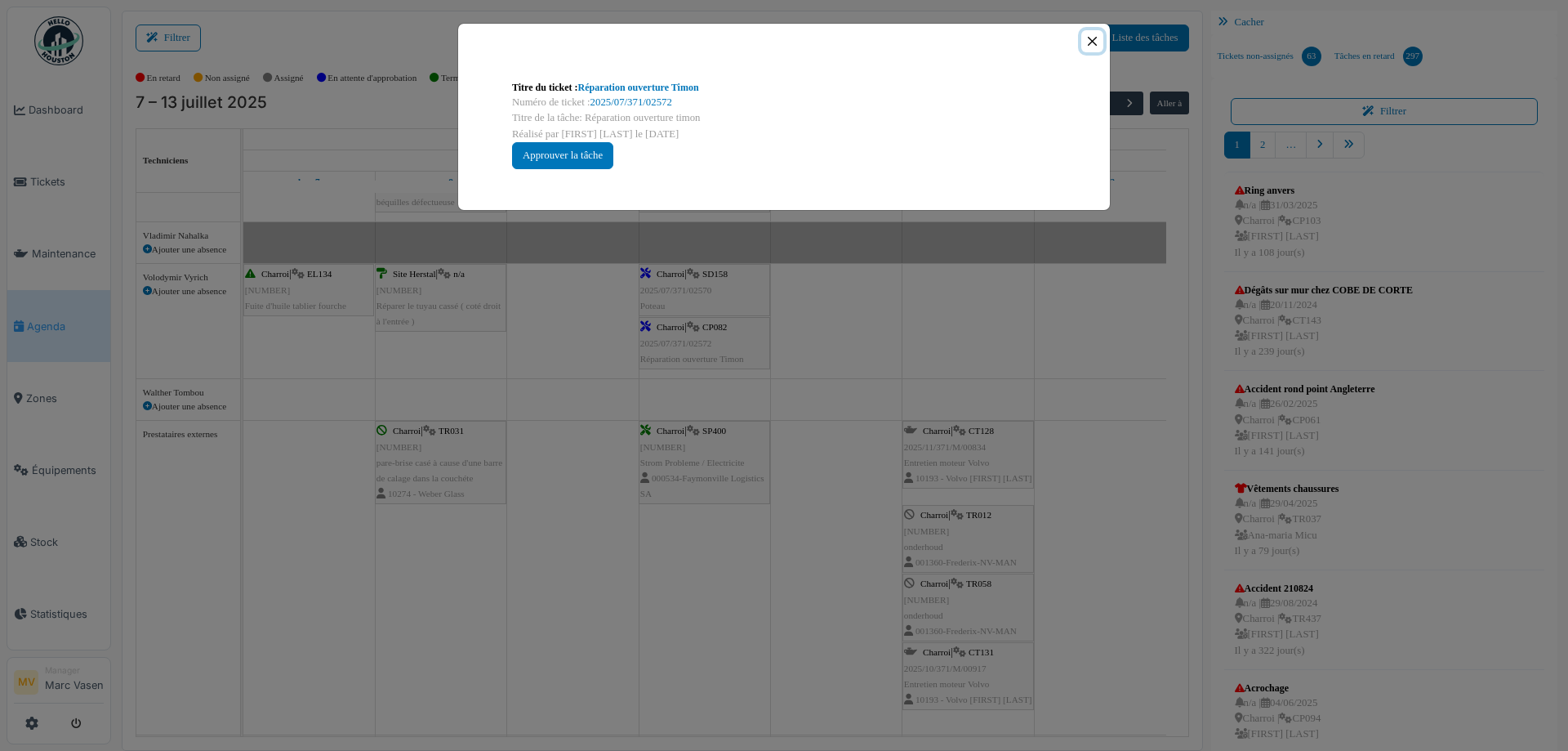 drag, startPoint x: 1089, startPoint y: 42, endPoint x: 1089, endPoint y: 52, distance: 10 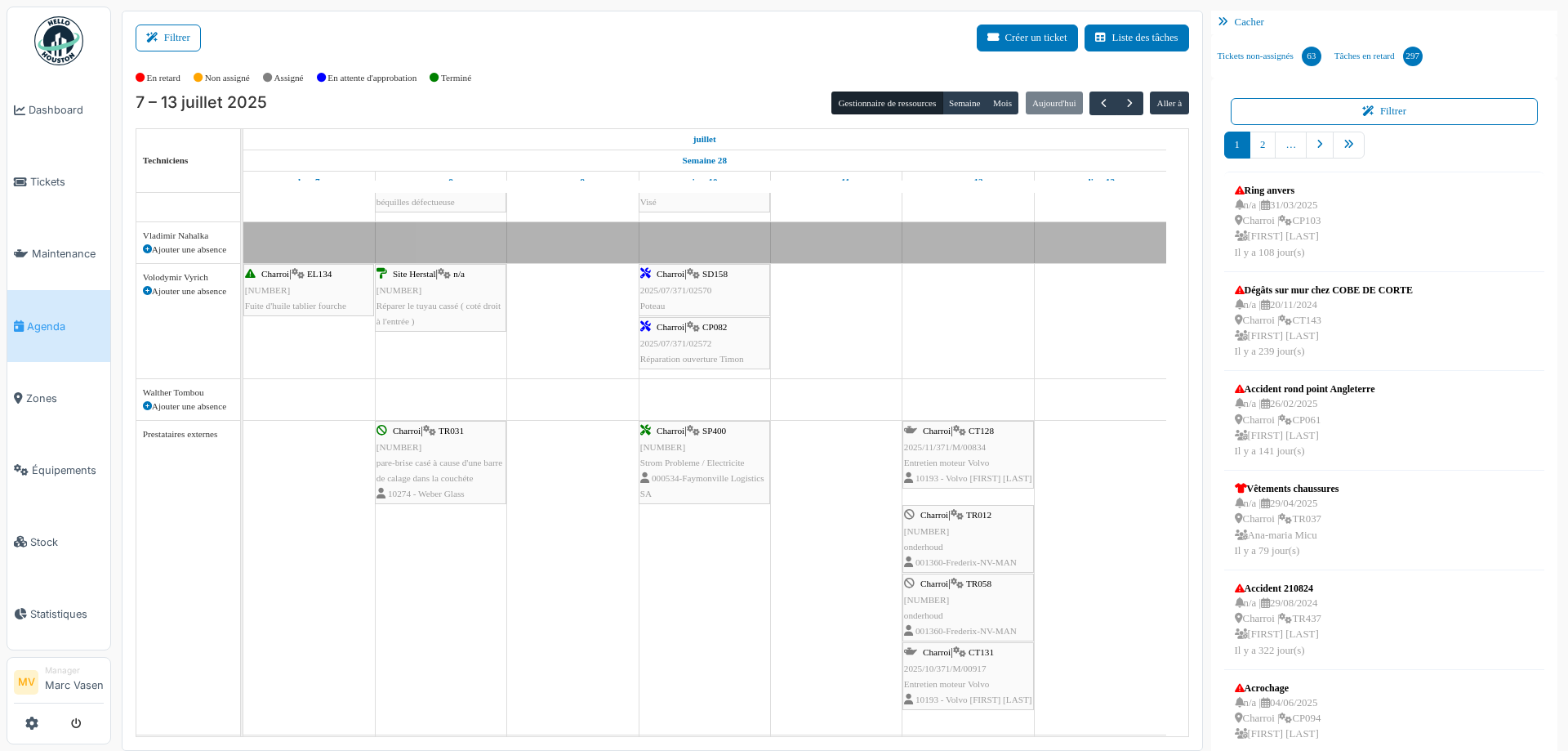 click on "SD158" at bounding box center [715, 274] 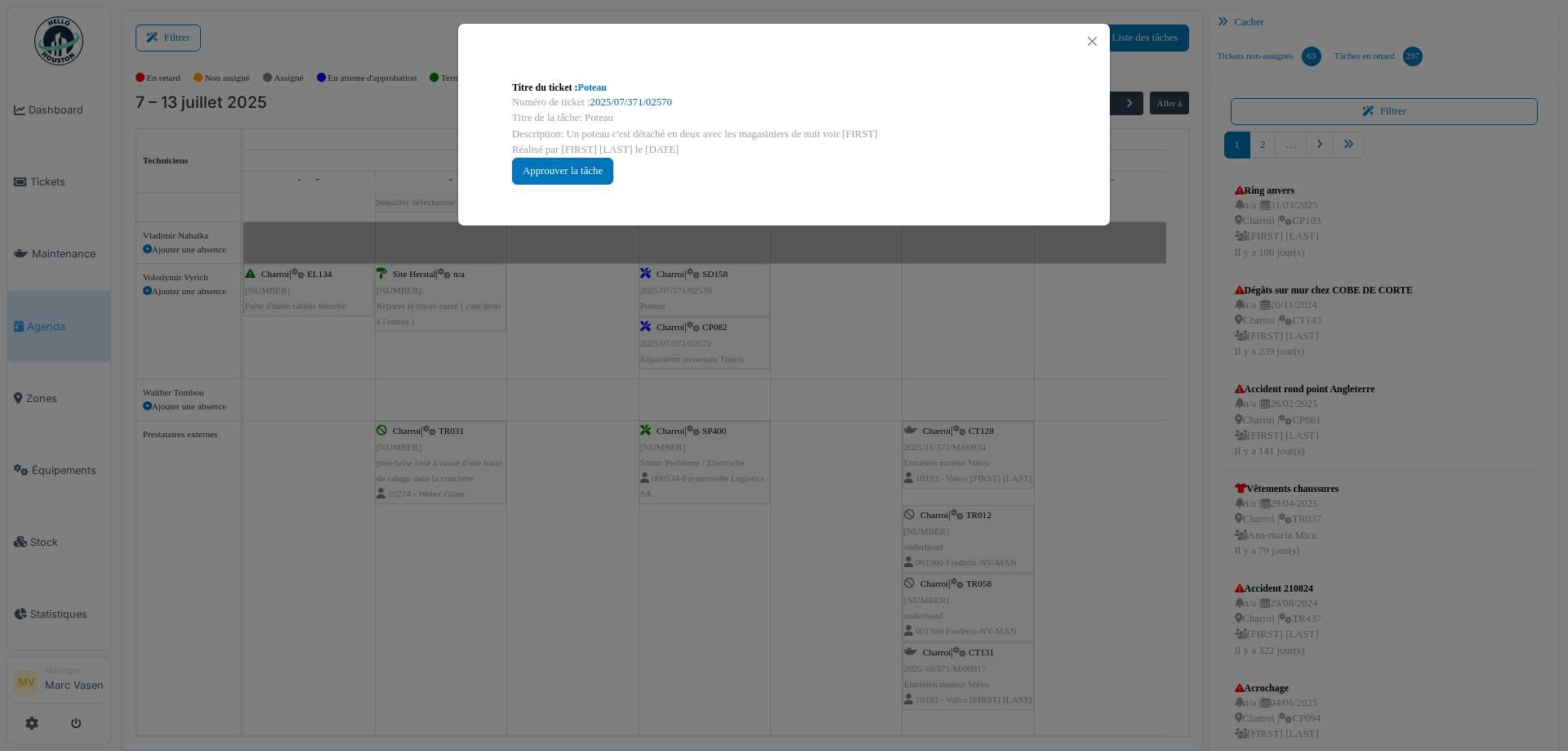 click on "2025/07/371/02570" at bounding box center (631, 102) 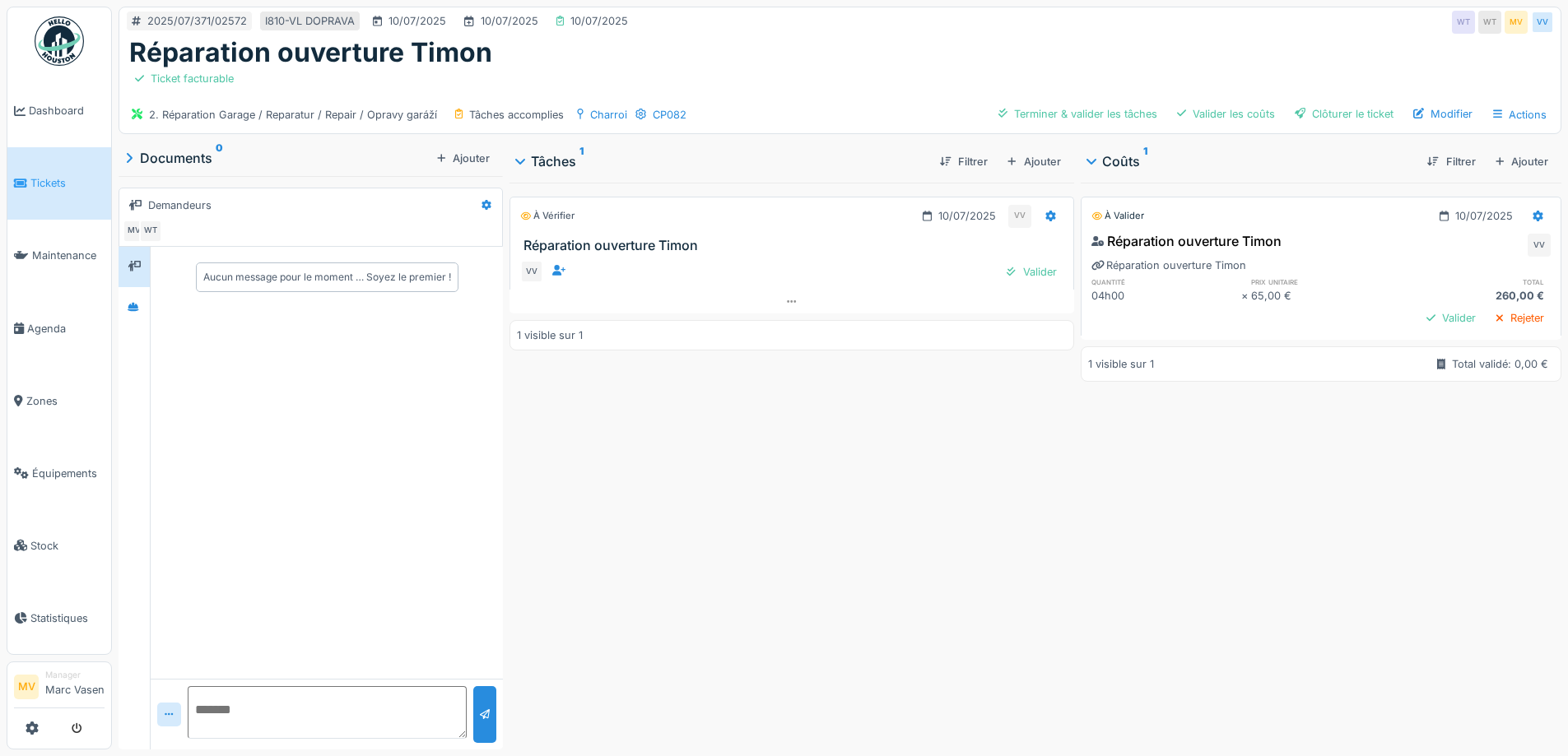 scroll, scrollTop: 0, scrollLeft: 0, axis: both 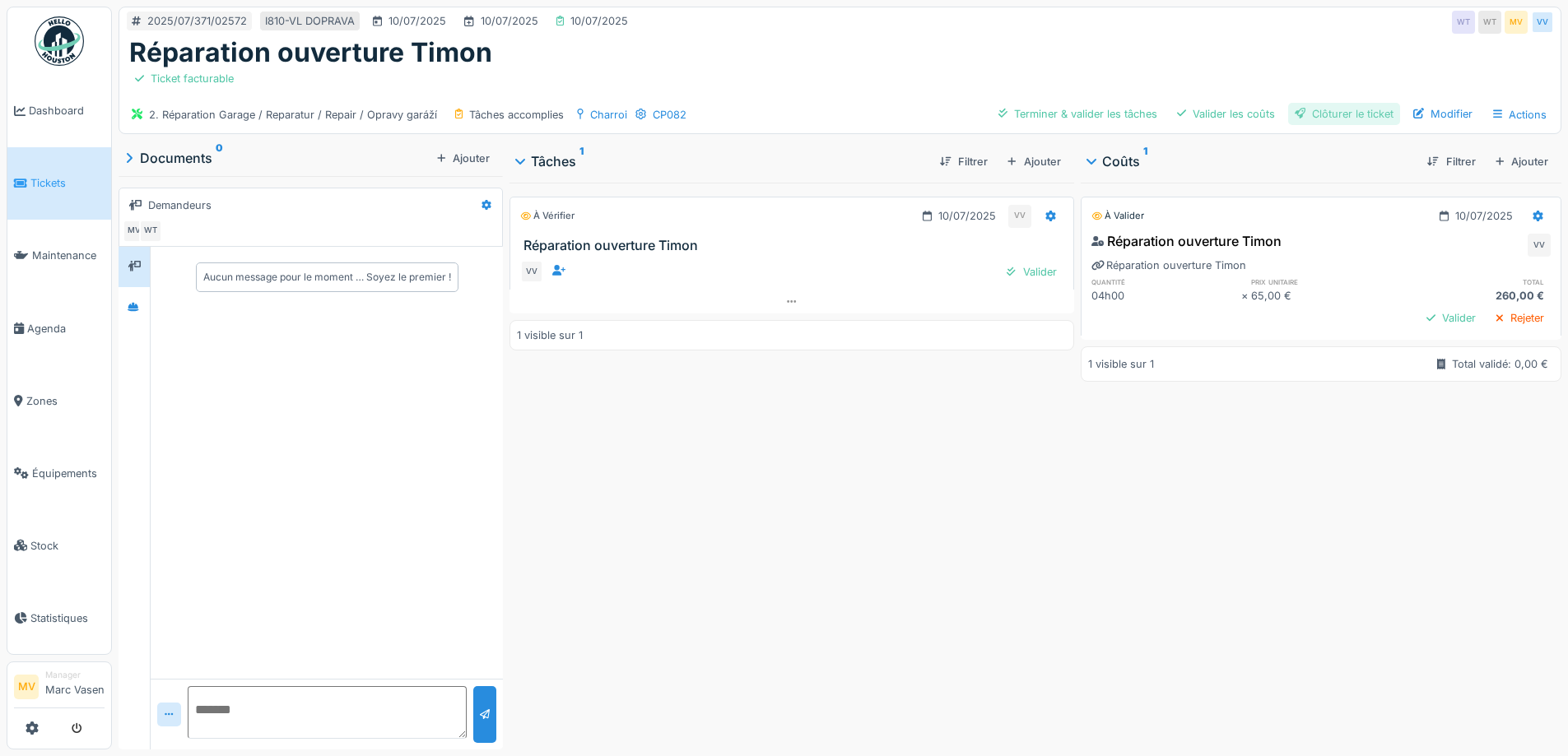 click on "Clôturer le ticket" at bounding box center [1344, 114] 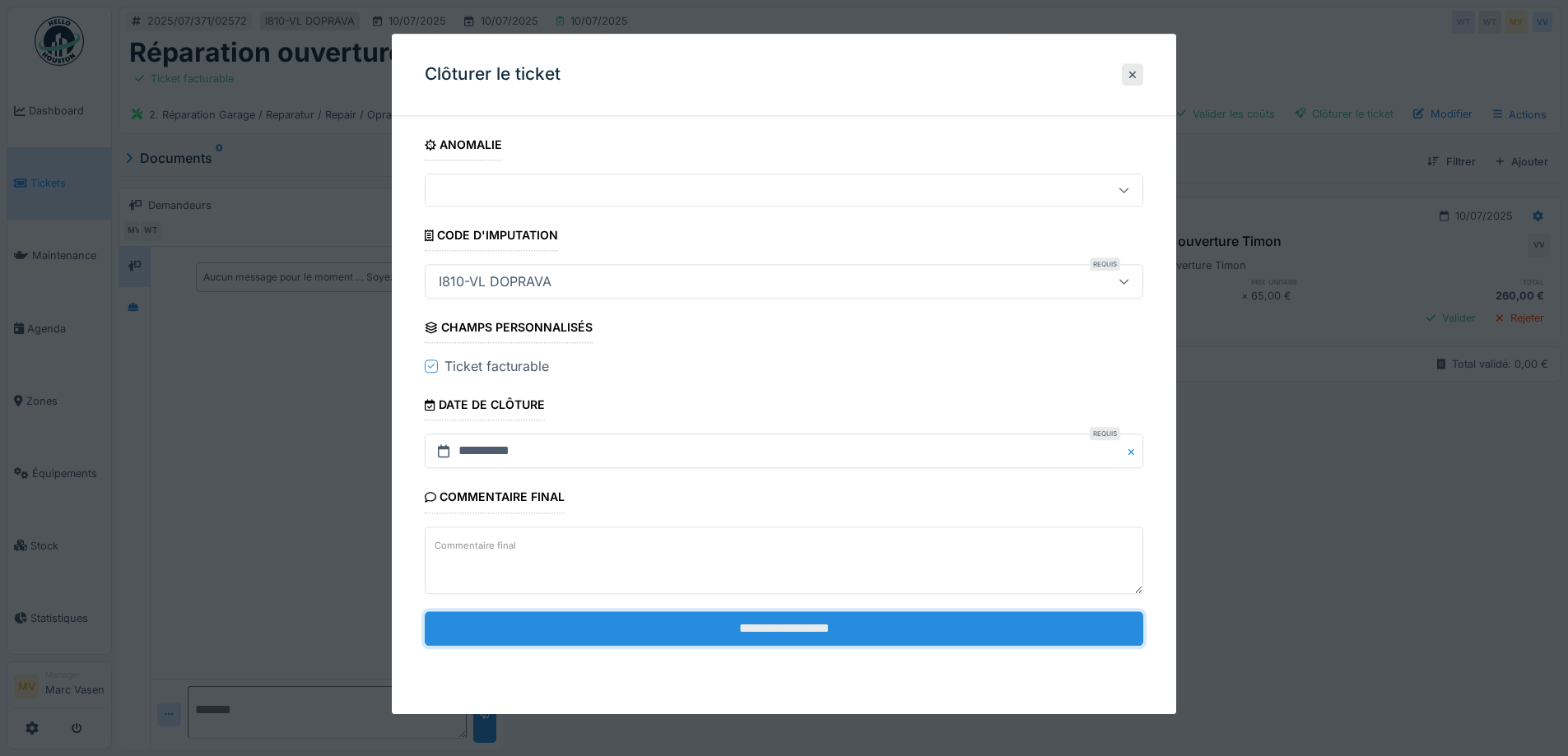 click on "**********" at bounding box center (784, 628) 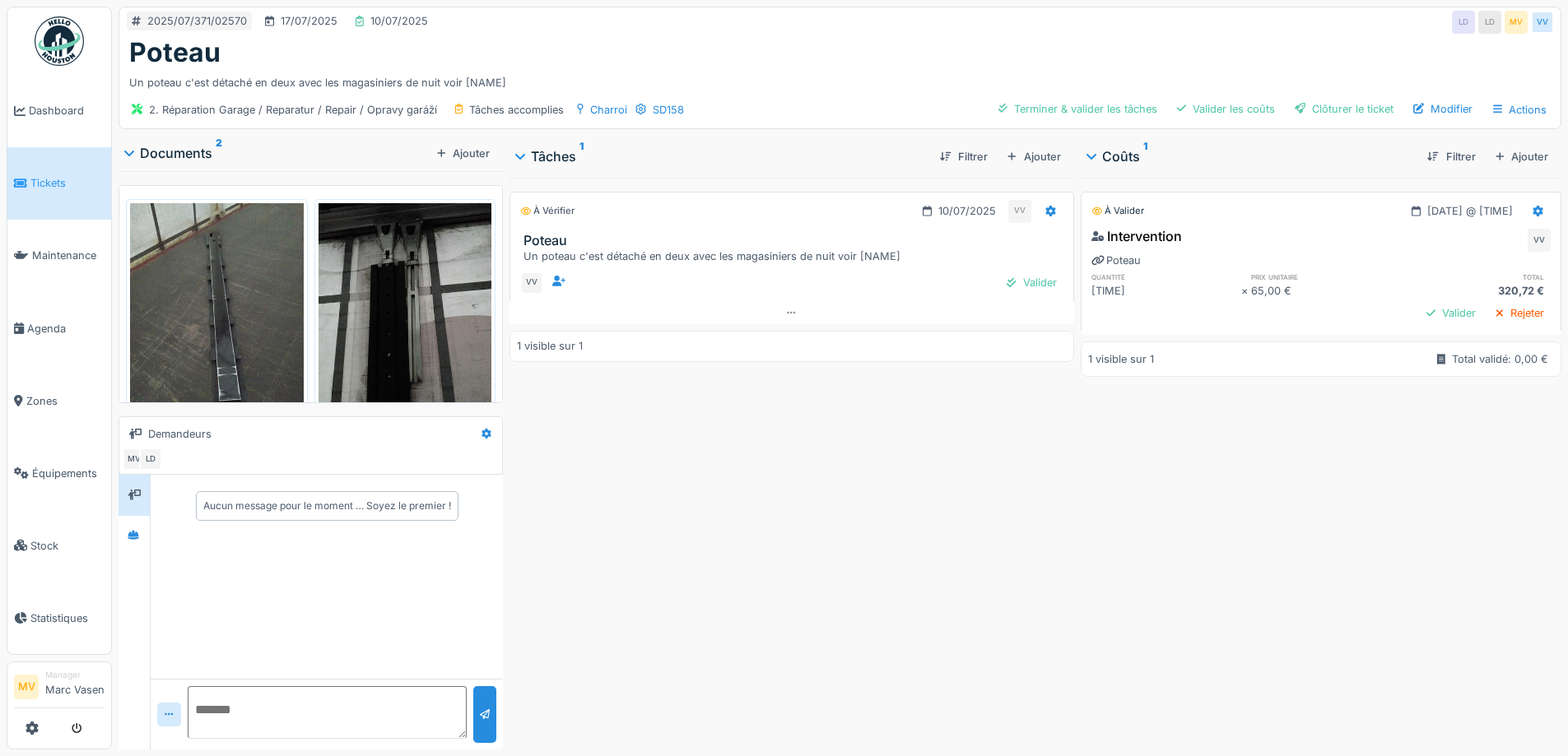 scroll, scrollTop: 0, scrollLeft: 0, axis: both 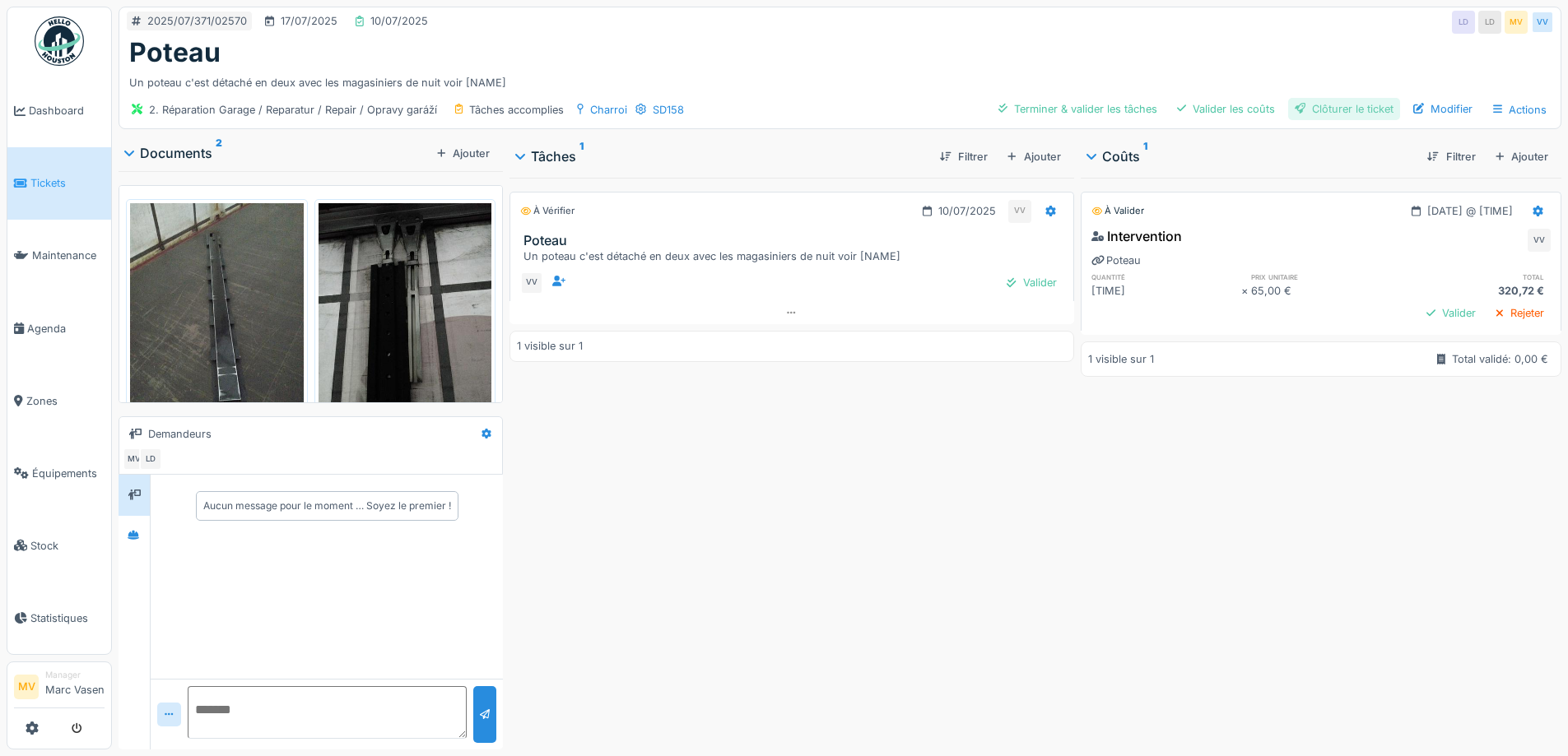 click on "Clôturer le ticket" at bounding box center [1344, 109] 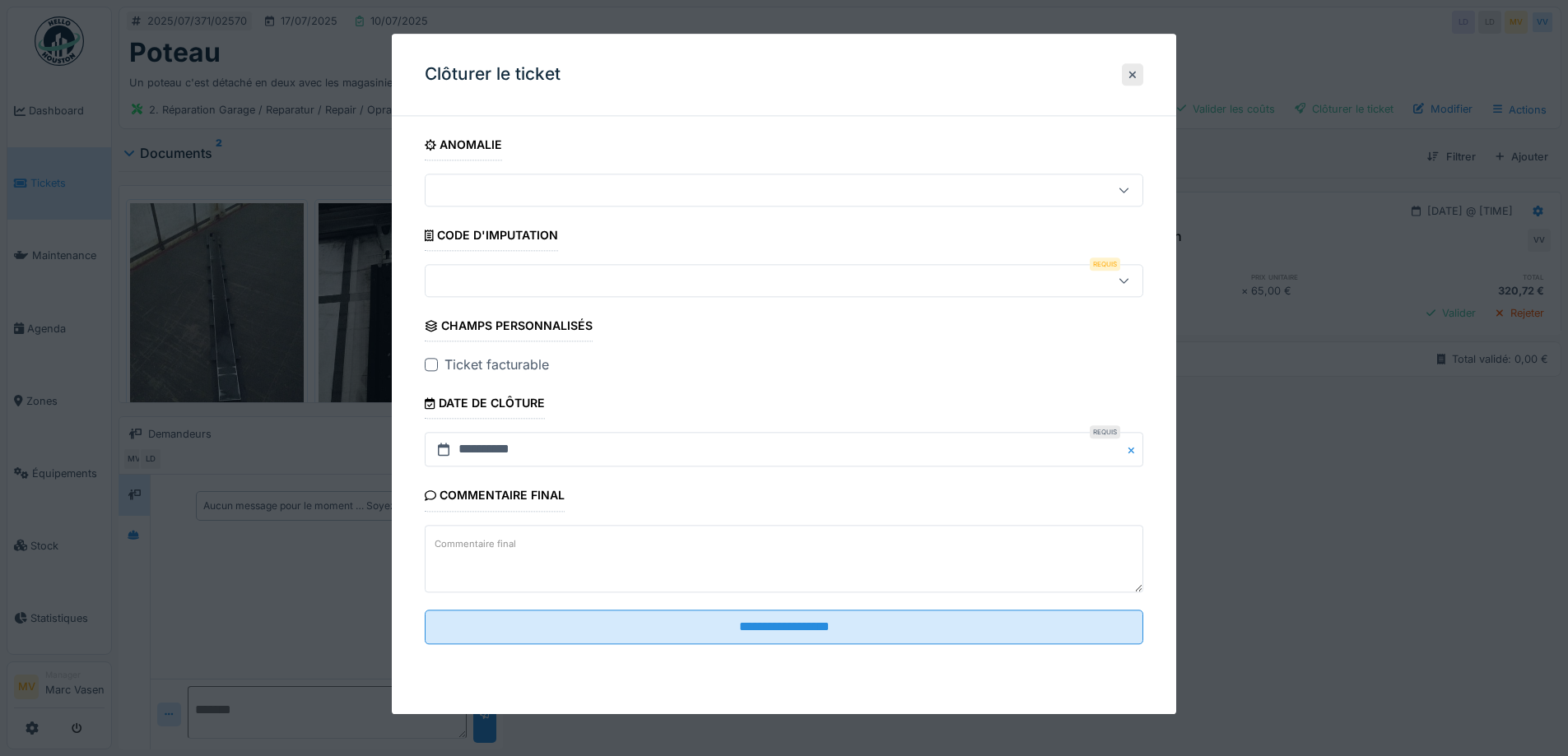click at bounding box center [784, 281] 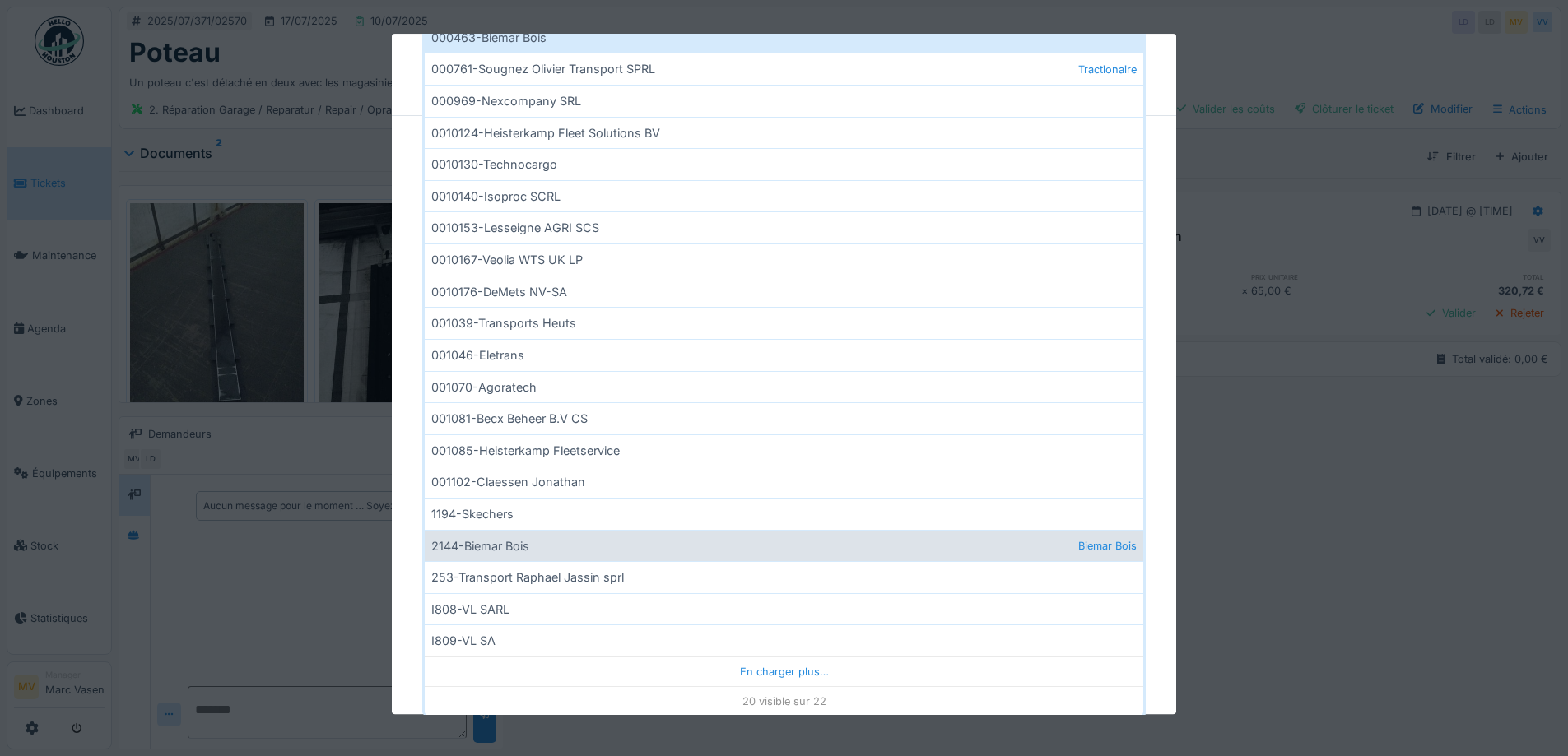 scroll, scrollTop: 323, scrollLeft: 0, axis: vertical 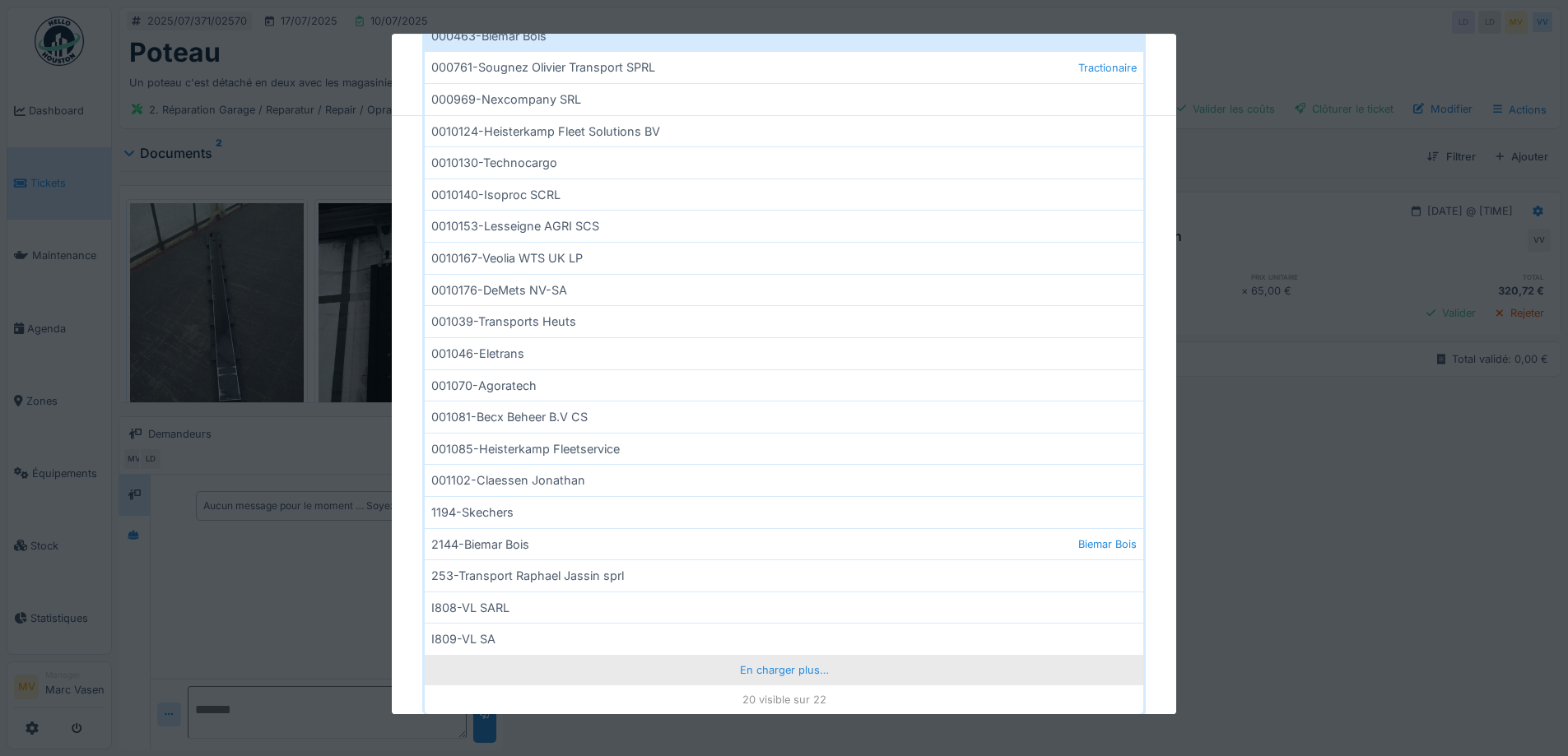 click on "En charger plus…" at bounding box center [784, 670] 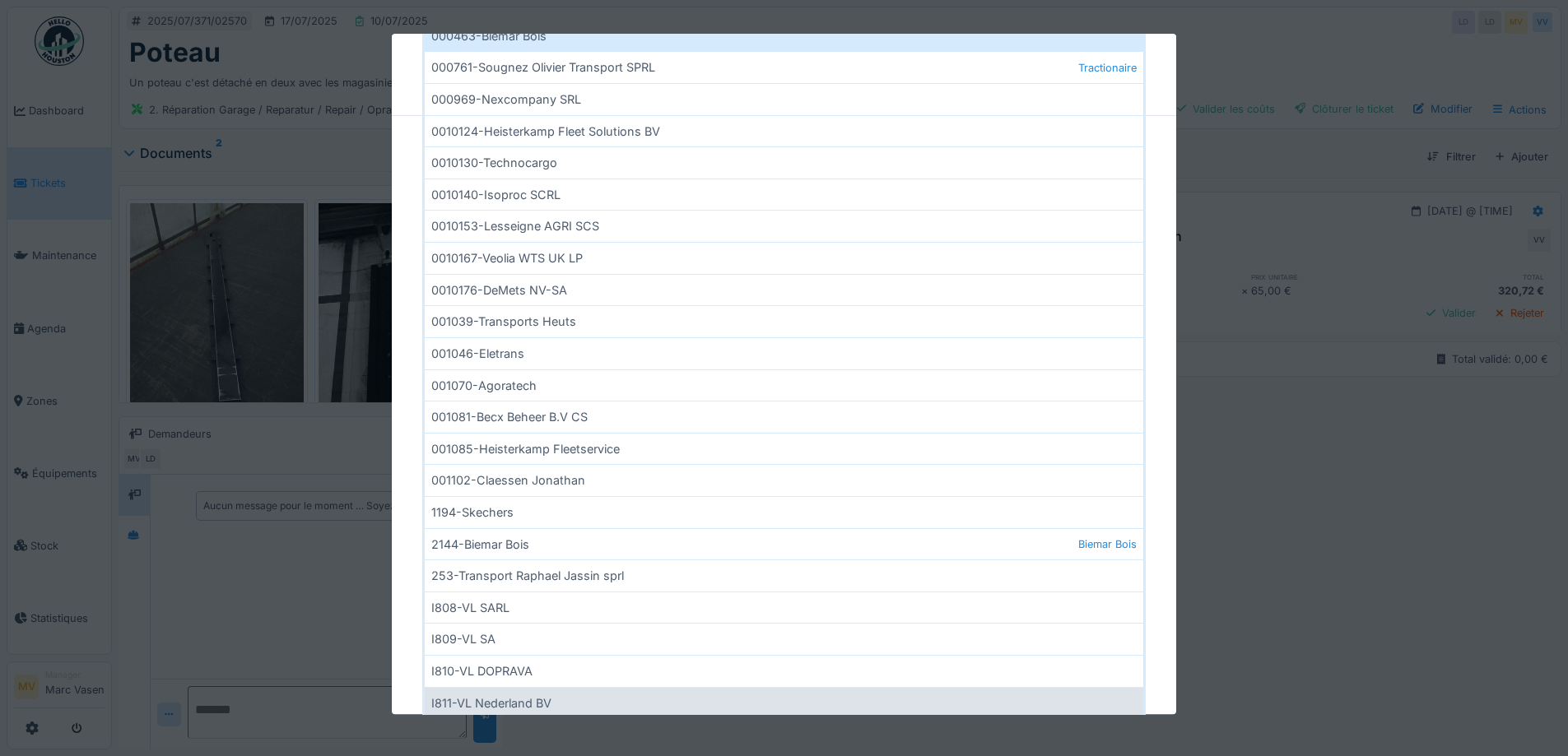click on "I811-VL Nederland BV" at bounding box center (784, 703) 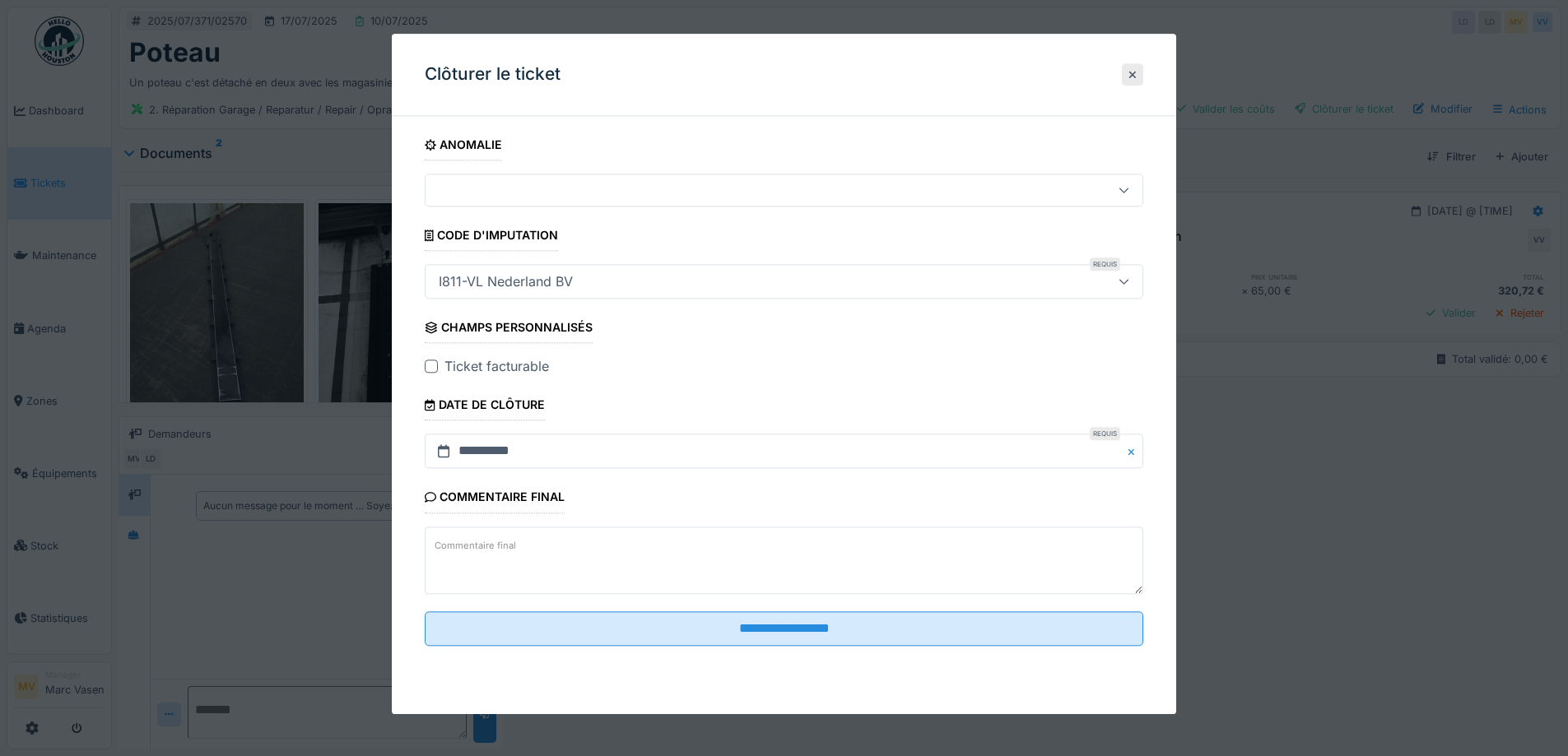 type on "***" 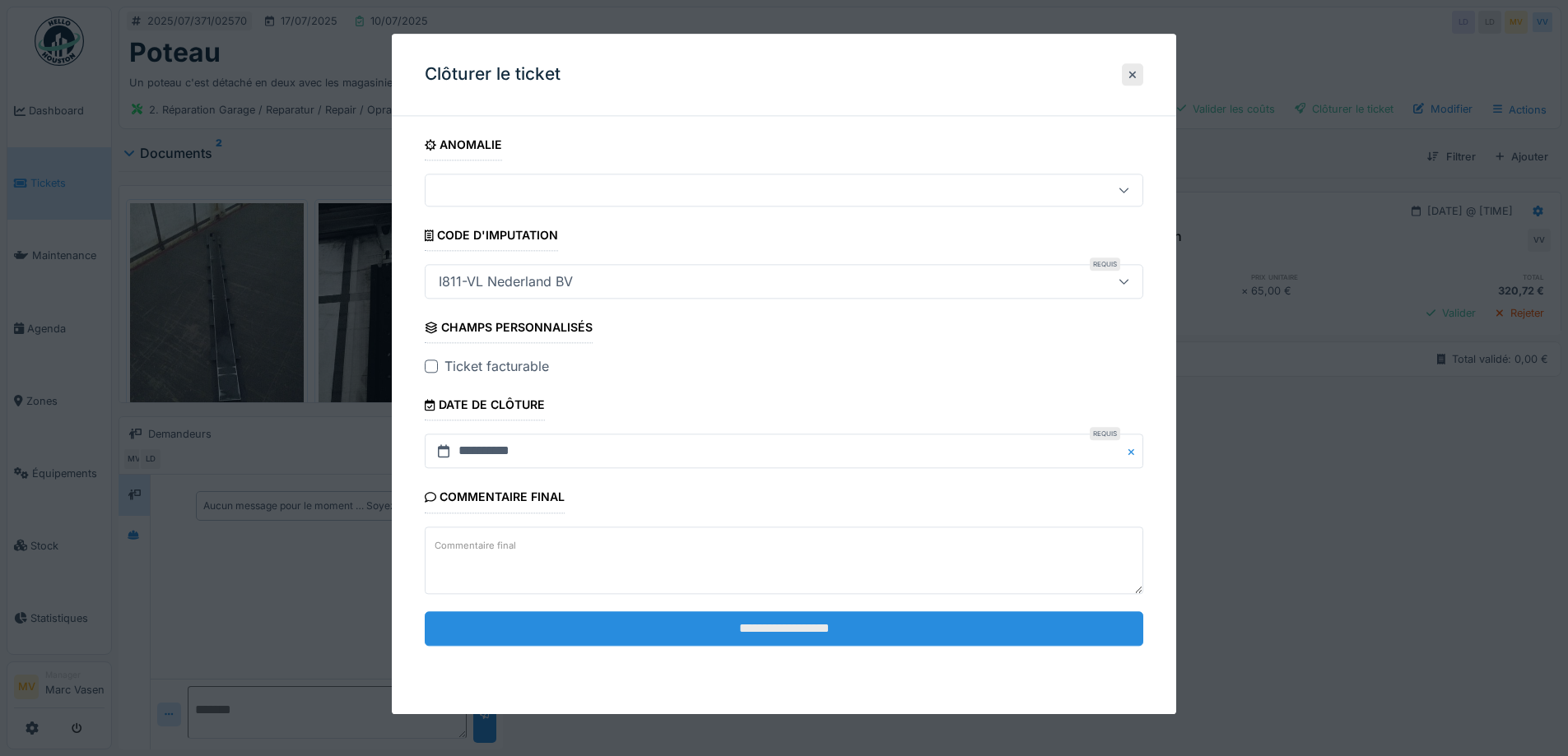 click on "**********" at bounding box center (784, 628) 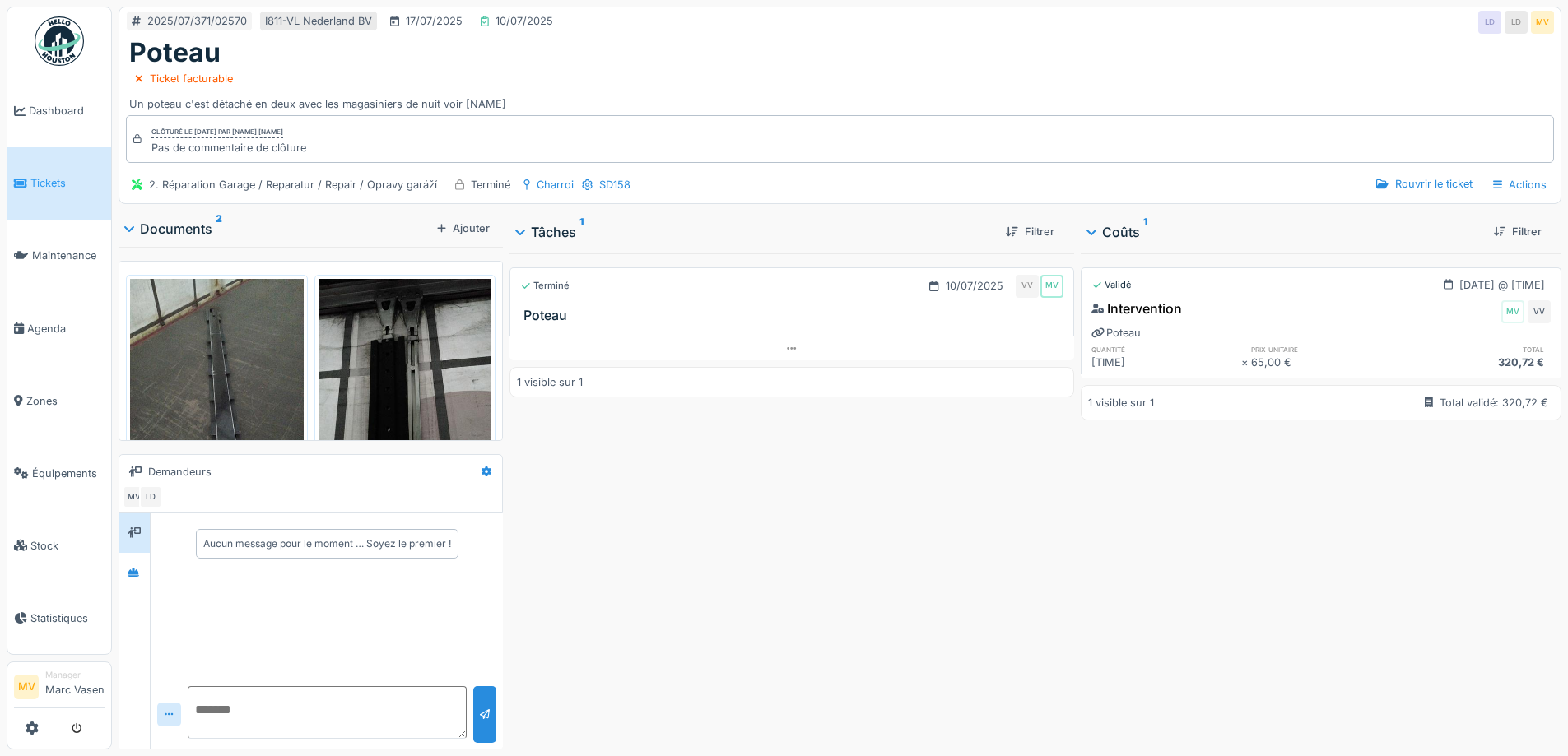 scroll, scrollTop: 12, scrollLeft: 0, axis: vertical 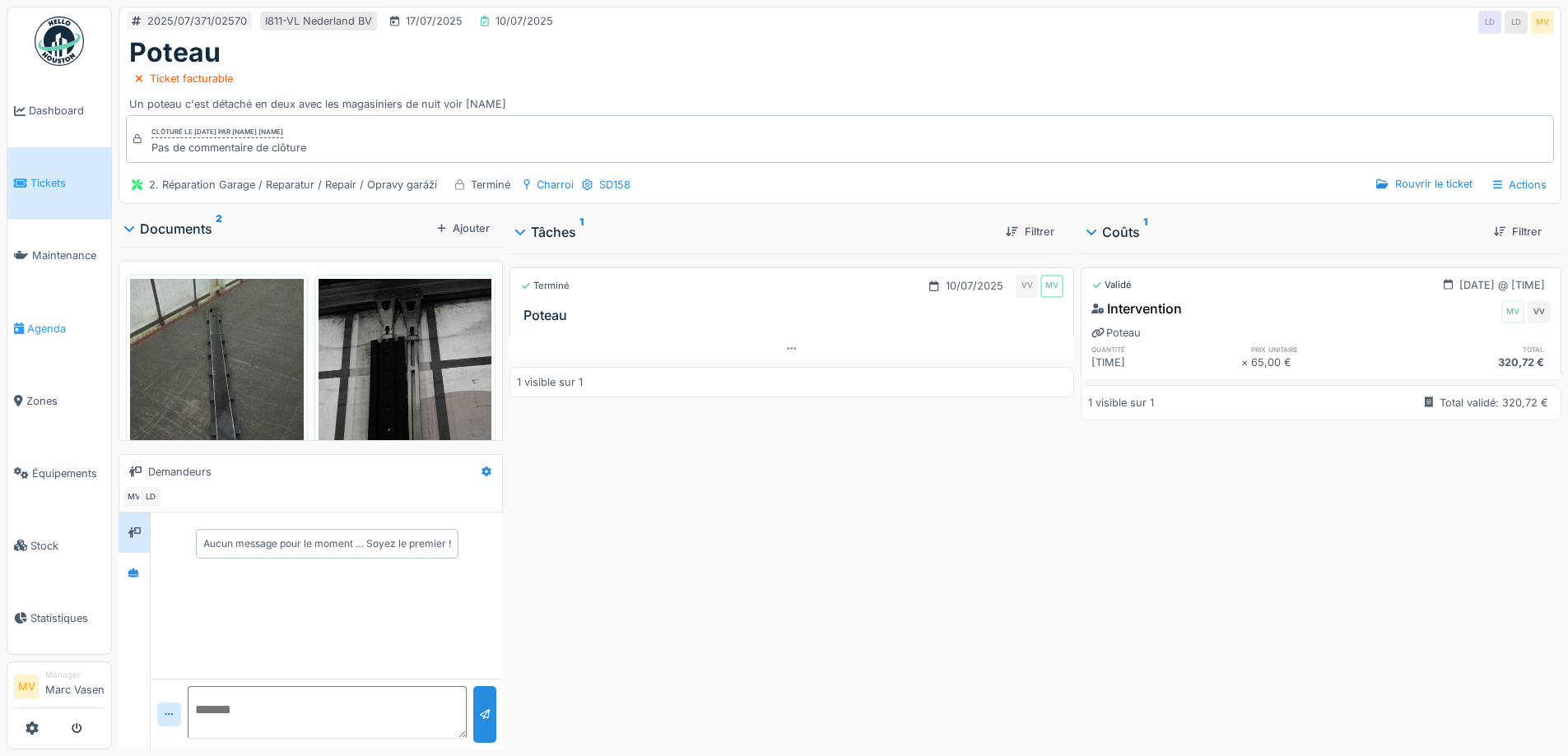 click on "Agenda" at bounding box center (59, 328) 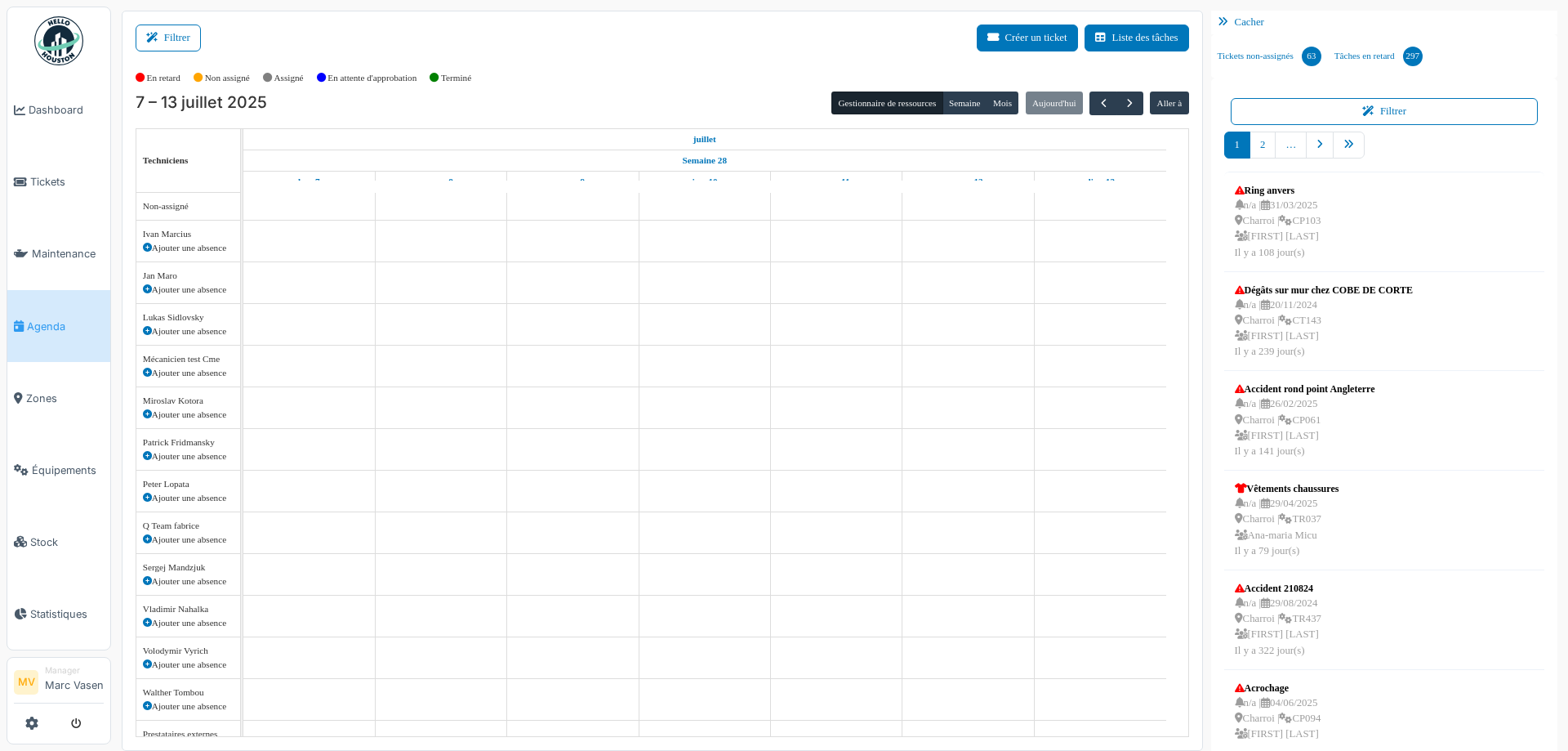 scroll, scrollTop: 0, scrollLeft: 0, axis: both 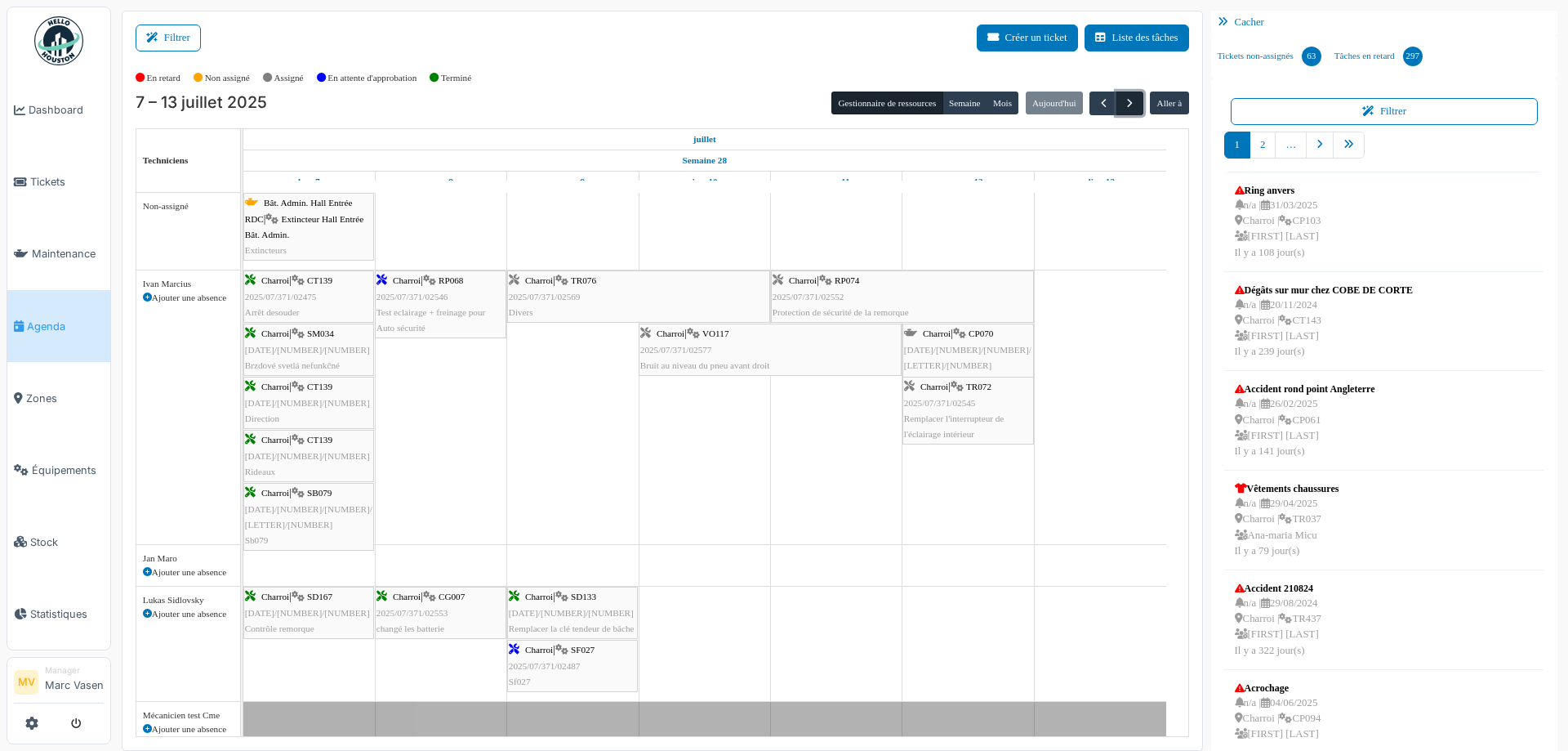 drag, startPoint x: 1113, startPoint y: 97, endPoint x: 1077, endPoint y: 96, distance: 36.01389 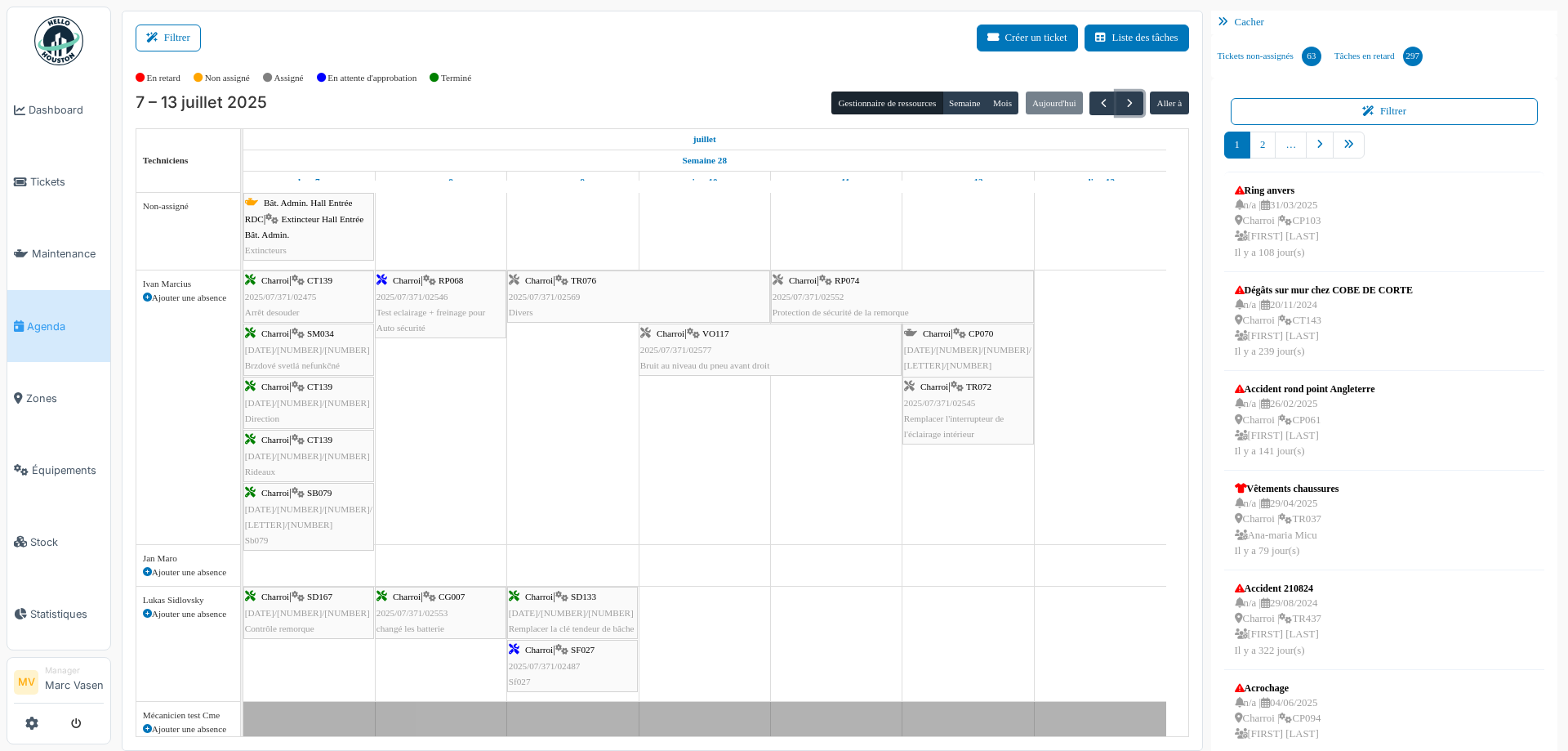 click at bounding box center (1129, 103) 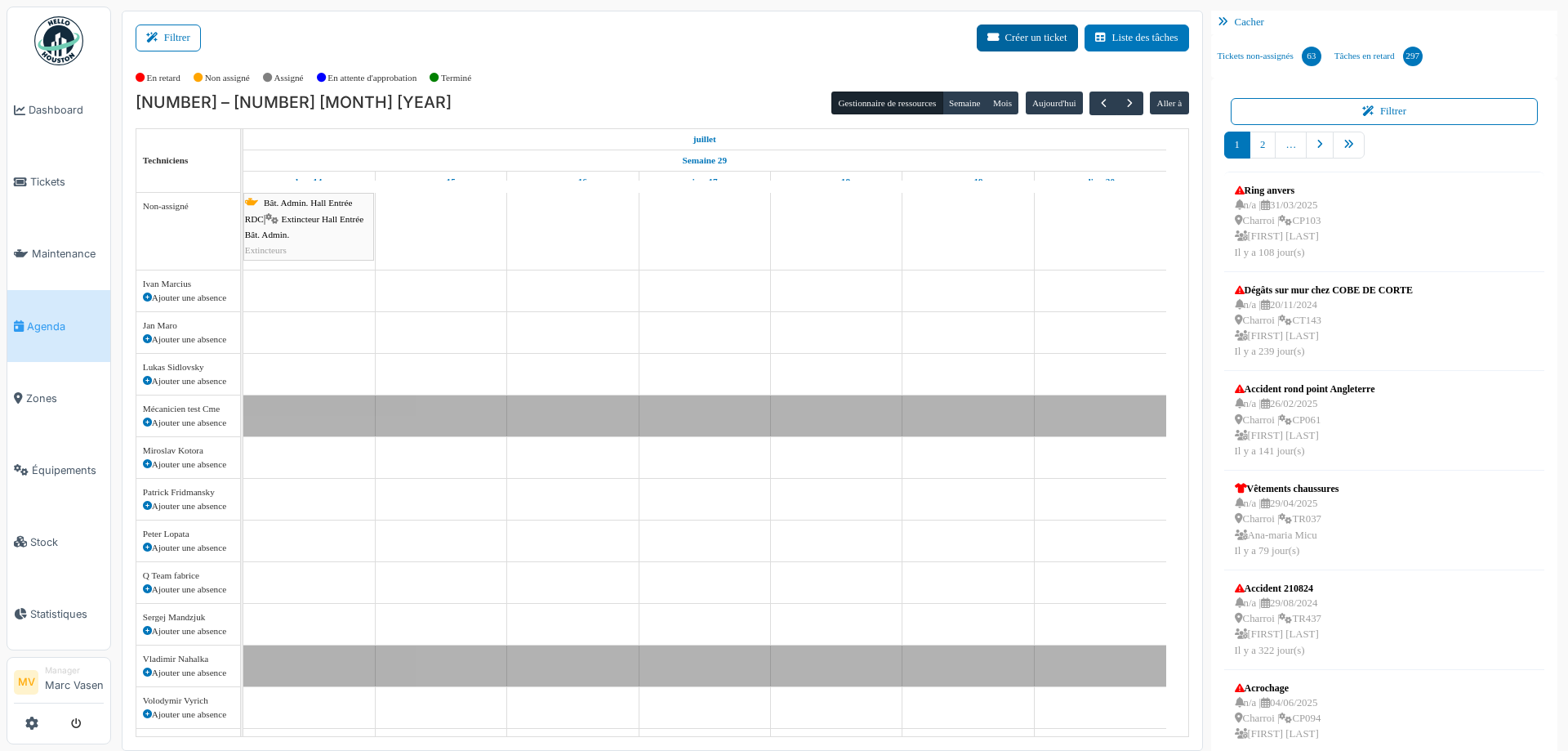 click on "Créer un ticket" at bounding box center [1027, 38] 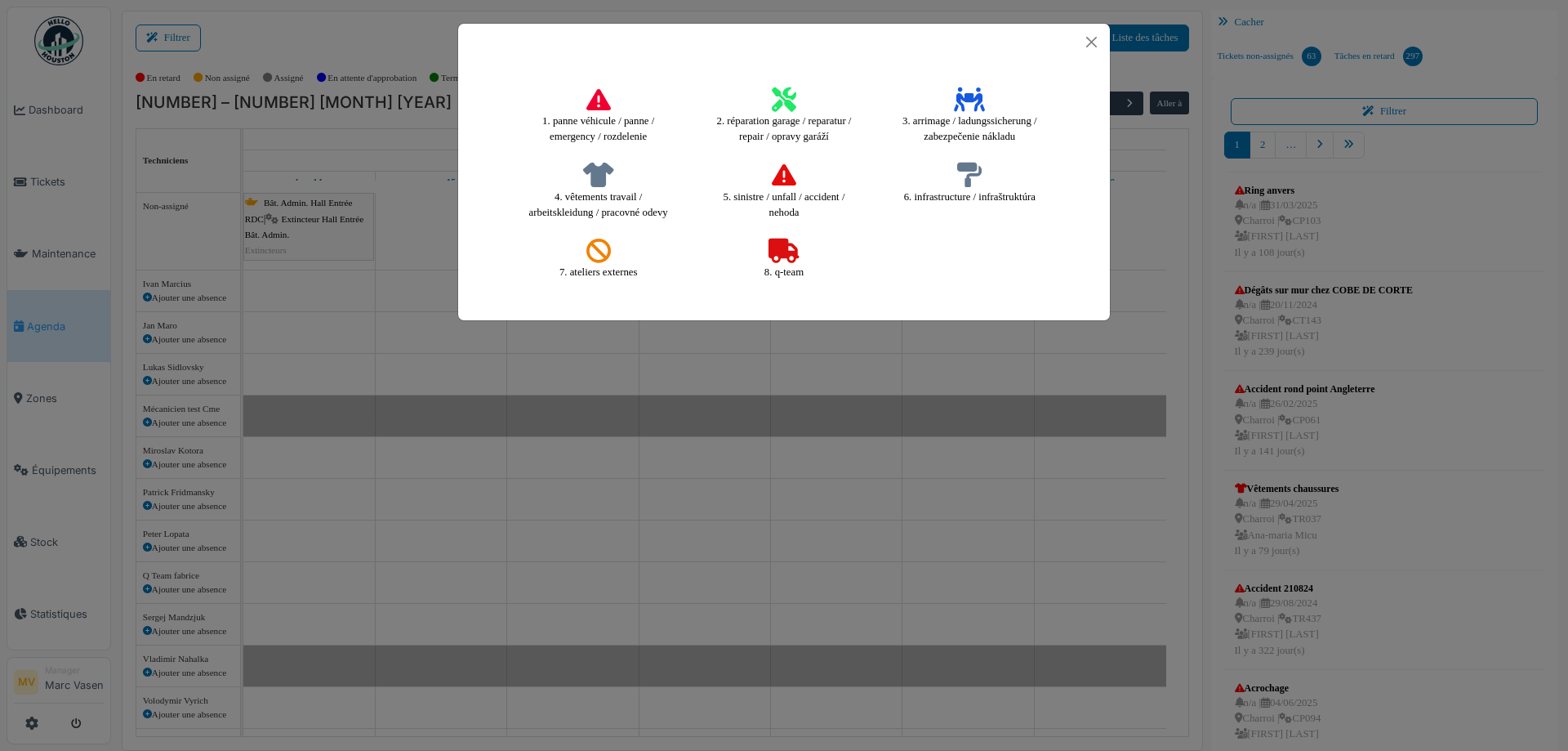 click at bounding box center [784, 100] 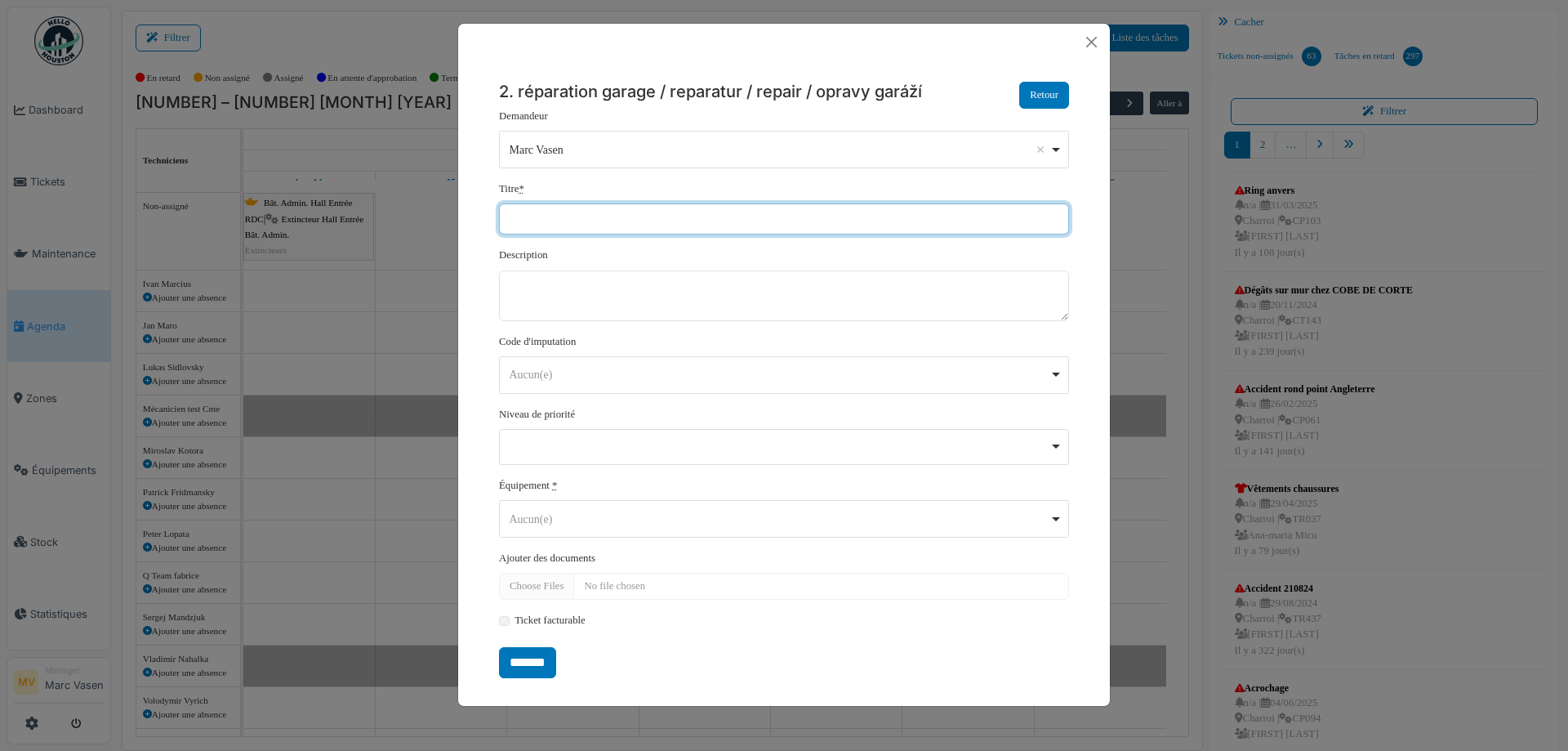 click on "Titre  *" at bounding box center (784, 219) 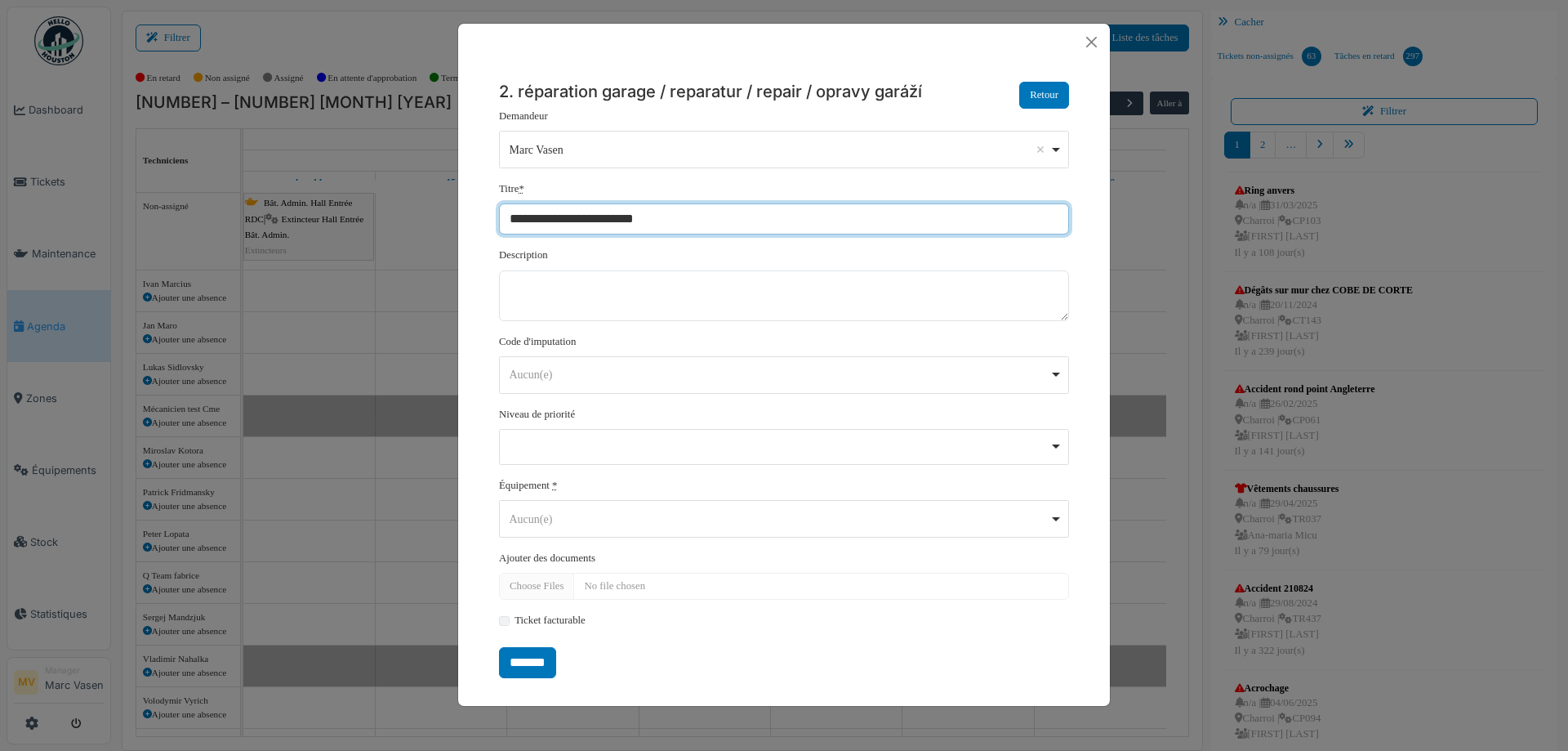 click on "Remove item" at bounding box center [784, 447] 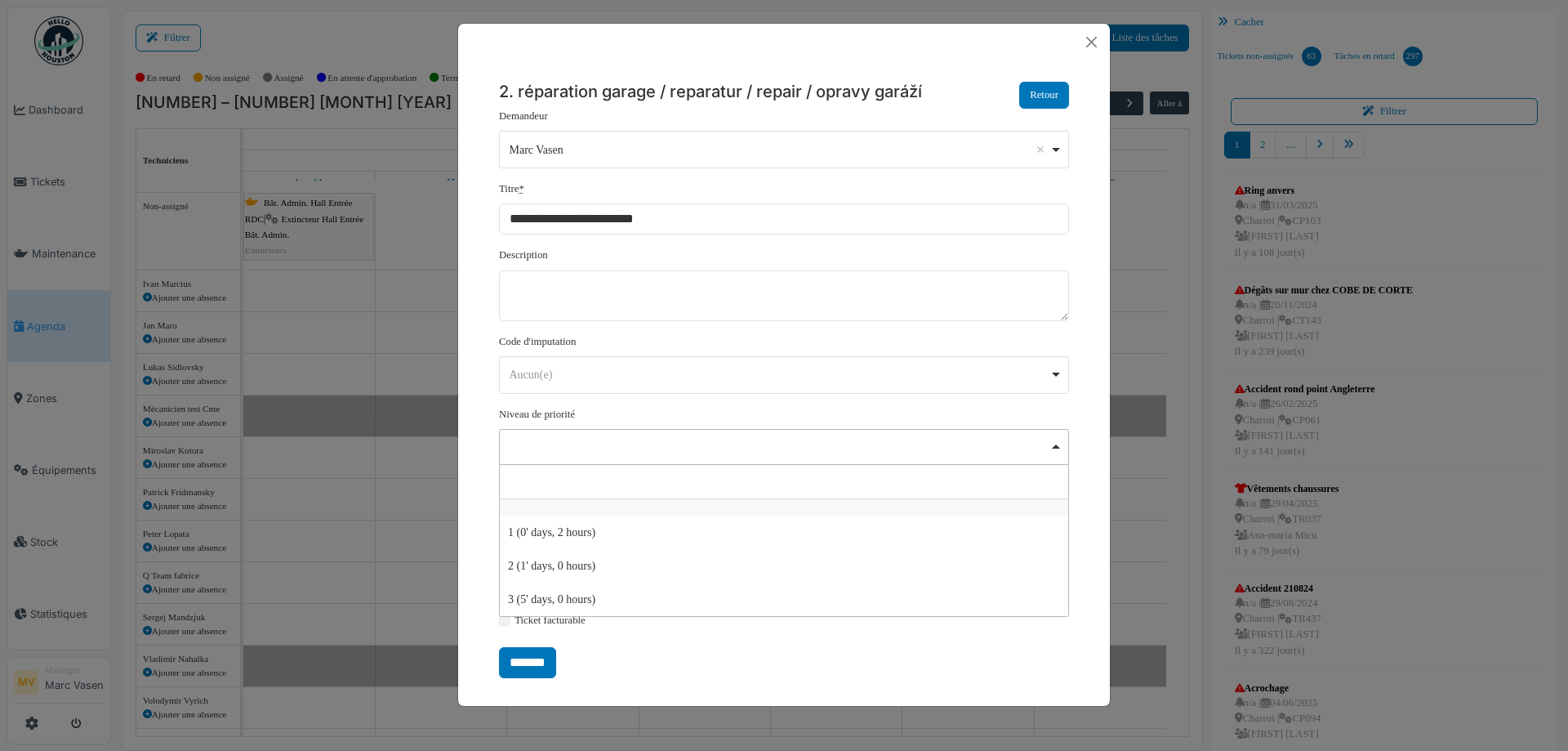 click on "Remove item" at bounding box center (784, 447) 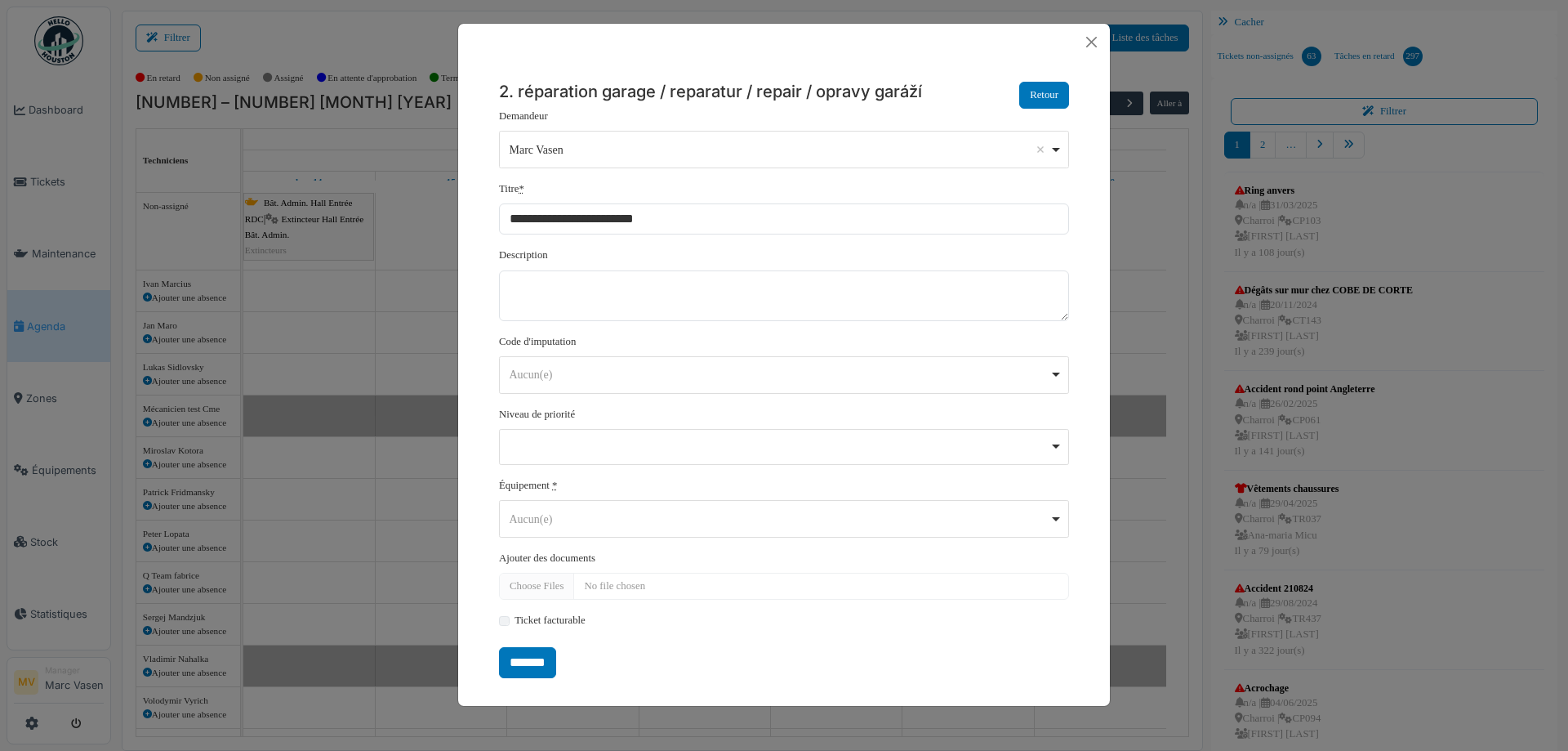 click on "Aucun(e) Remove item" at bounding box center (779, 374) 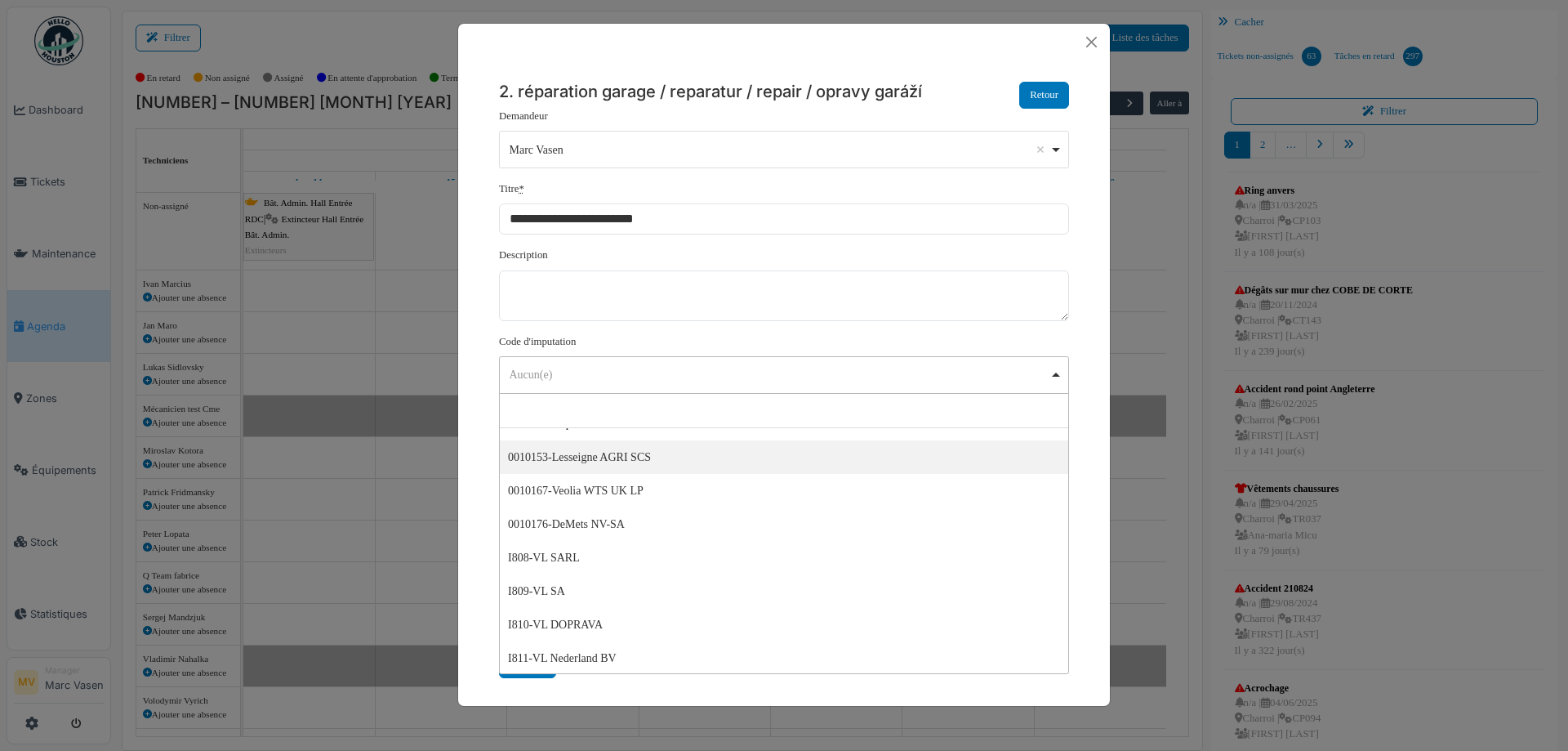 scroll, scrollTop: 525, scrollLeft: 0, axis: vertical 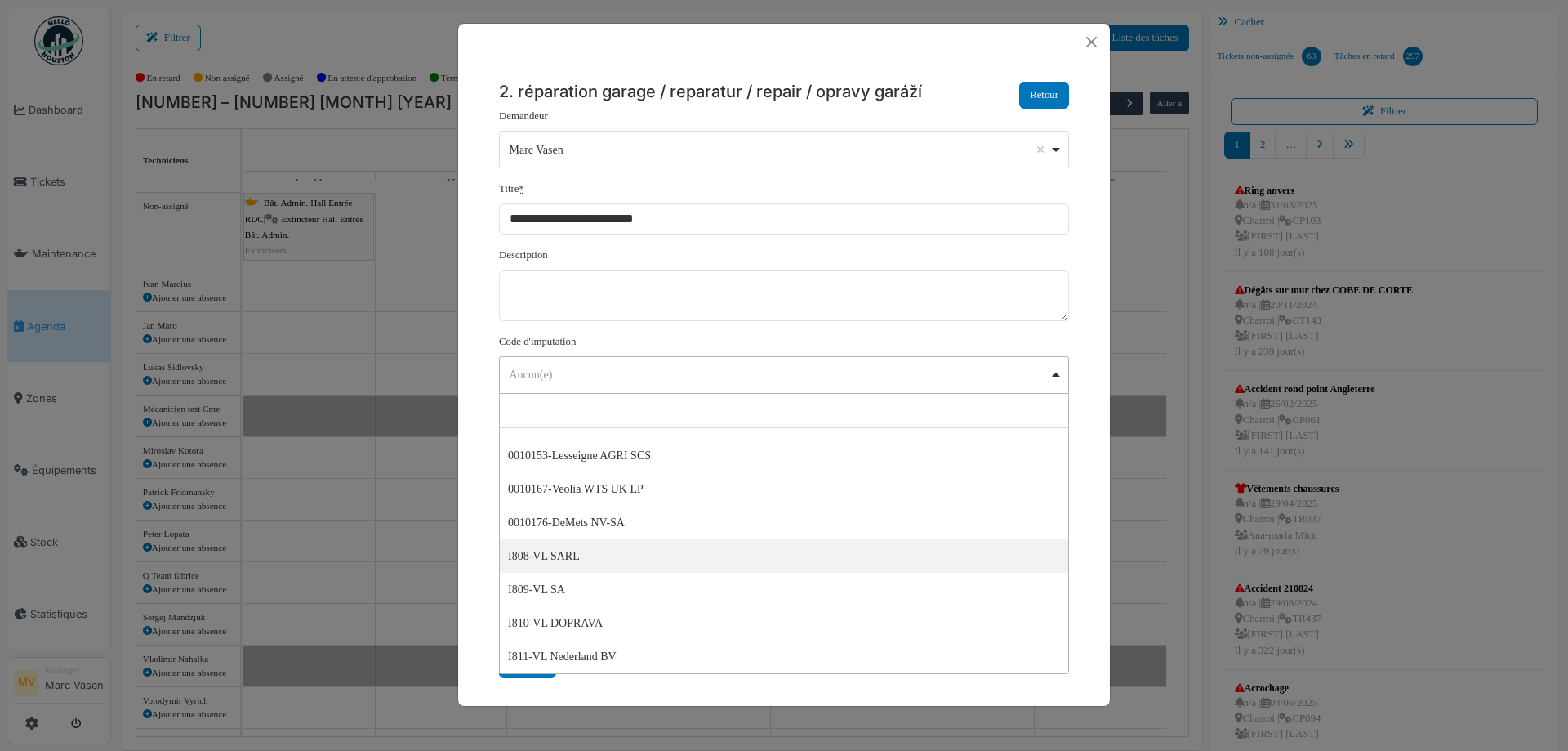 select on "***" 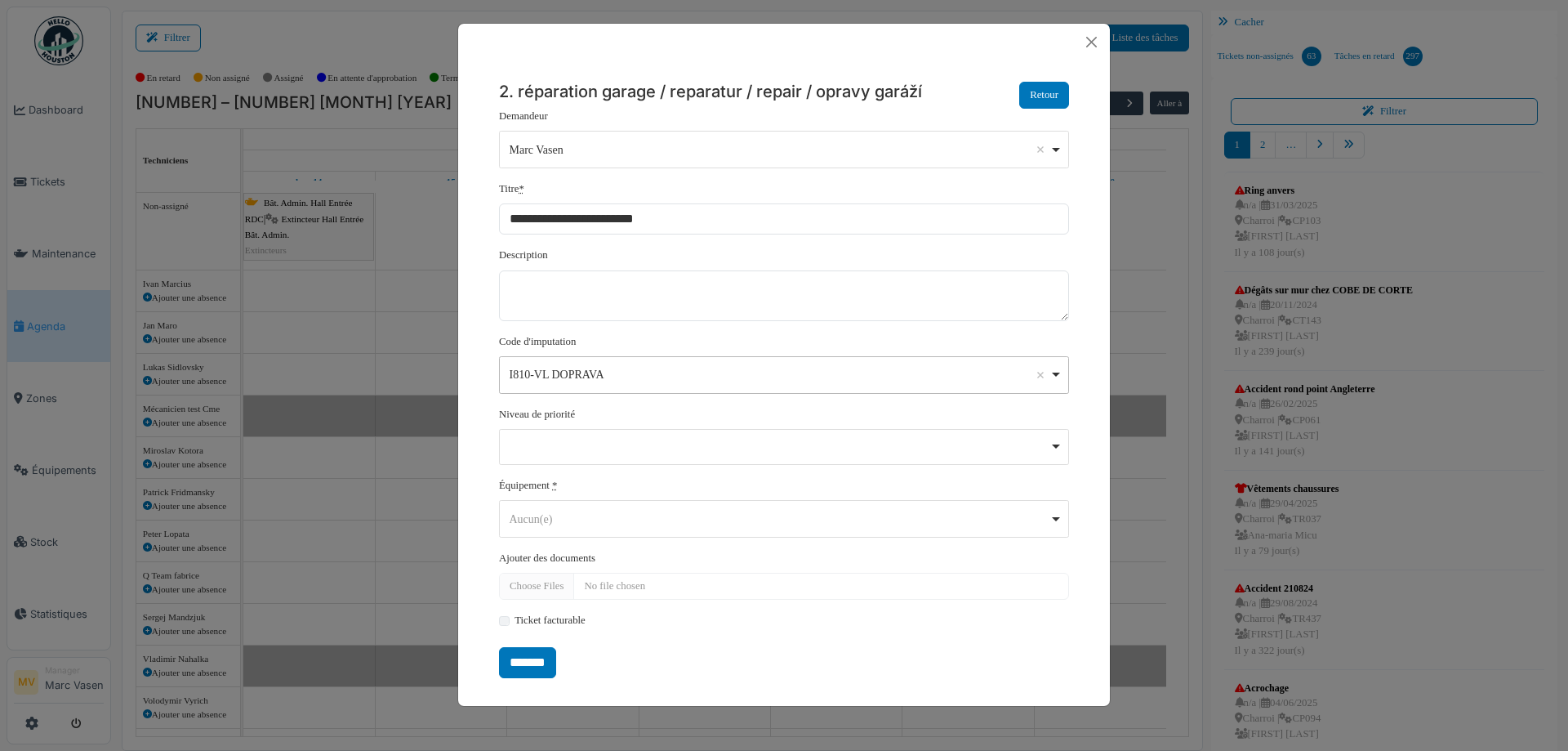 click on "Aucun(e) Remove item" at bounding box center [779, 519] 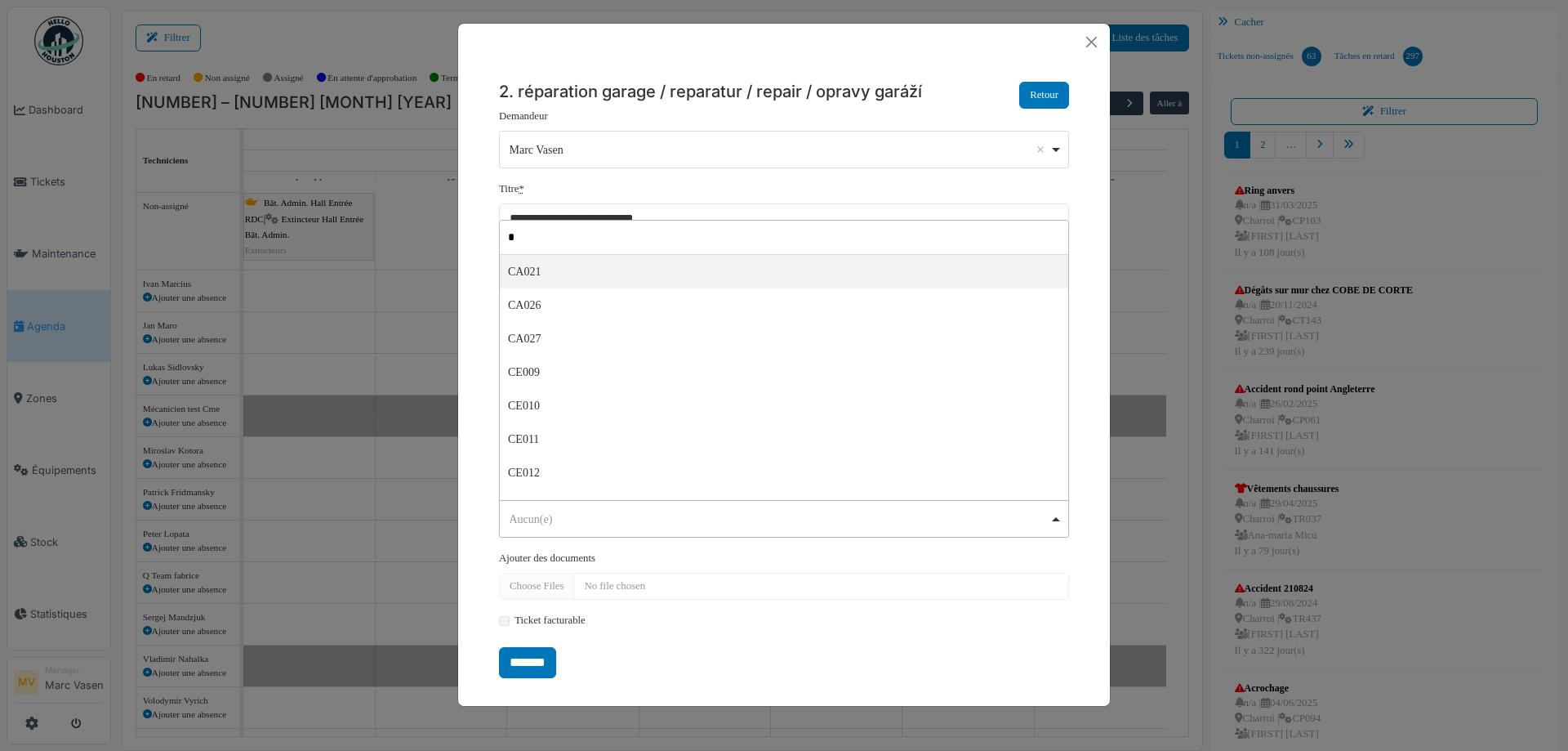 type on "**" 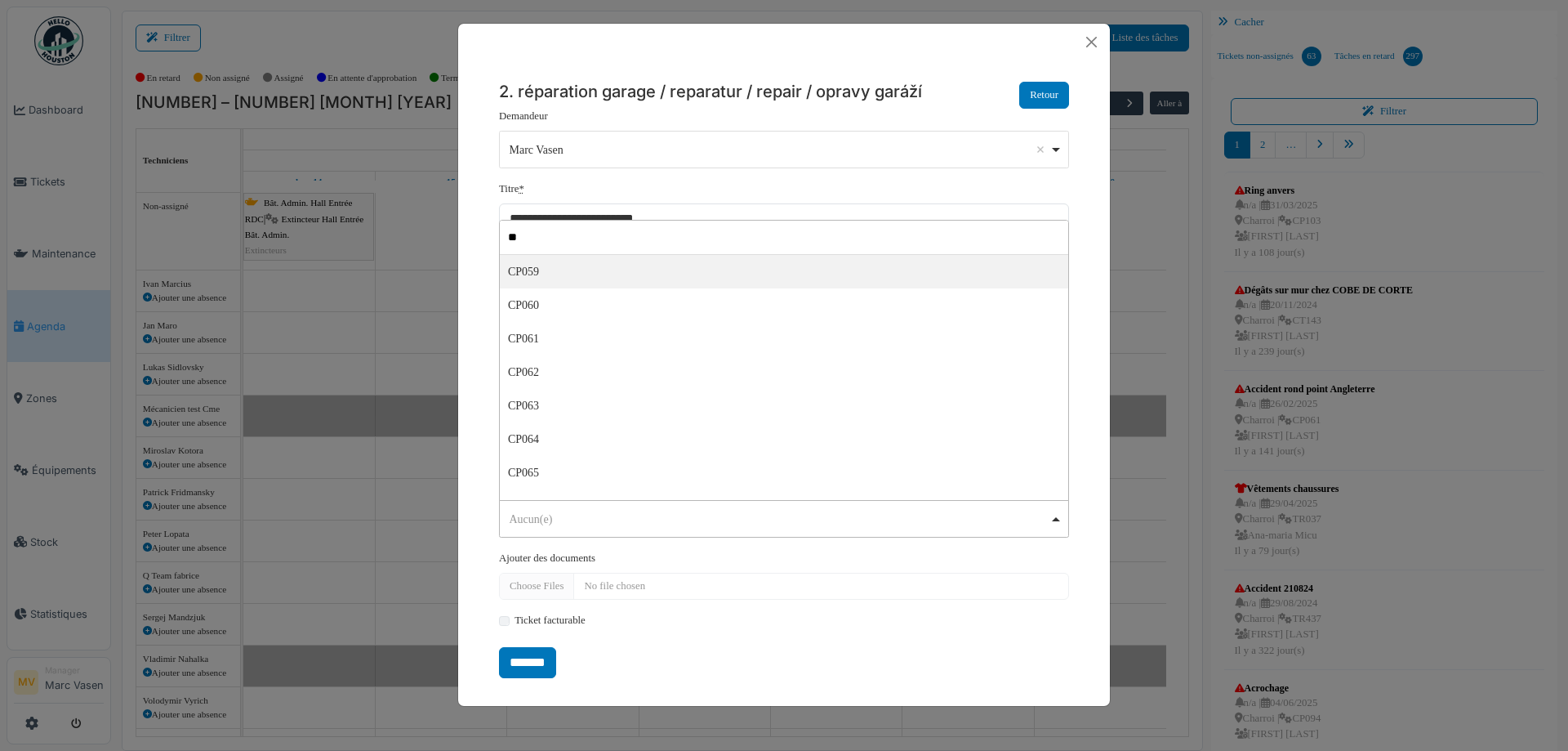 select on "******" 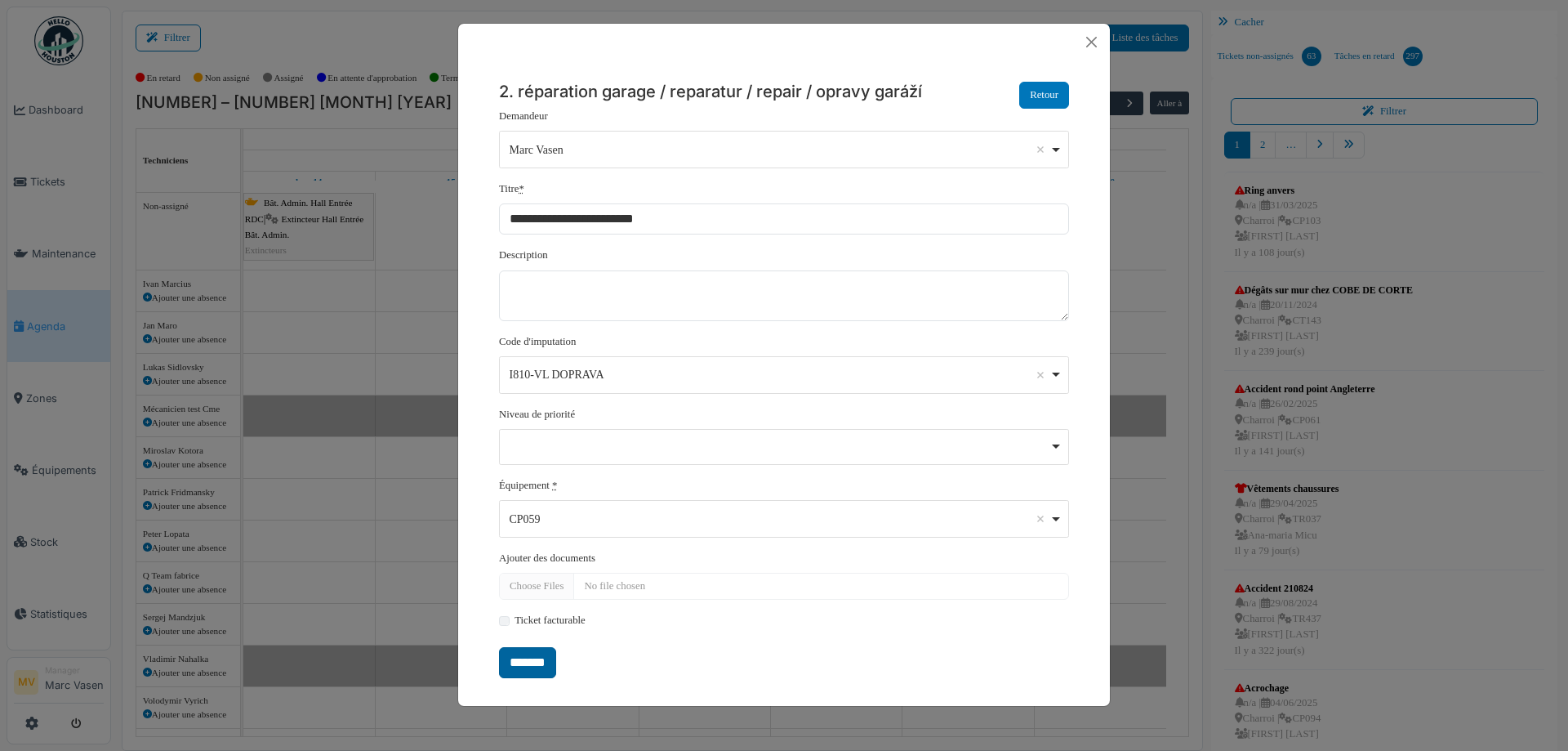 click on "*******" at bounding box center (528, 663) 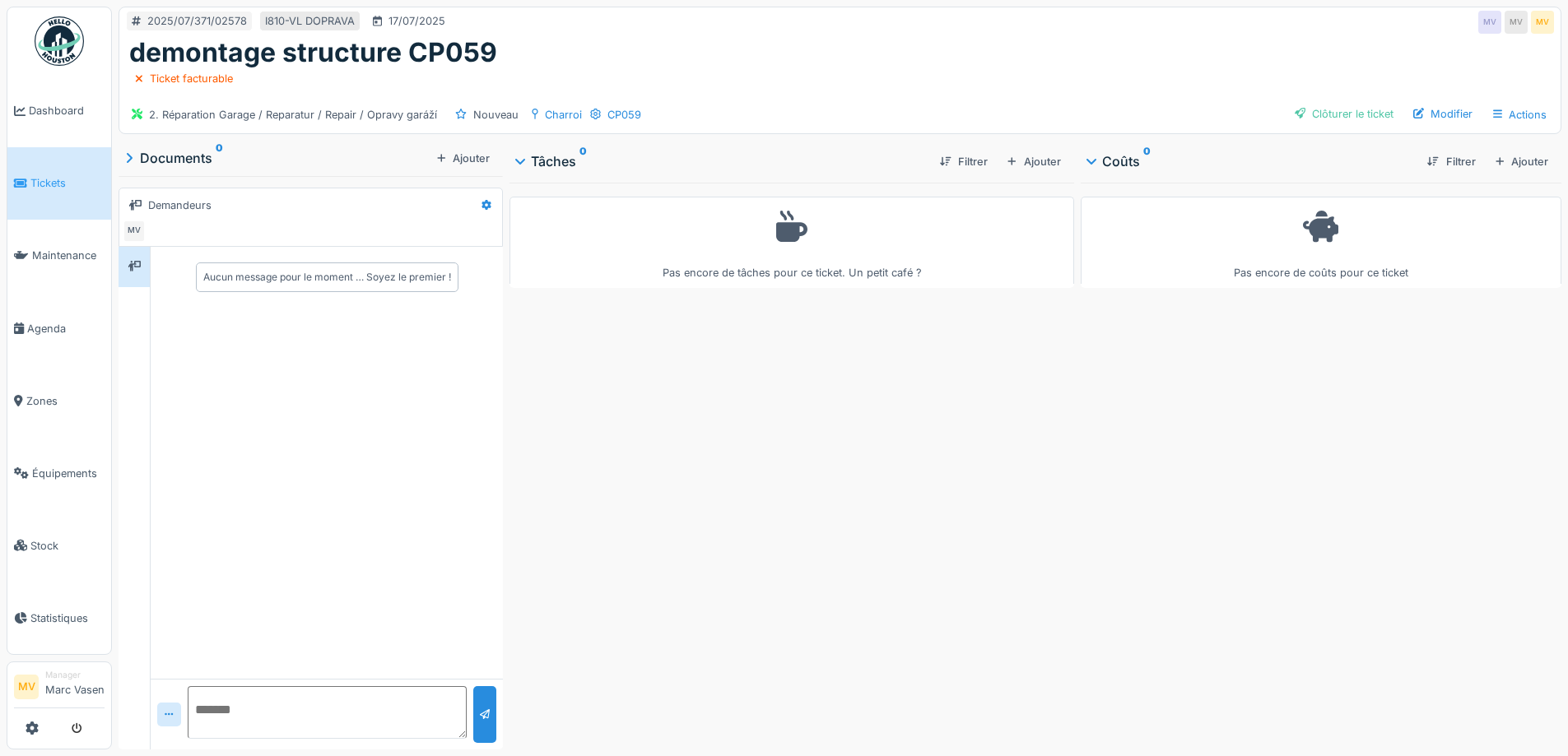 scroll, scrollTop: 0, scrollLeft: 0, axis: both 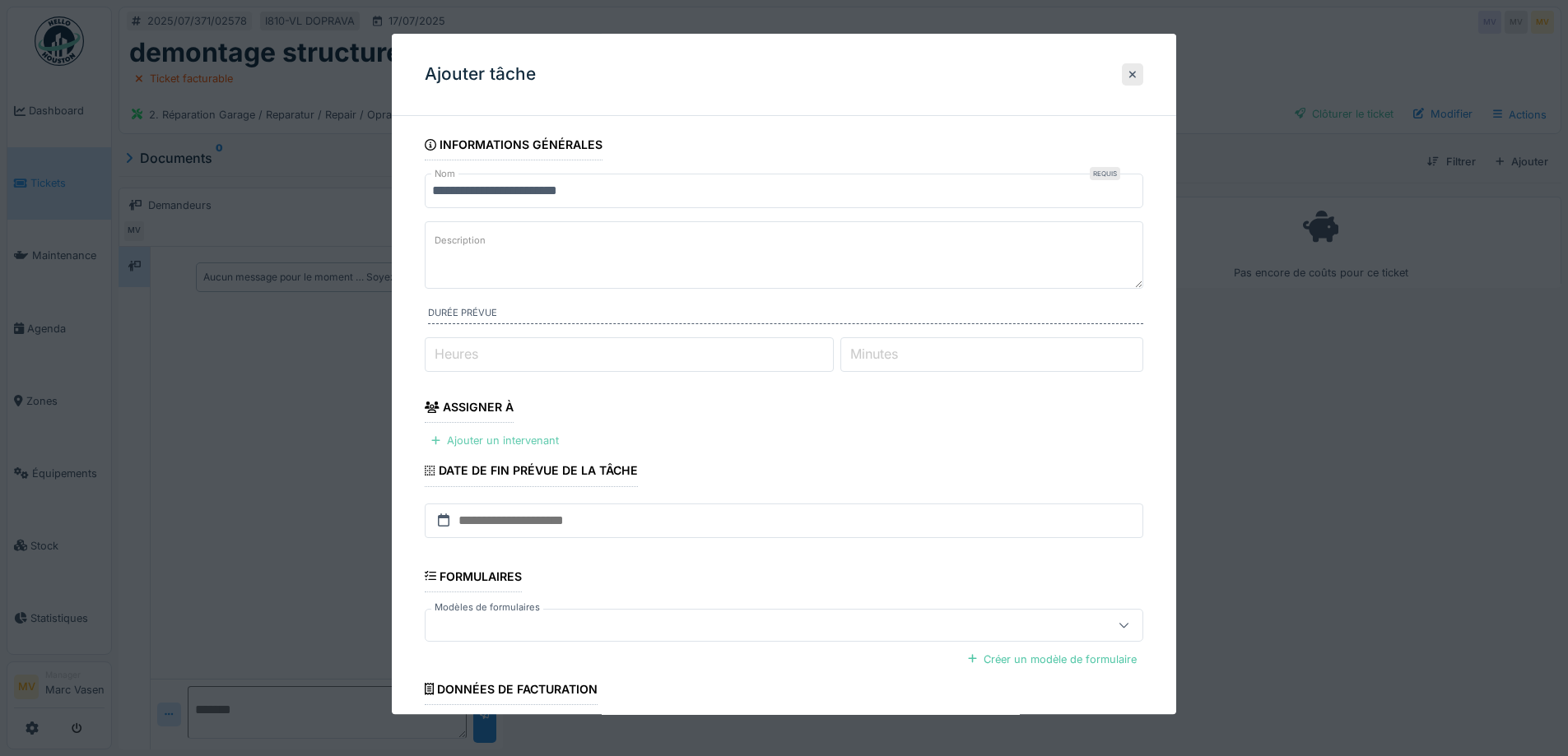 click on "Ajouter un intervenant" at bounding box center (495, 441) 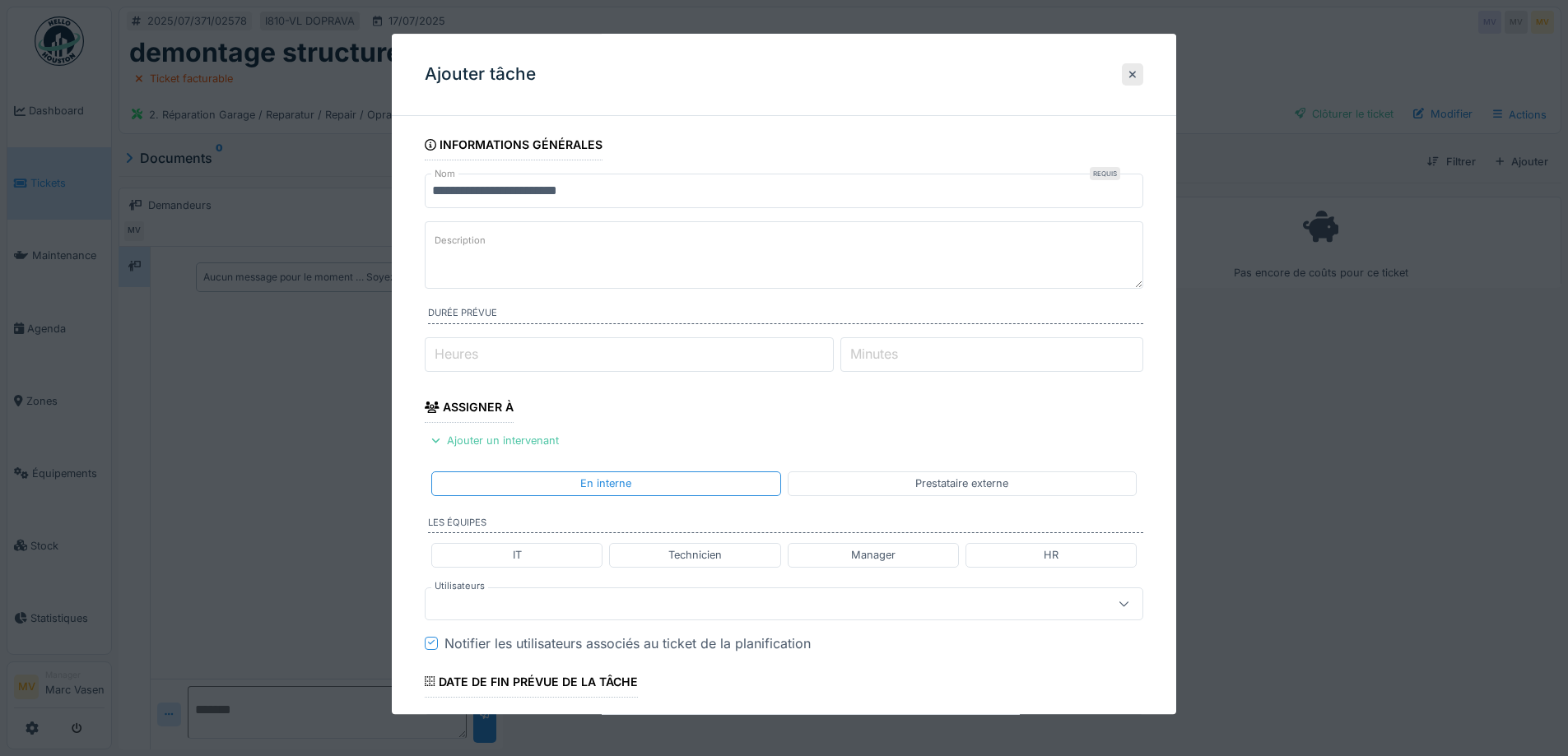click at bounding box center (747, 604) 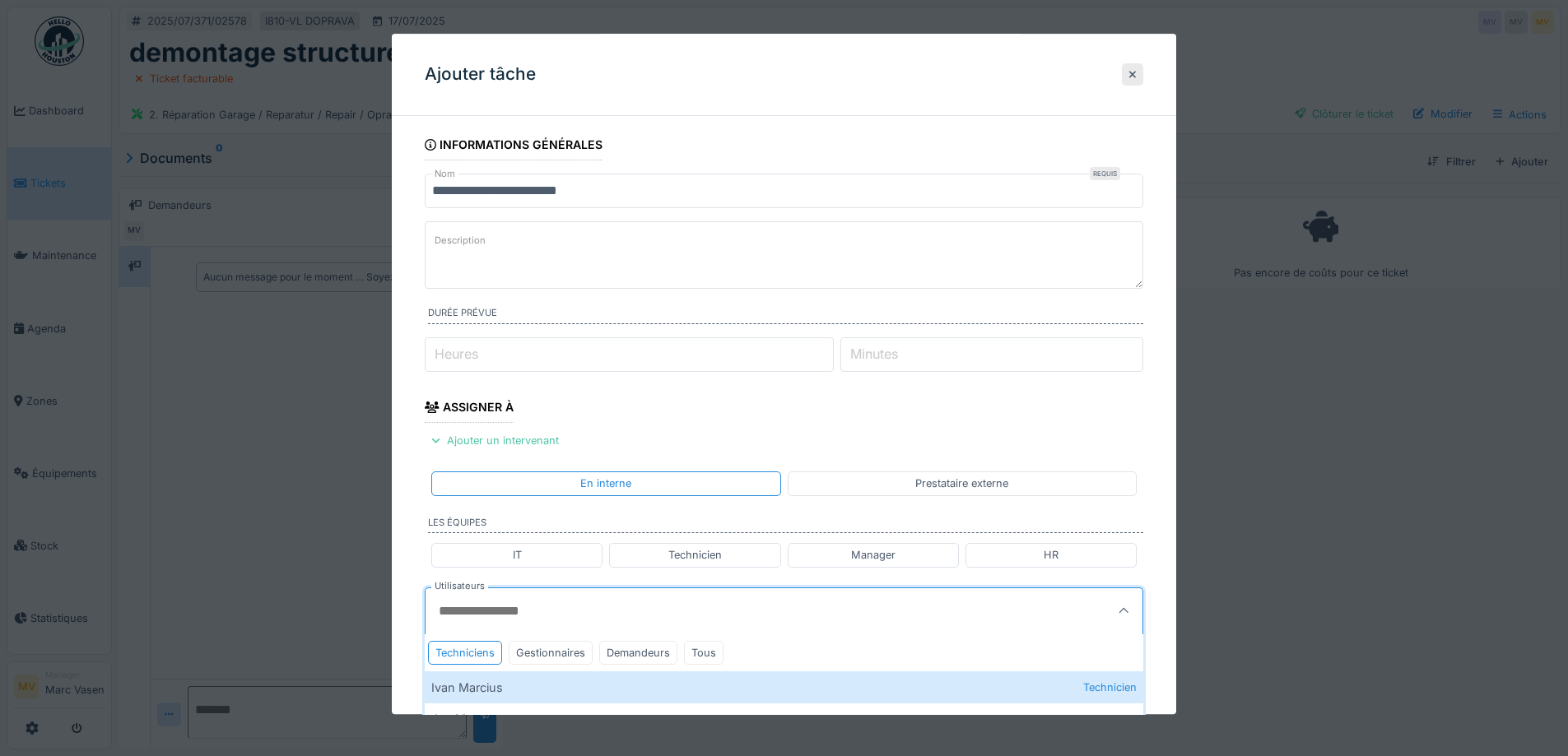 scroll, scrollTop: 368, scrollLeft: 0, axis: vertical 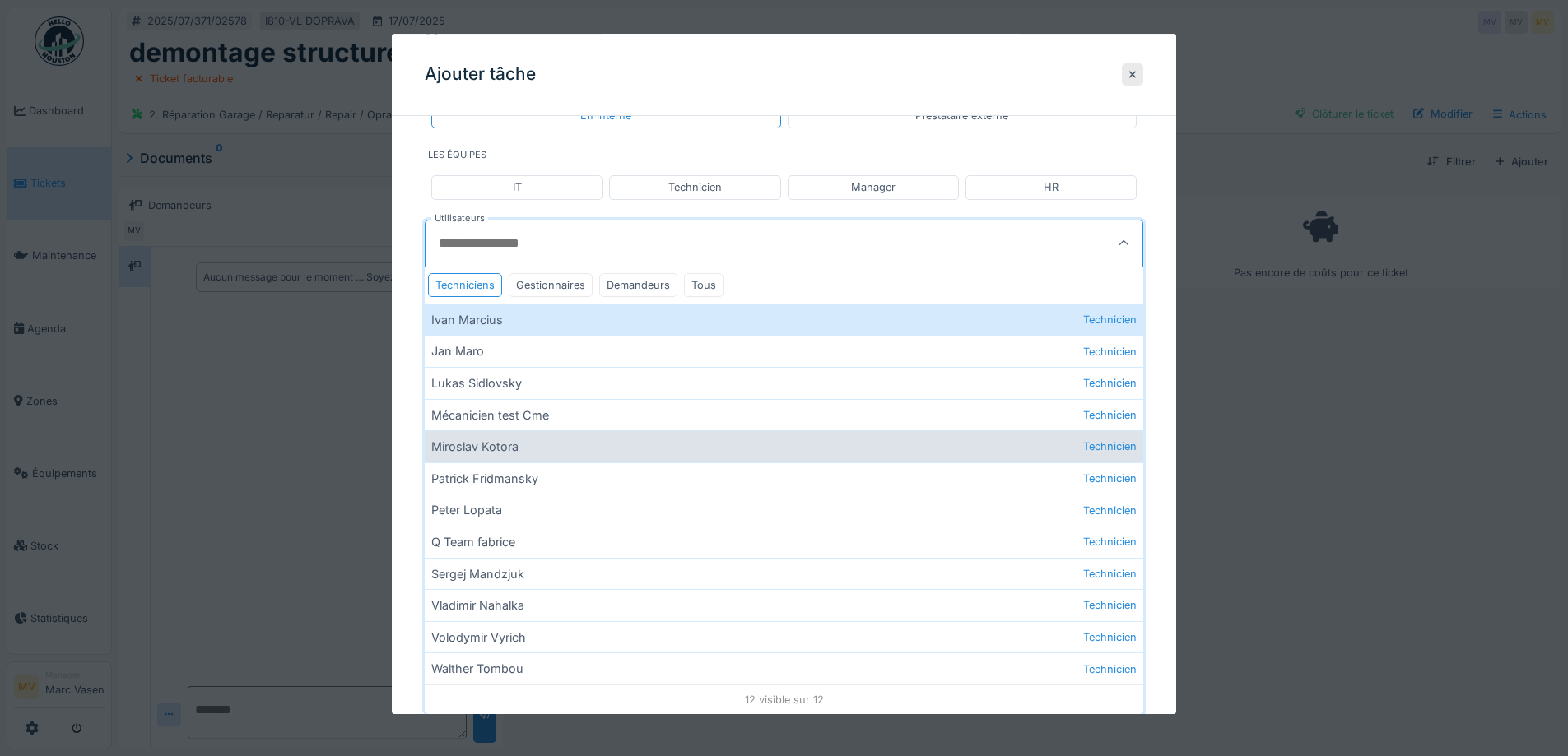 click on "[FIRST] [LAST]   Technicien" at bounding box center [784, 447] 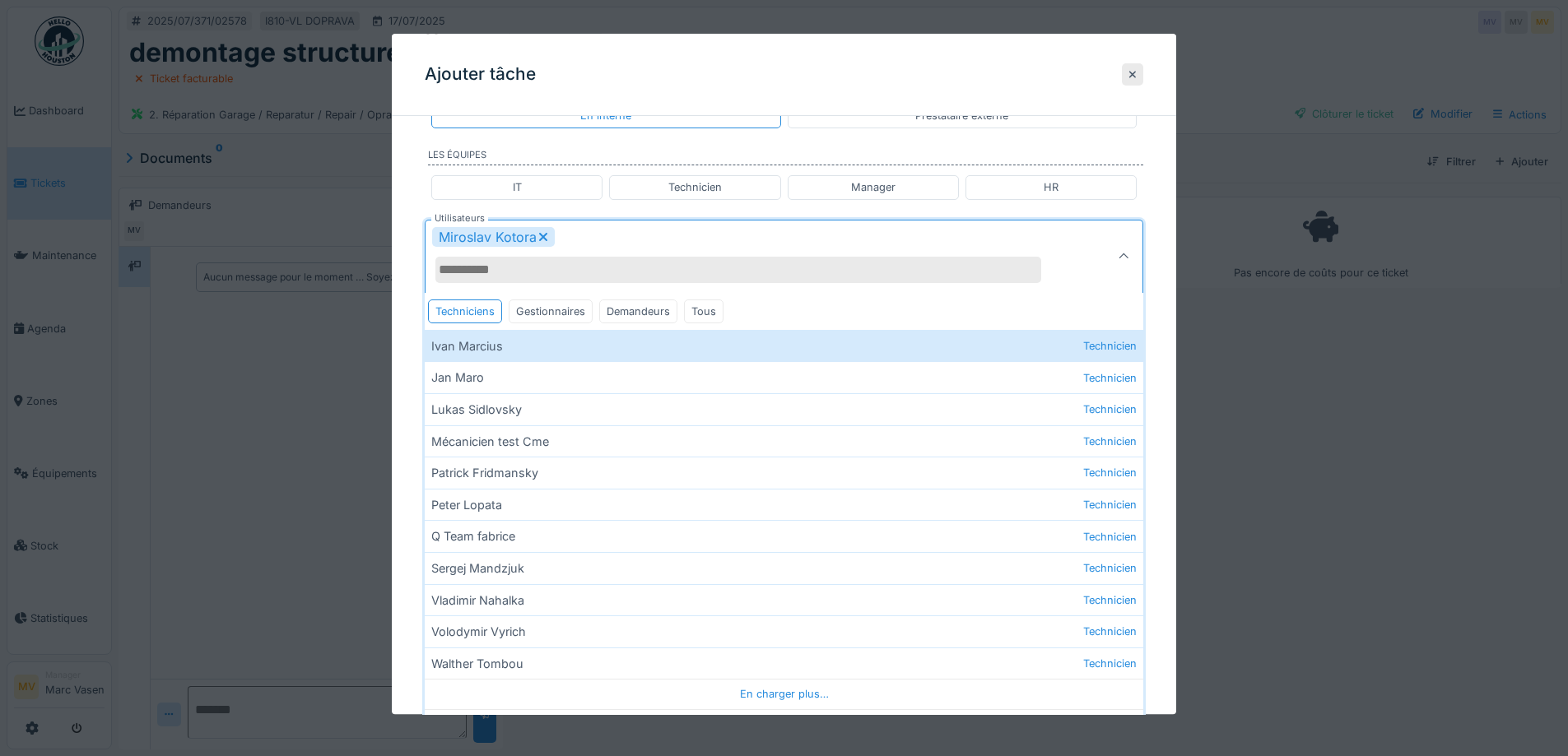 click on "Miroslav Kotora" at bounding box center [747, 257] 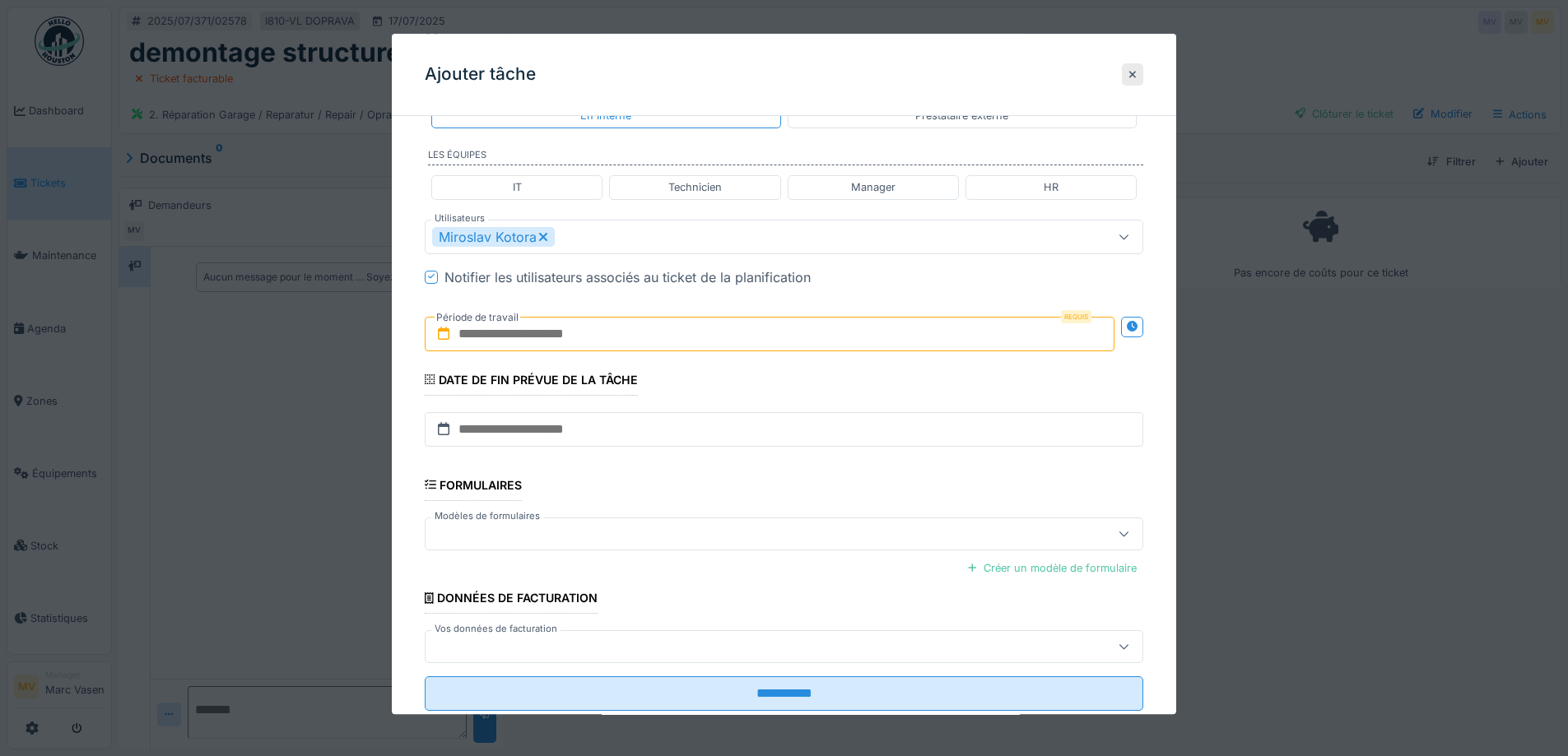 click on "Miroslav Kotora" at bounding box center [747, 237] 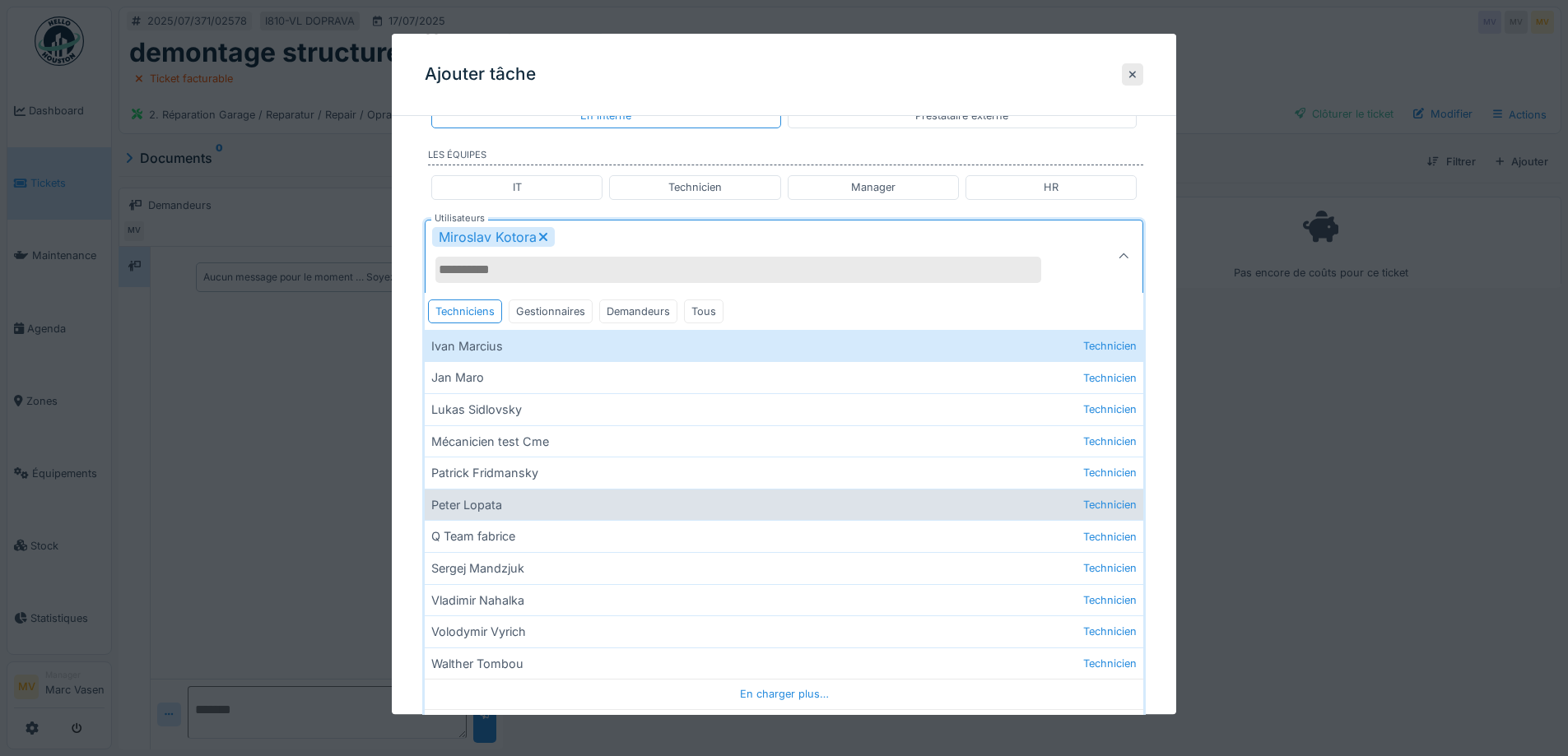 click on "Peter Lopata   Technicien" at bounding box center (784, 504) 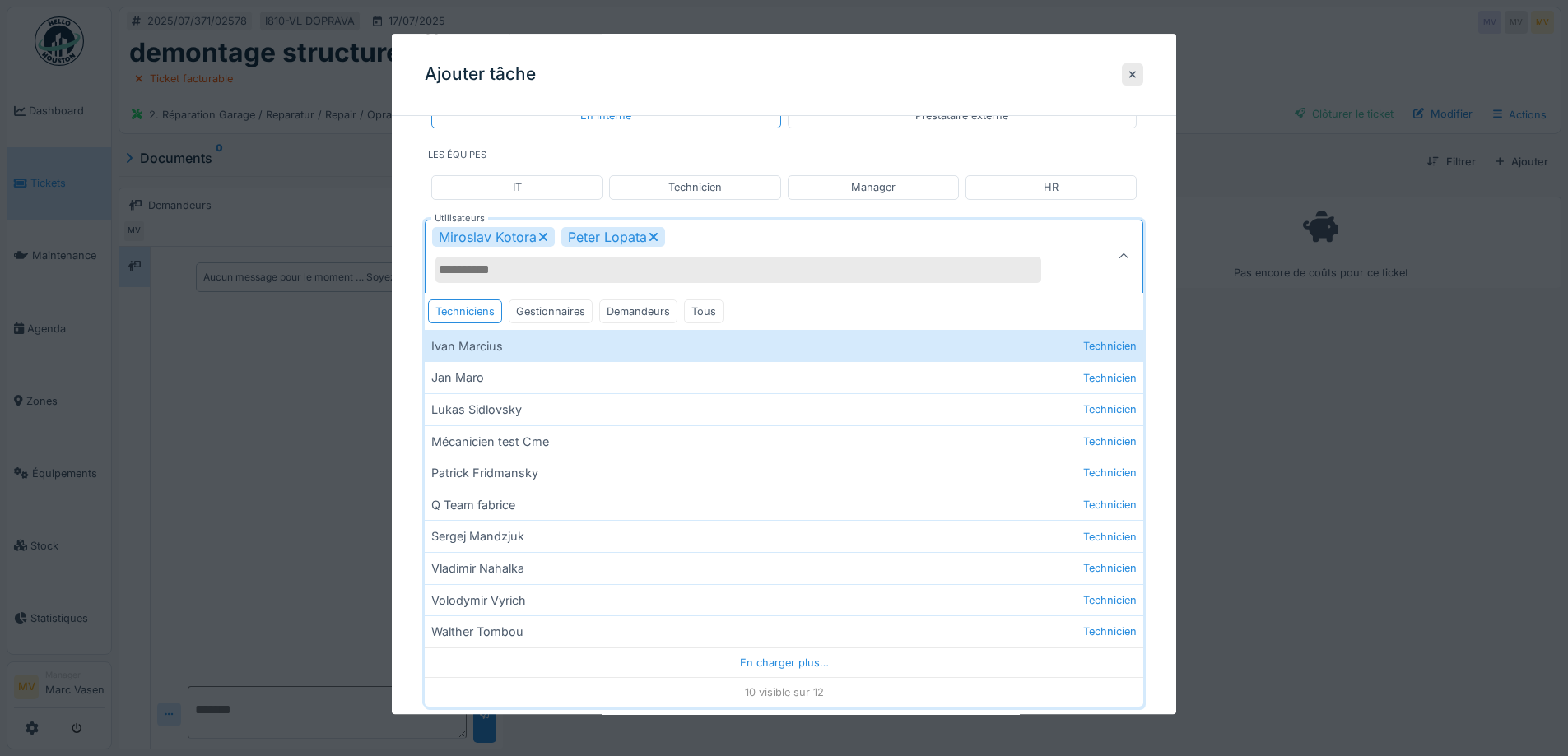 click on "Miroslav Kotora   Peter Lopata" at bounding box center [747, 257] 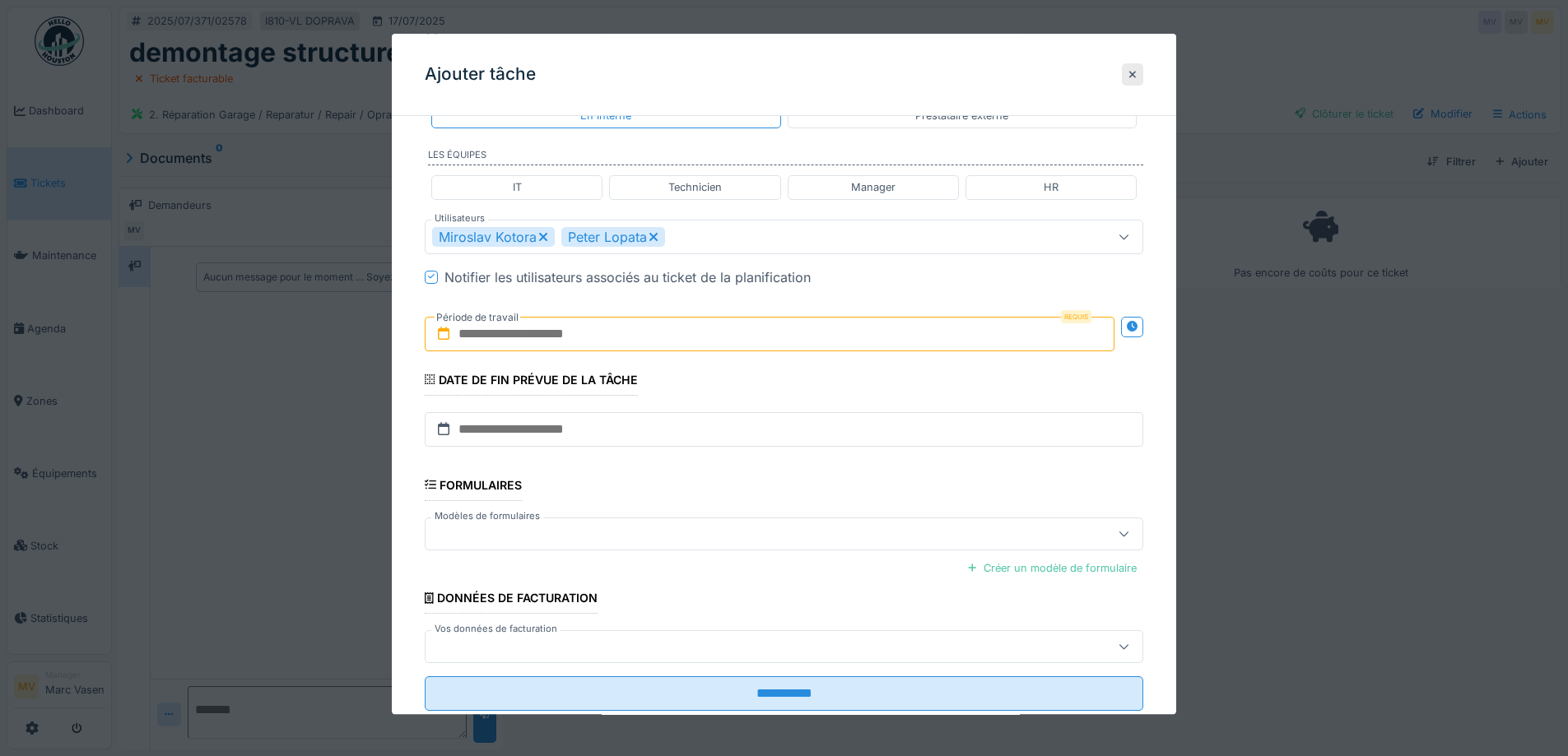 click at bounding box center (770, 334) 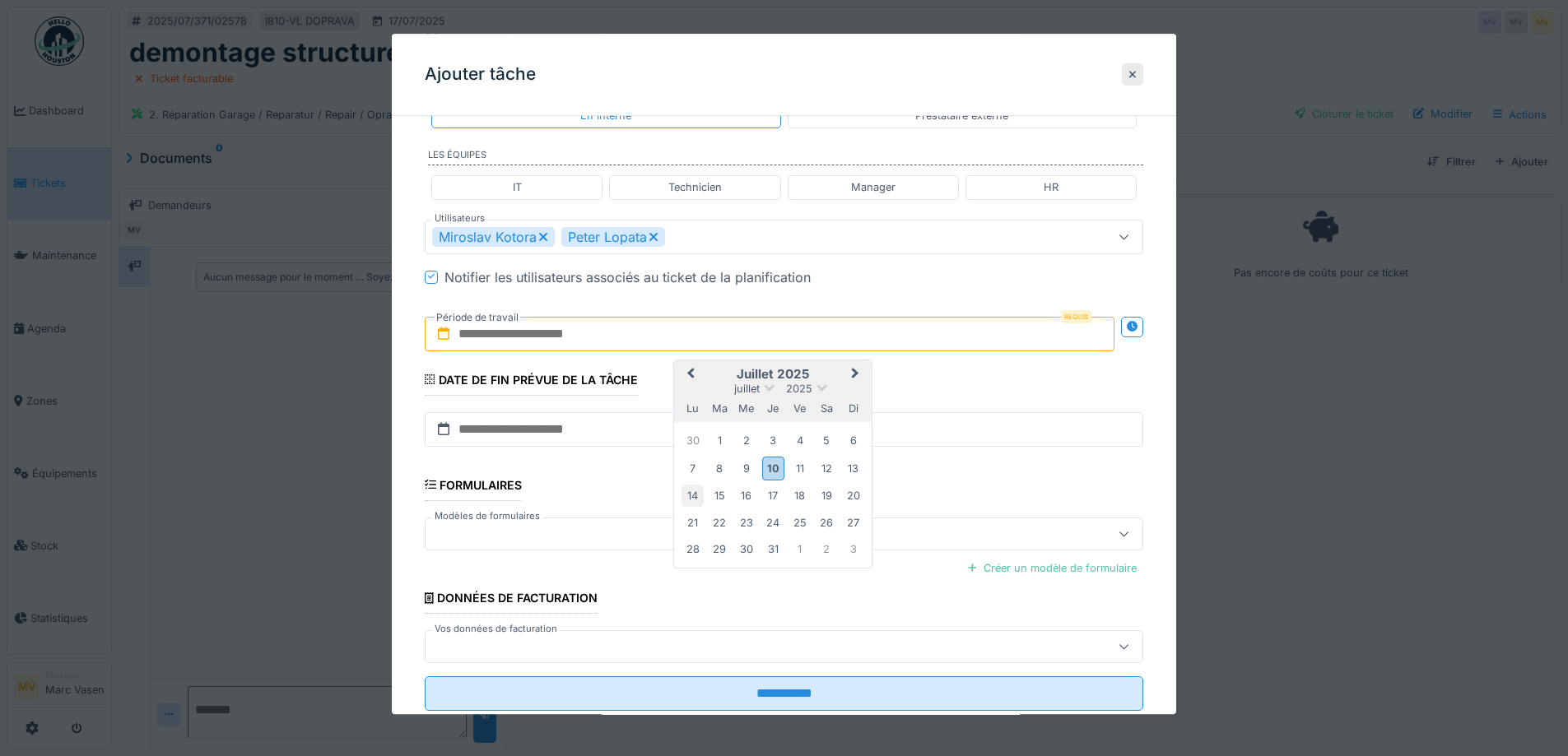 click on "14" at bounding box center [692, 496] 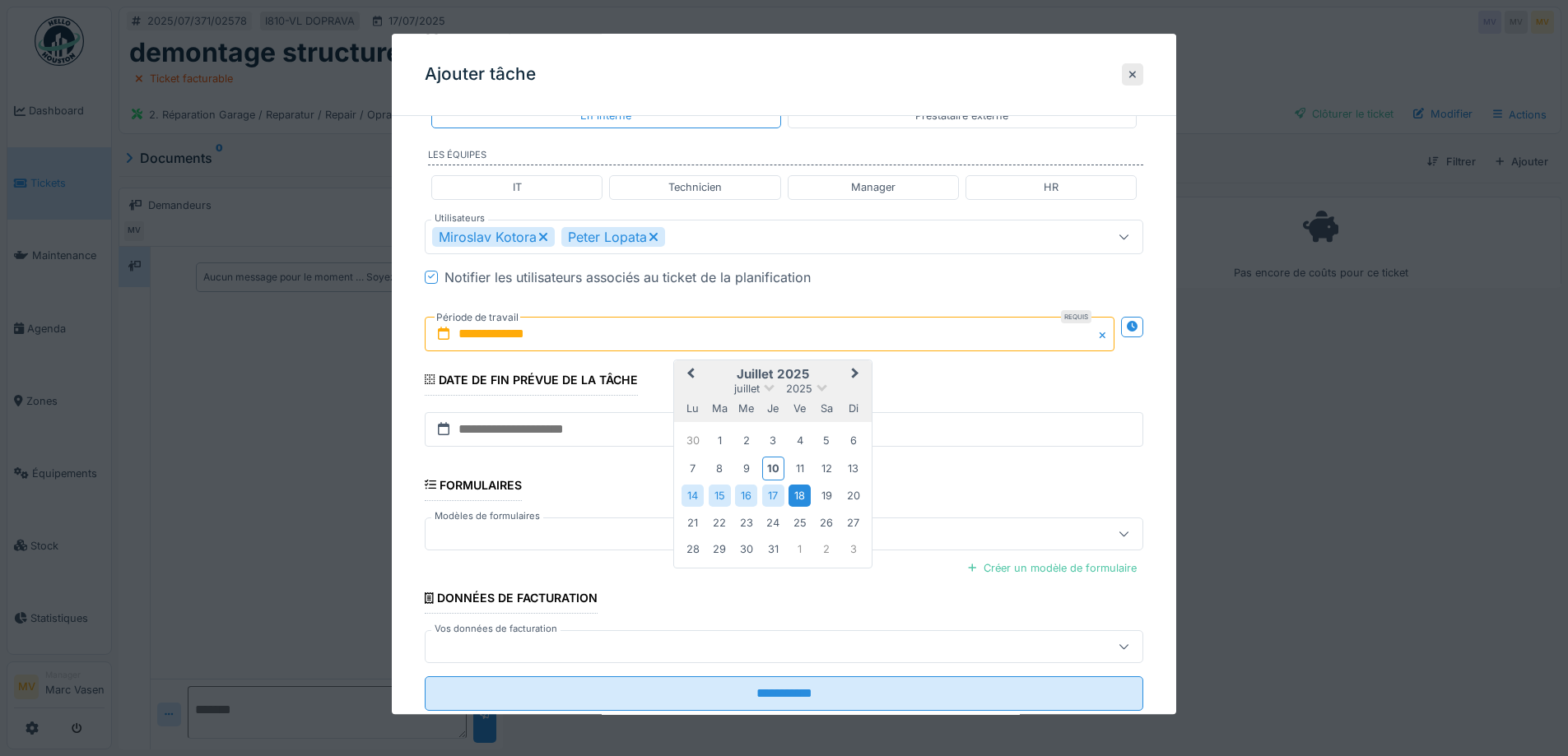 click on "18" at bounding box center (799, 496) 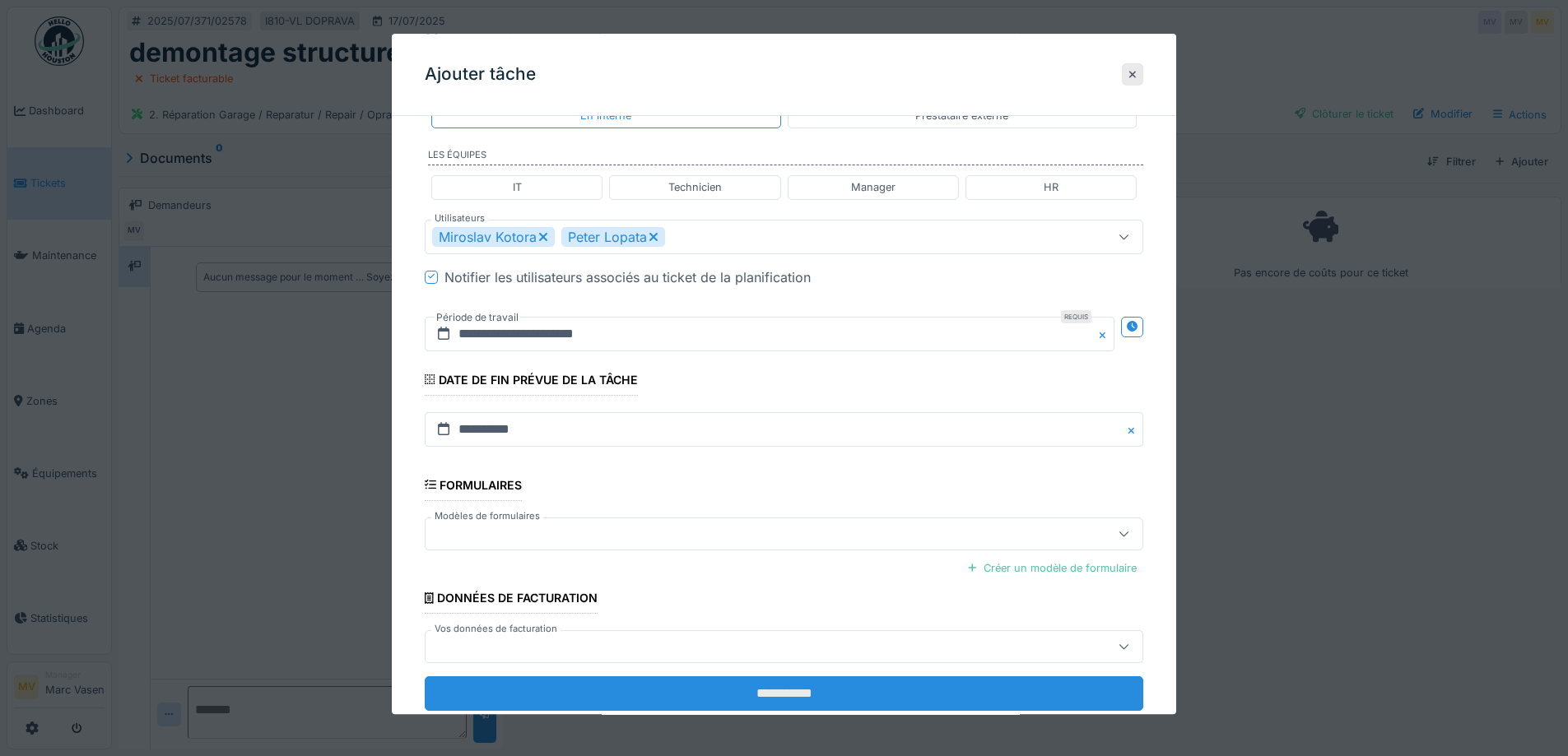 click on "**********" at bounding box center [784, 693] 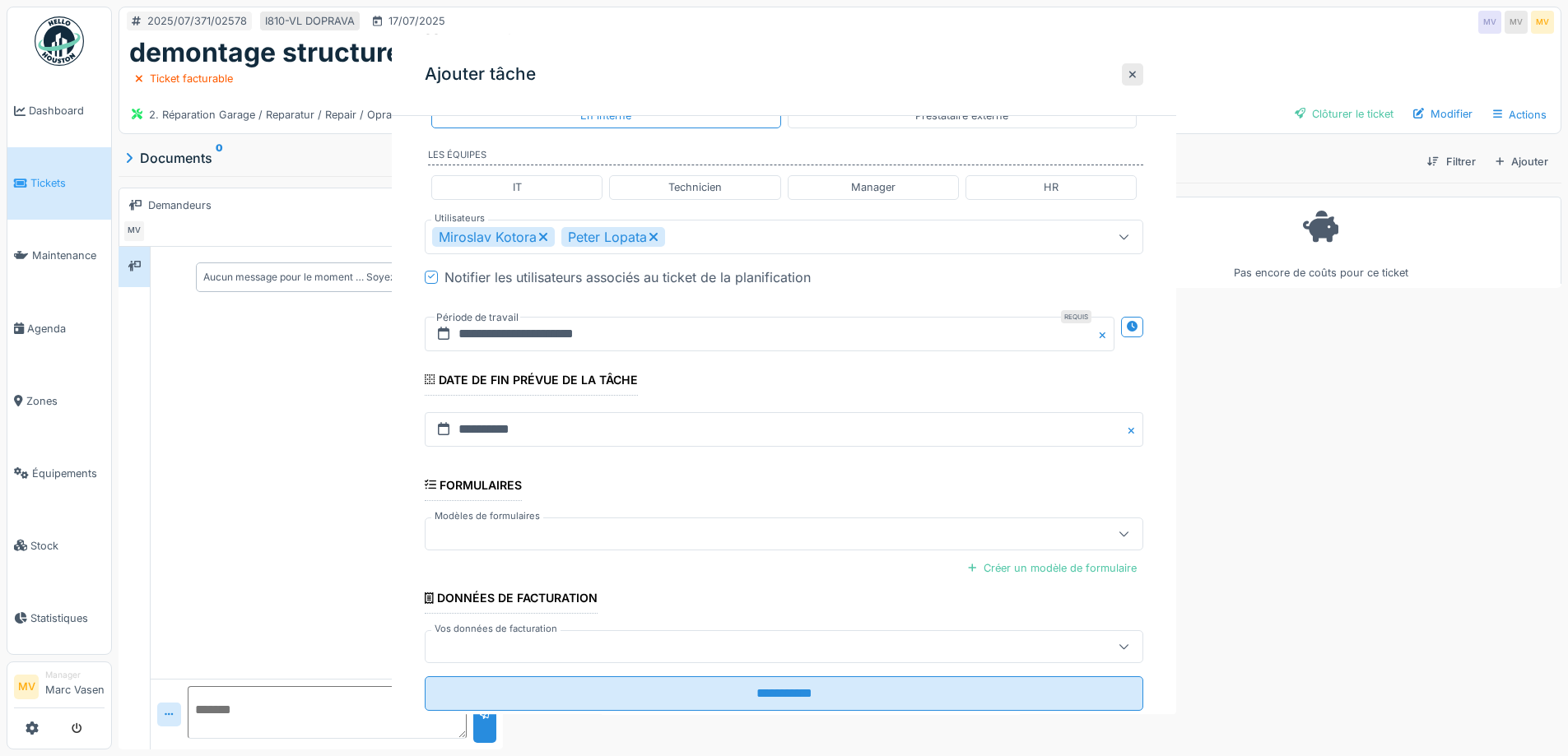 scroll, scrollTop: 0, scrollLeft: 0, axis: both 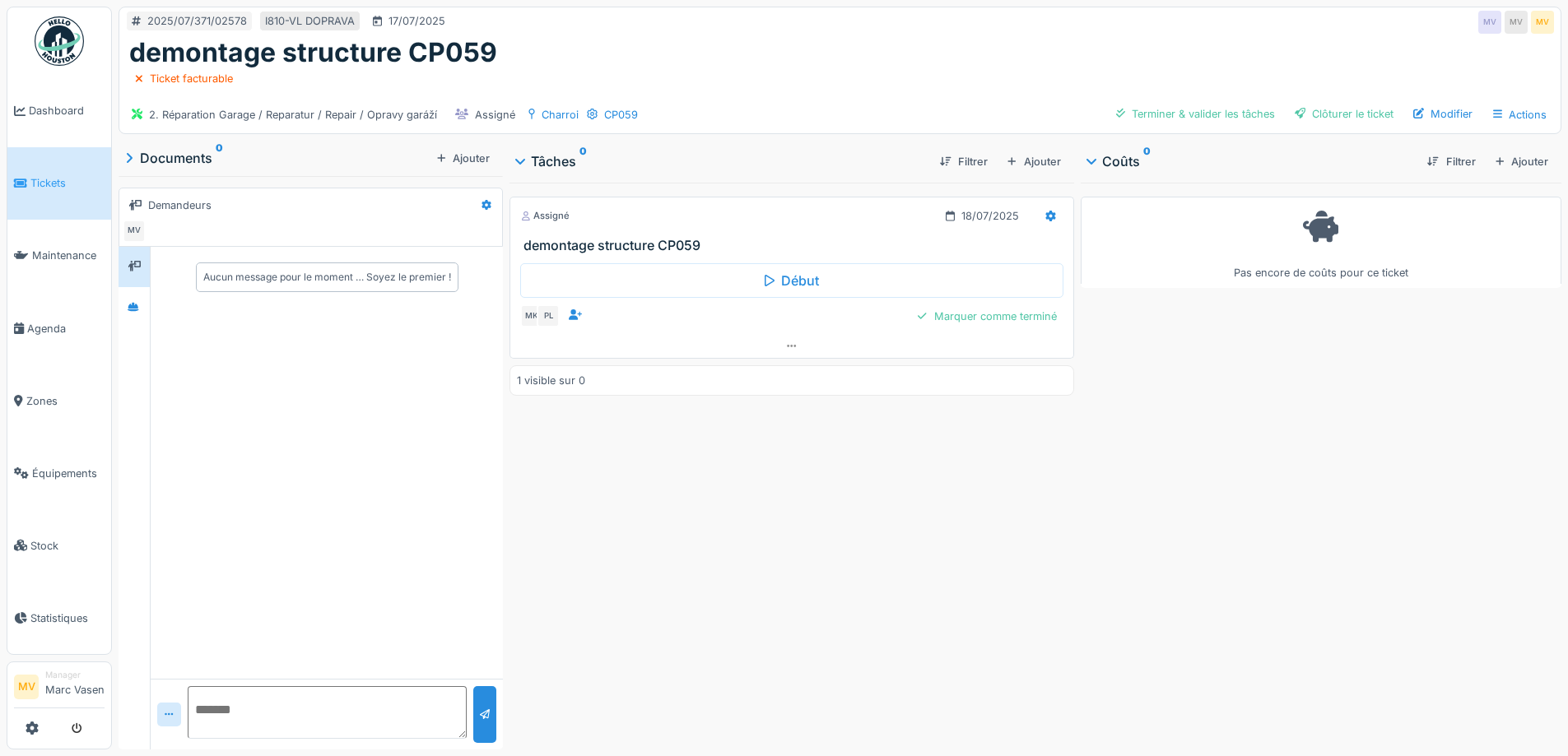 drag, startPoint x: 75, startPoint y: 249, endPoint x: 137, endPoint y: 249, distance: 62 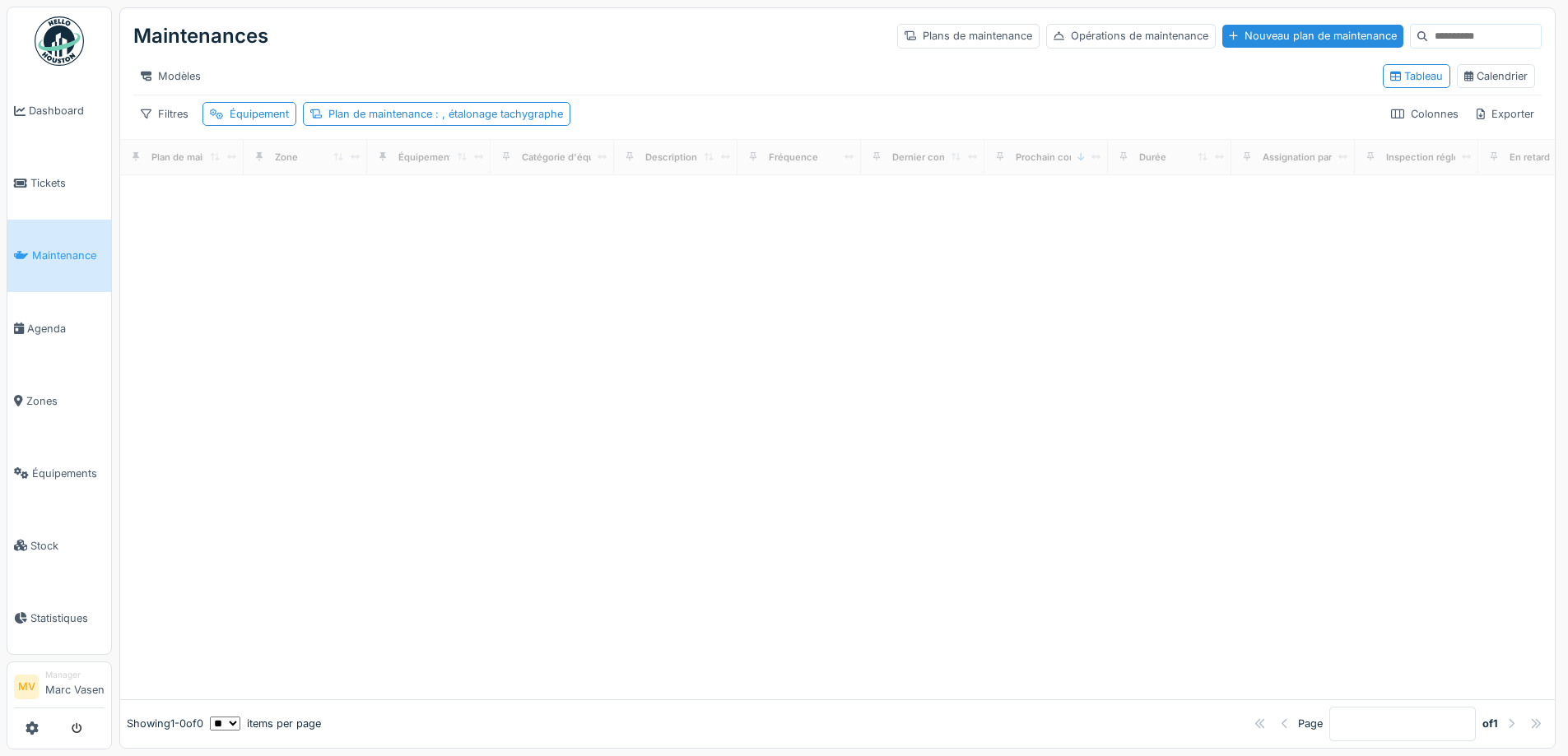 scroll, scrollTop: 0, scrollLeft: 0, axis: both 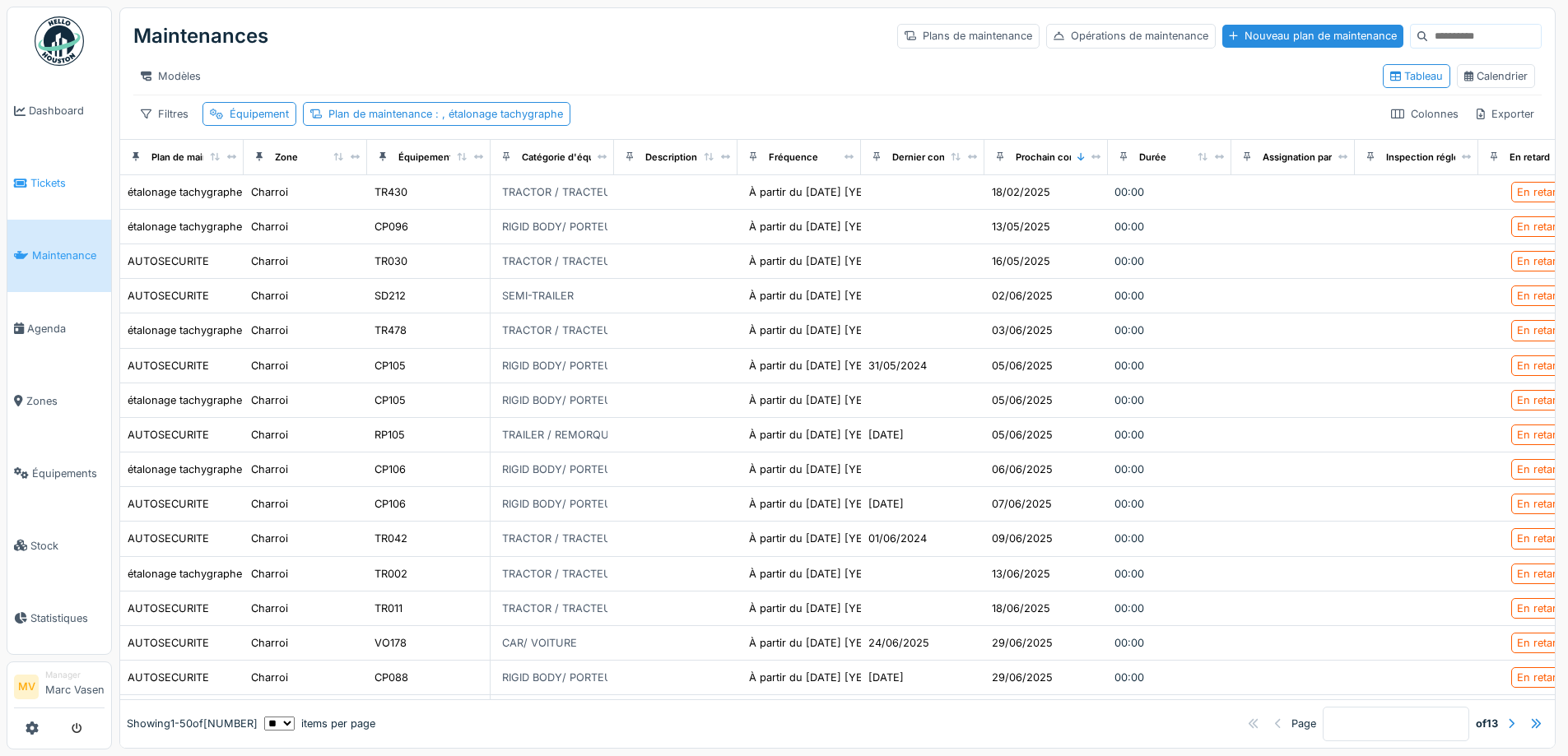 click on "Tickets" at bounding box center [59, 183] 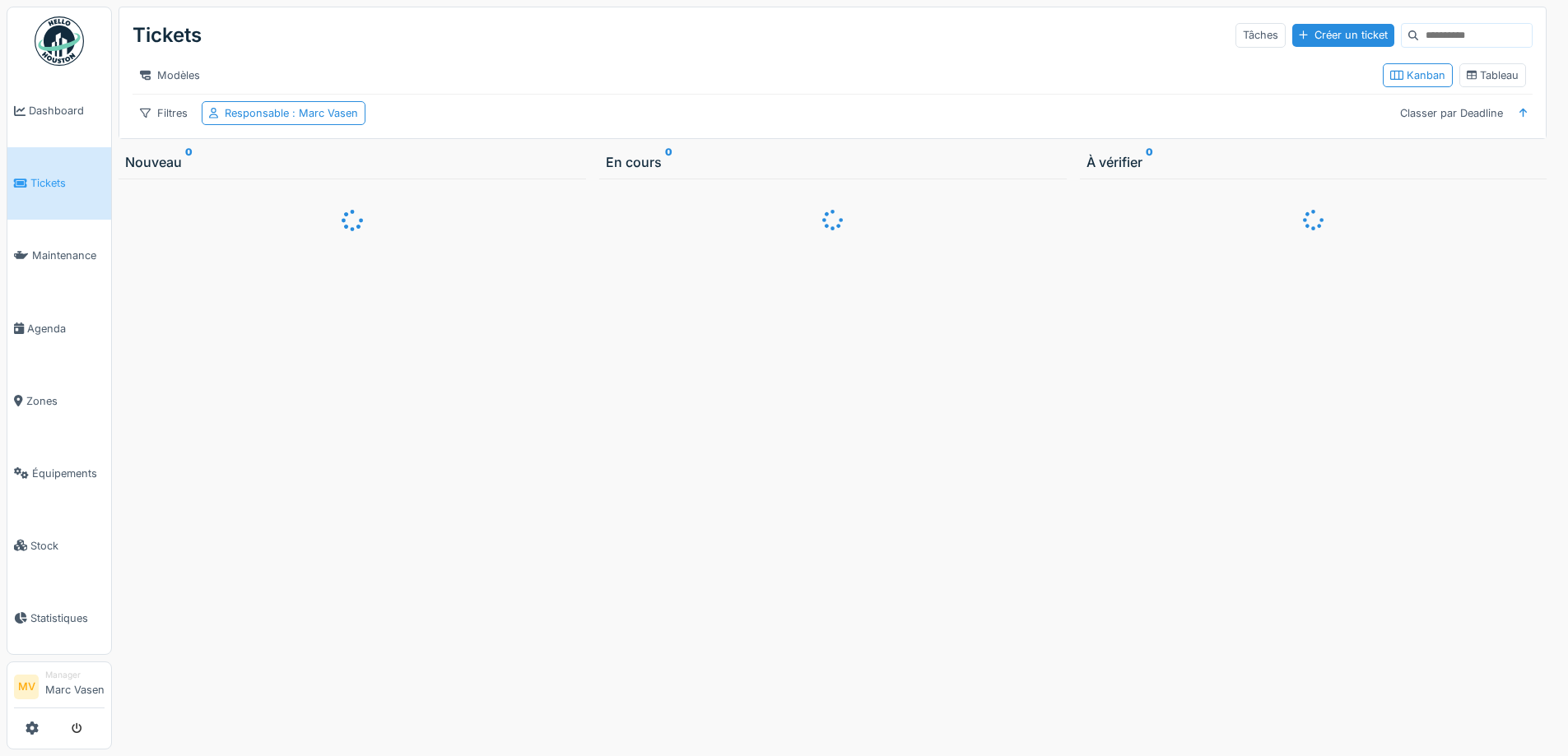scroll, scrollTop: 0, scrollLeft: 0, axis: both 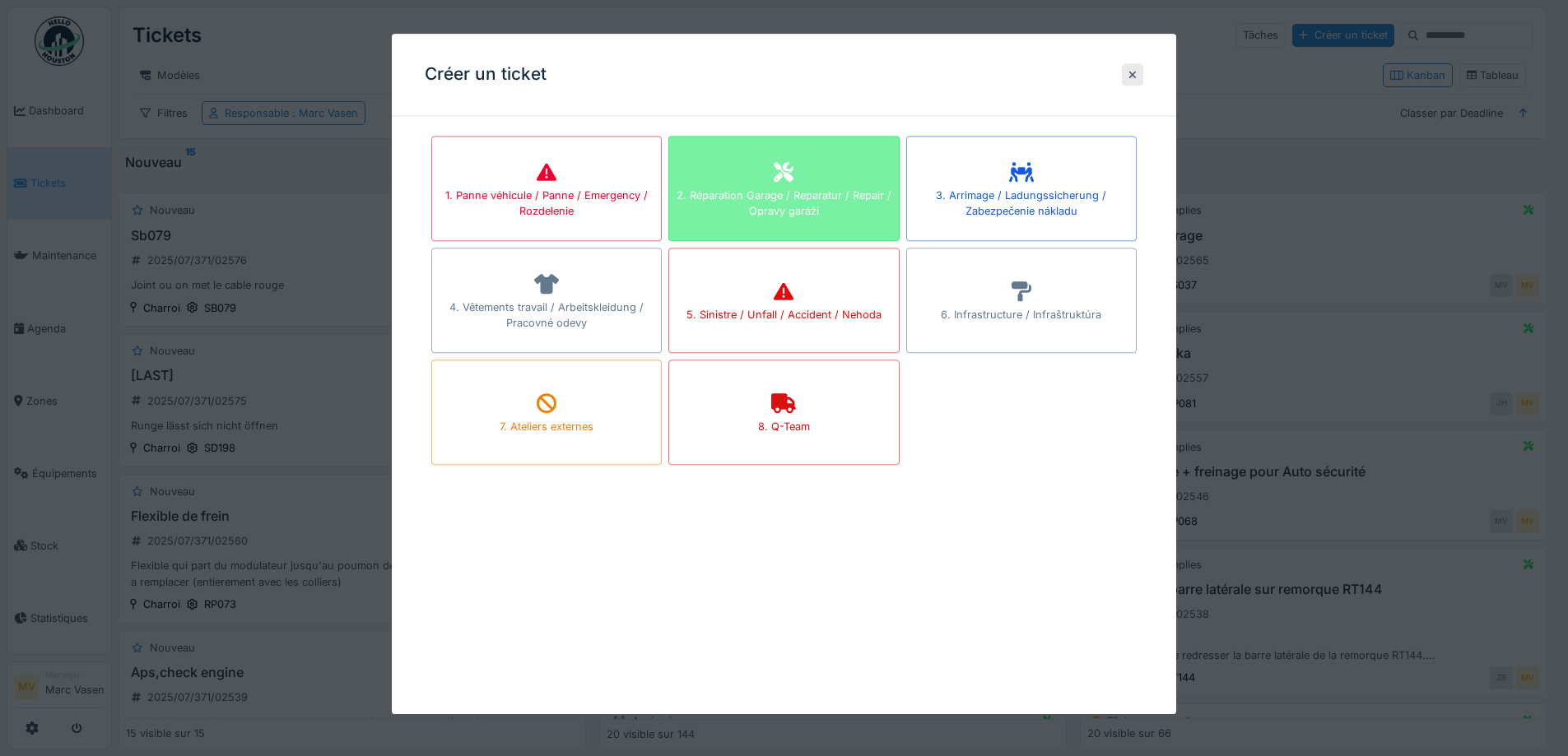 click on "2. Réparation Garage / Reparatur / Repair / Opravy garáží" at bounding box center [784, 203] 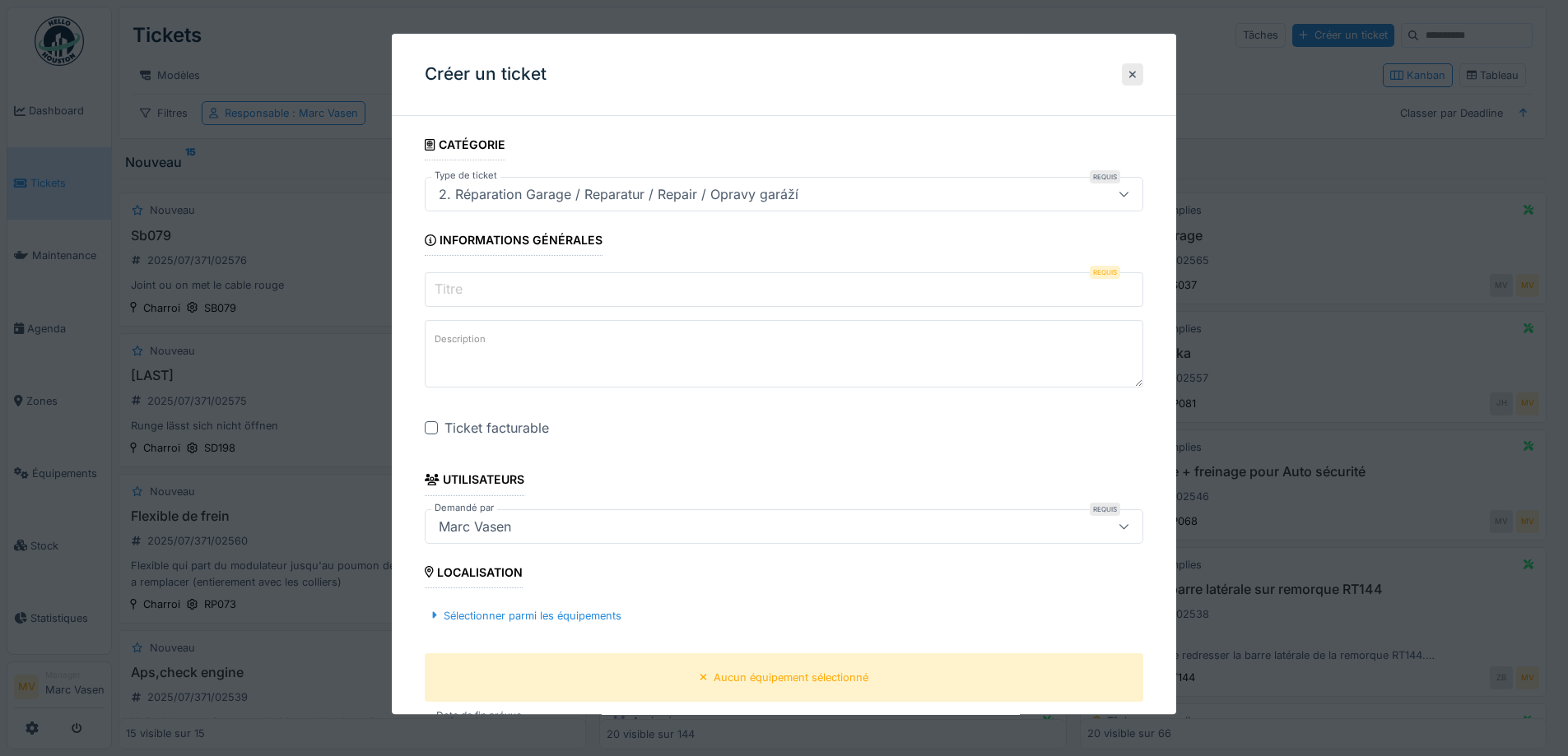click on "Titre" at bounding box center [784, 290] 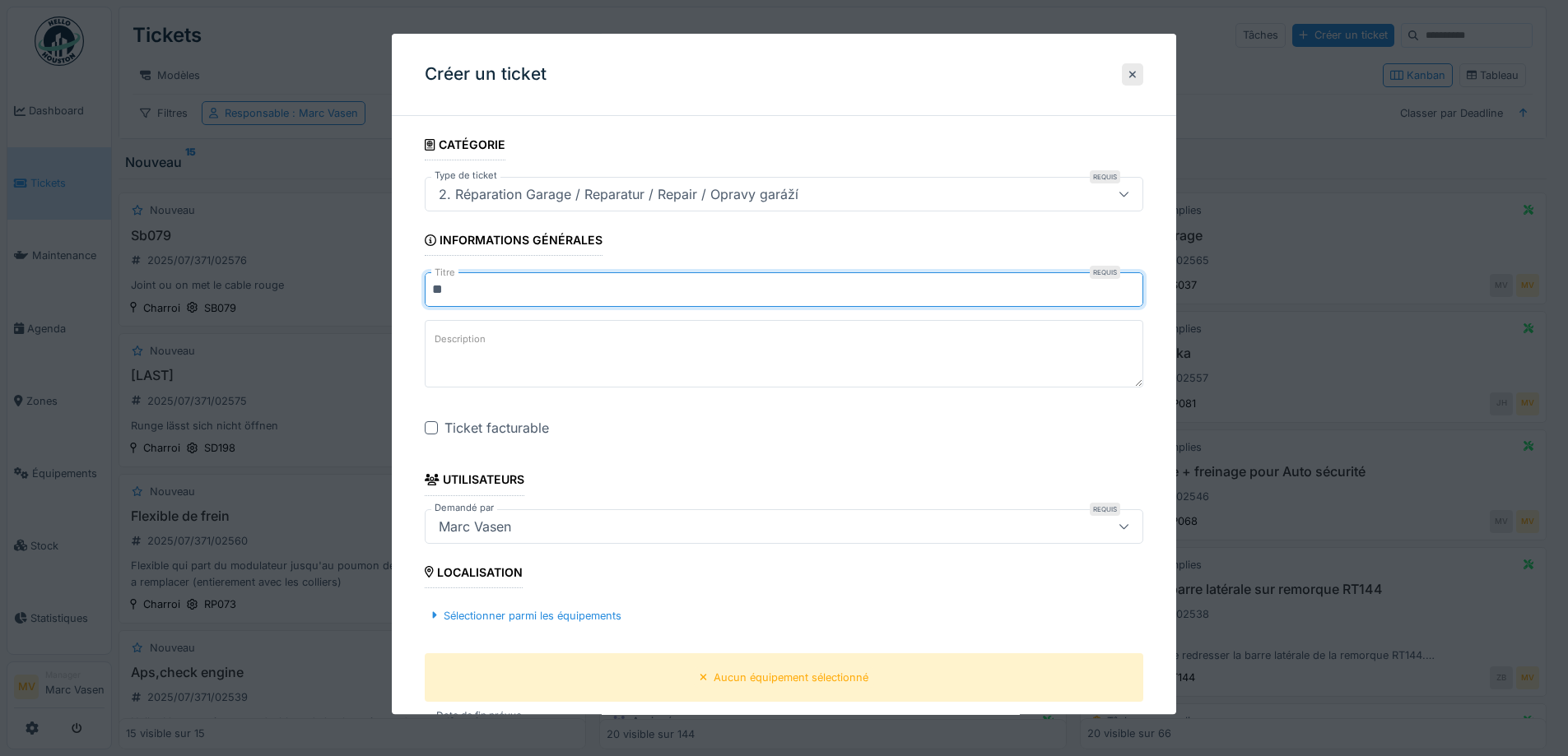 type on "*" 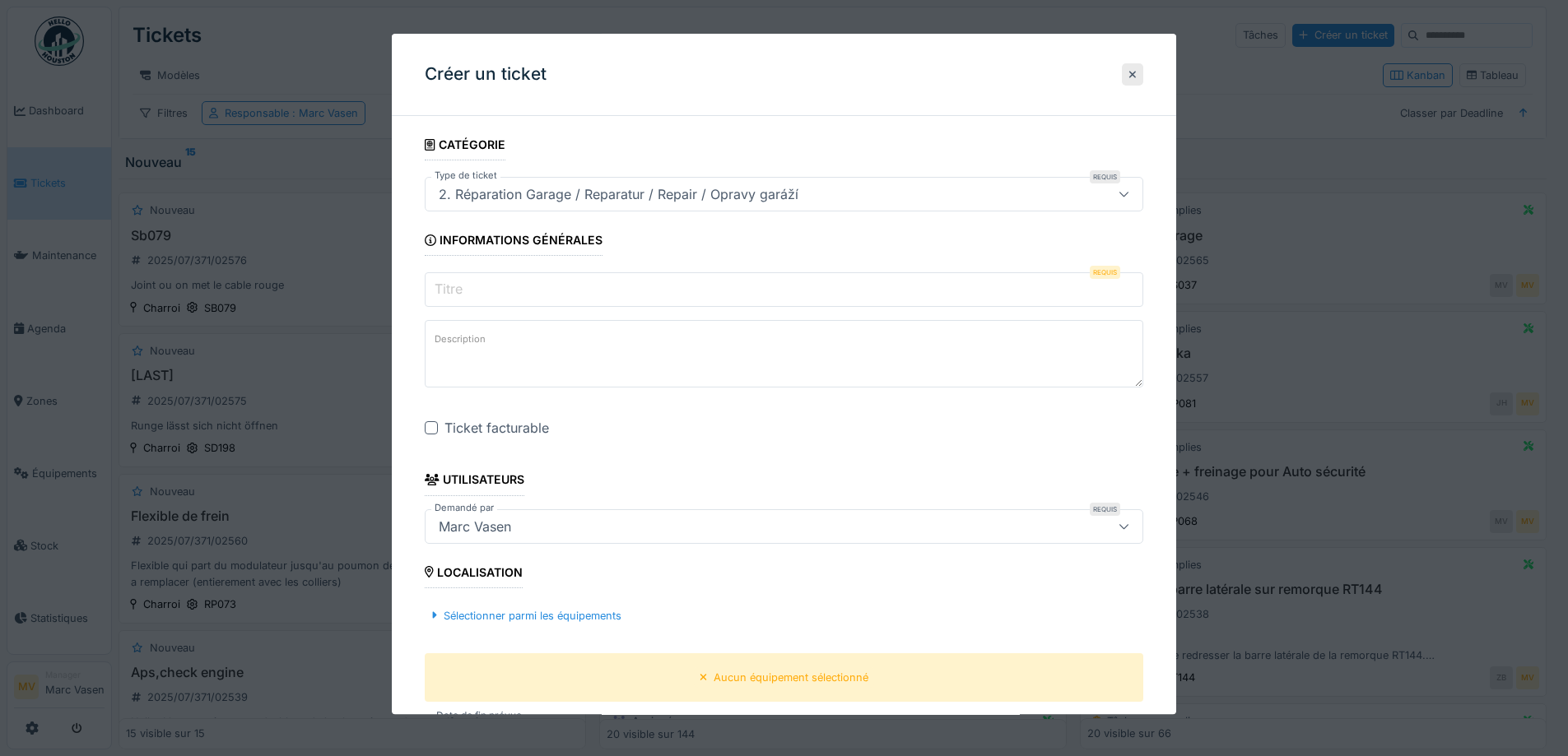 type on "*" 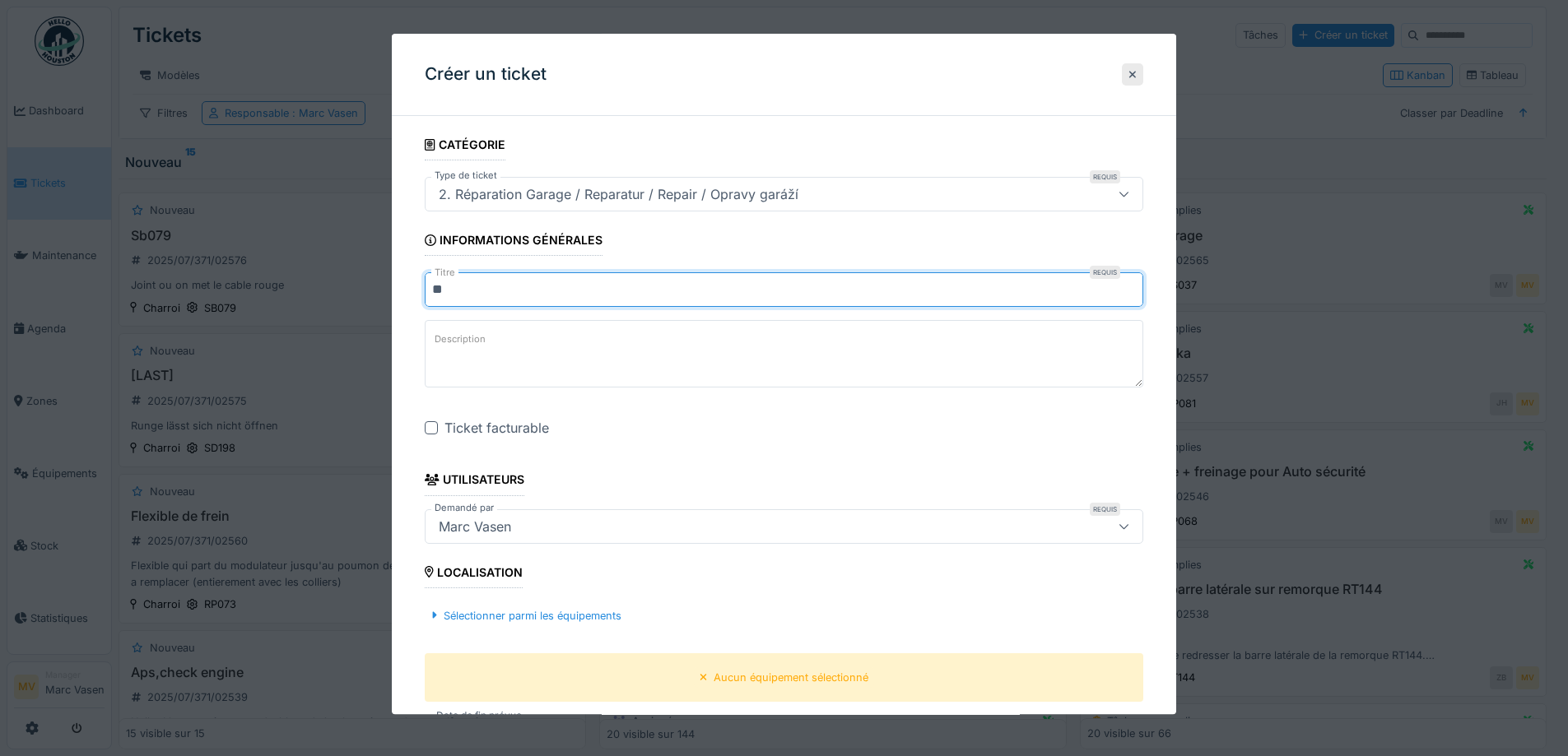 type on "*" 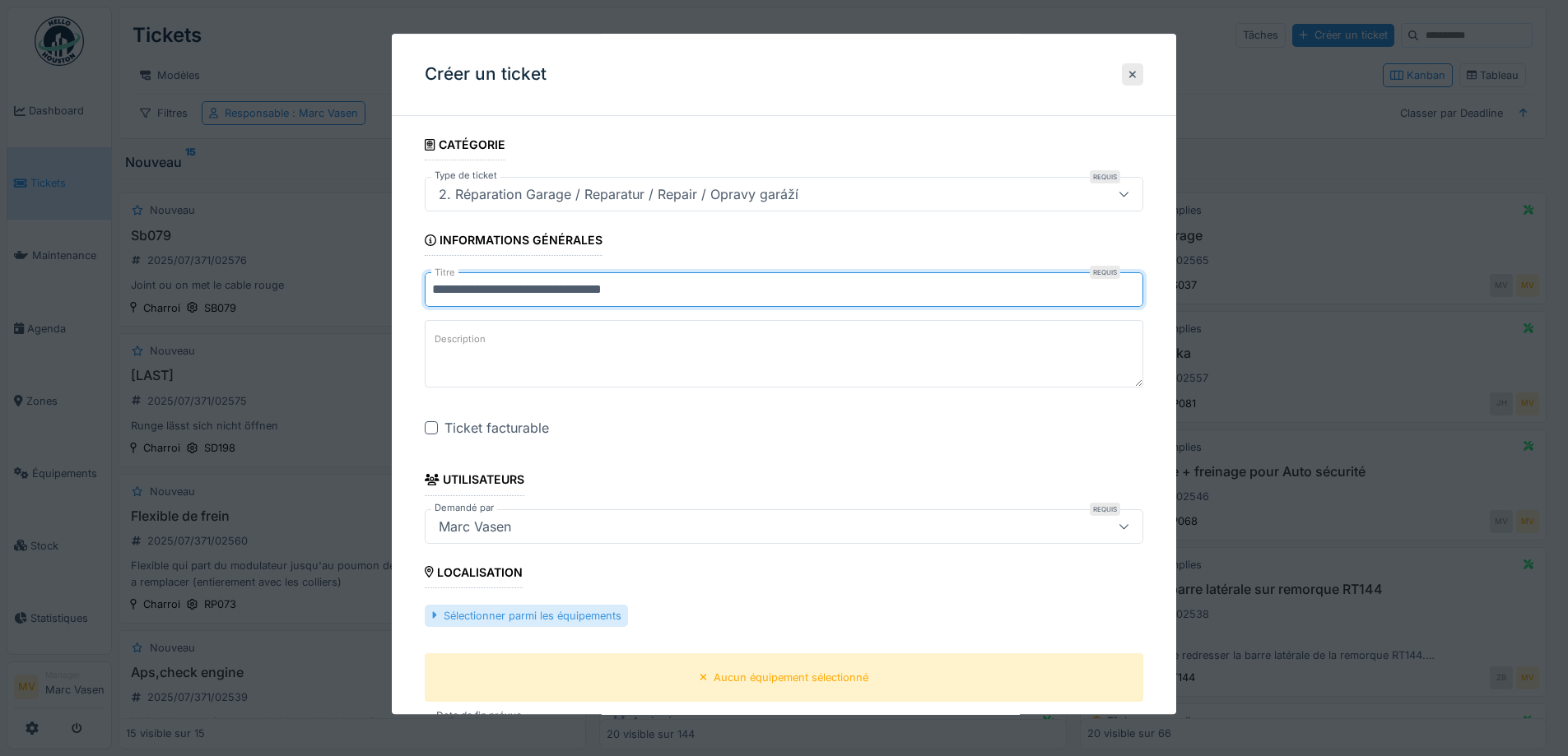type on "**********" 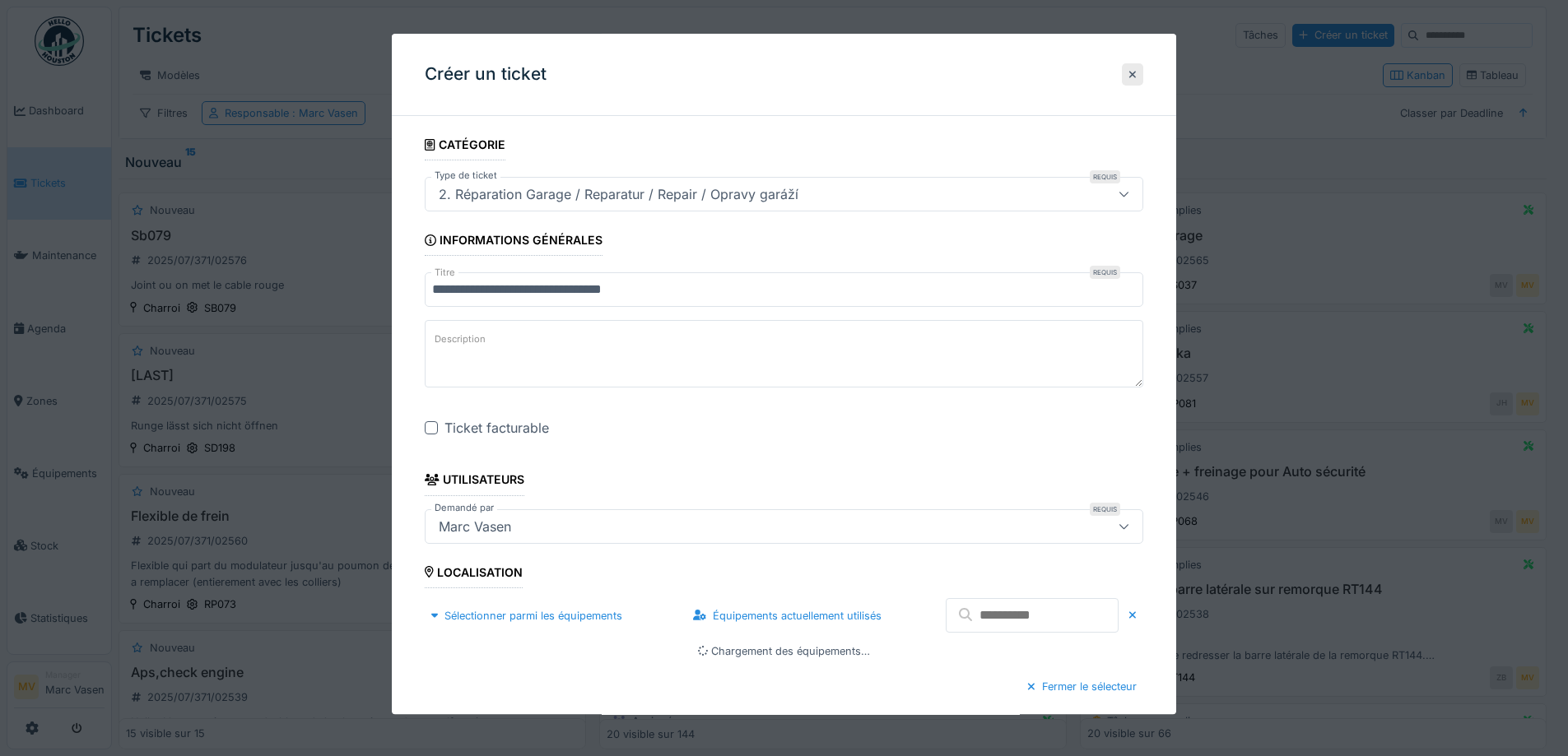 click at bounding box center (1032, 616) 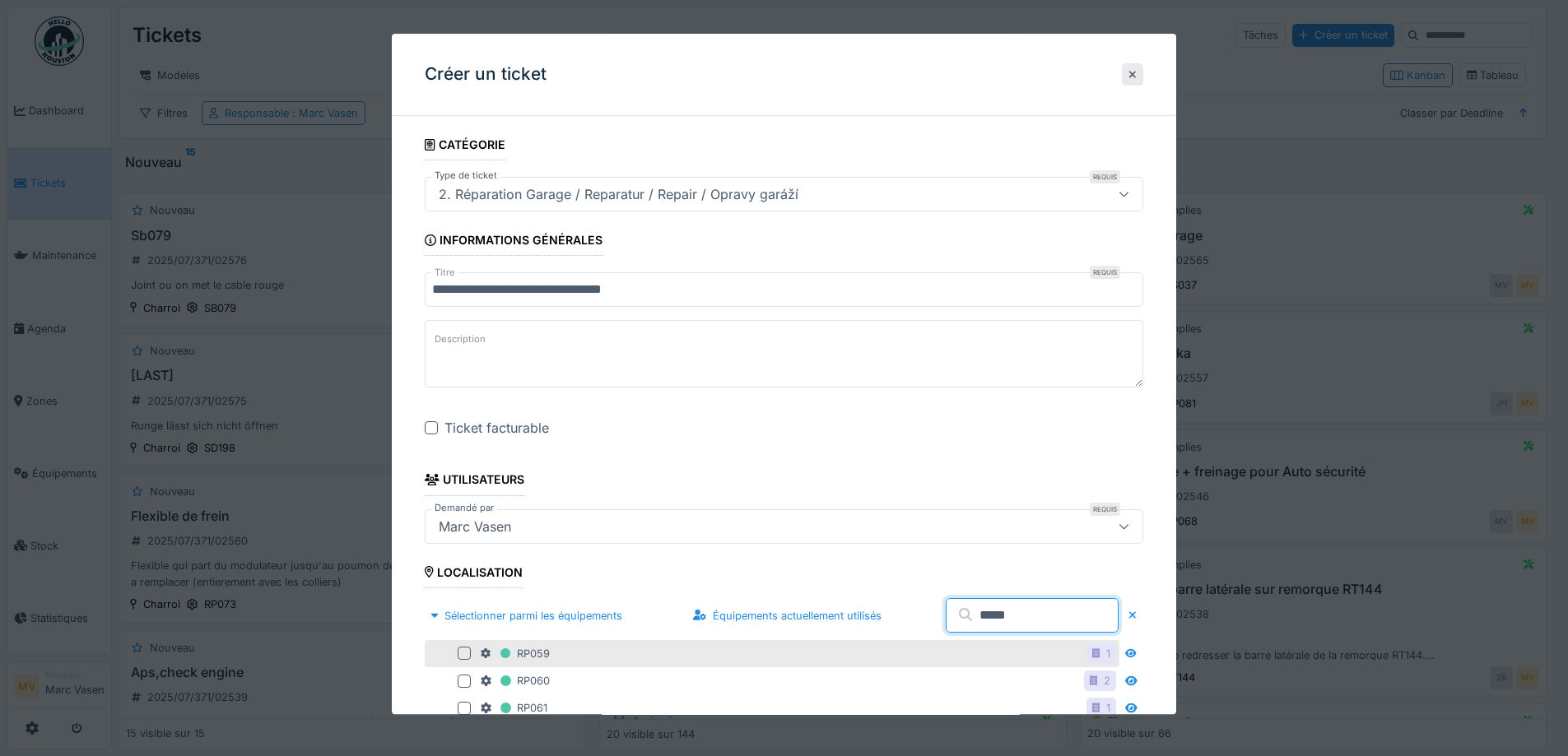 type on "*****" 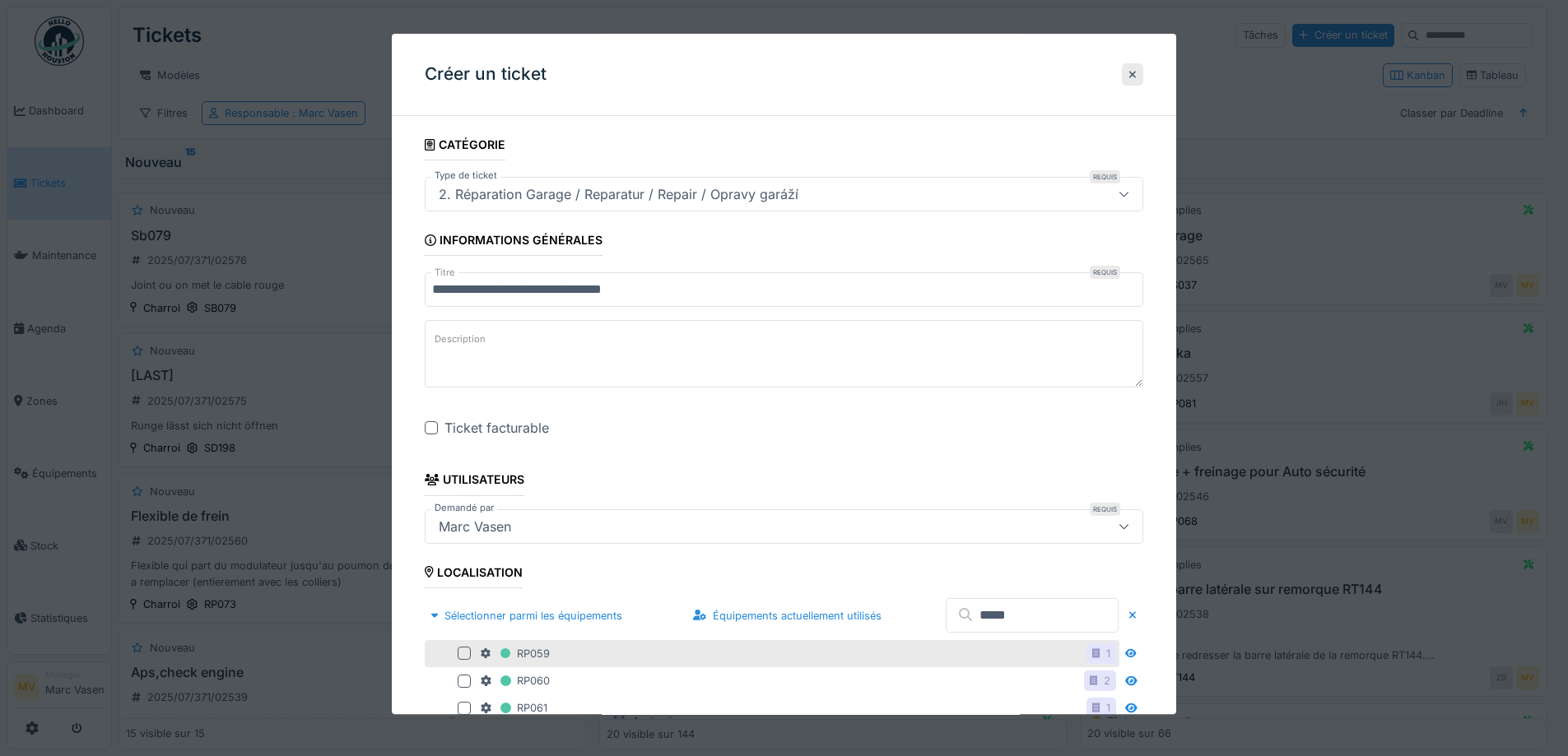 click at bounding box center (464, 654) 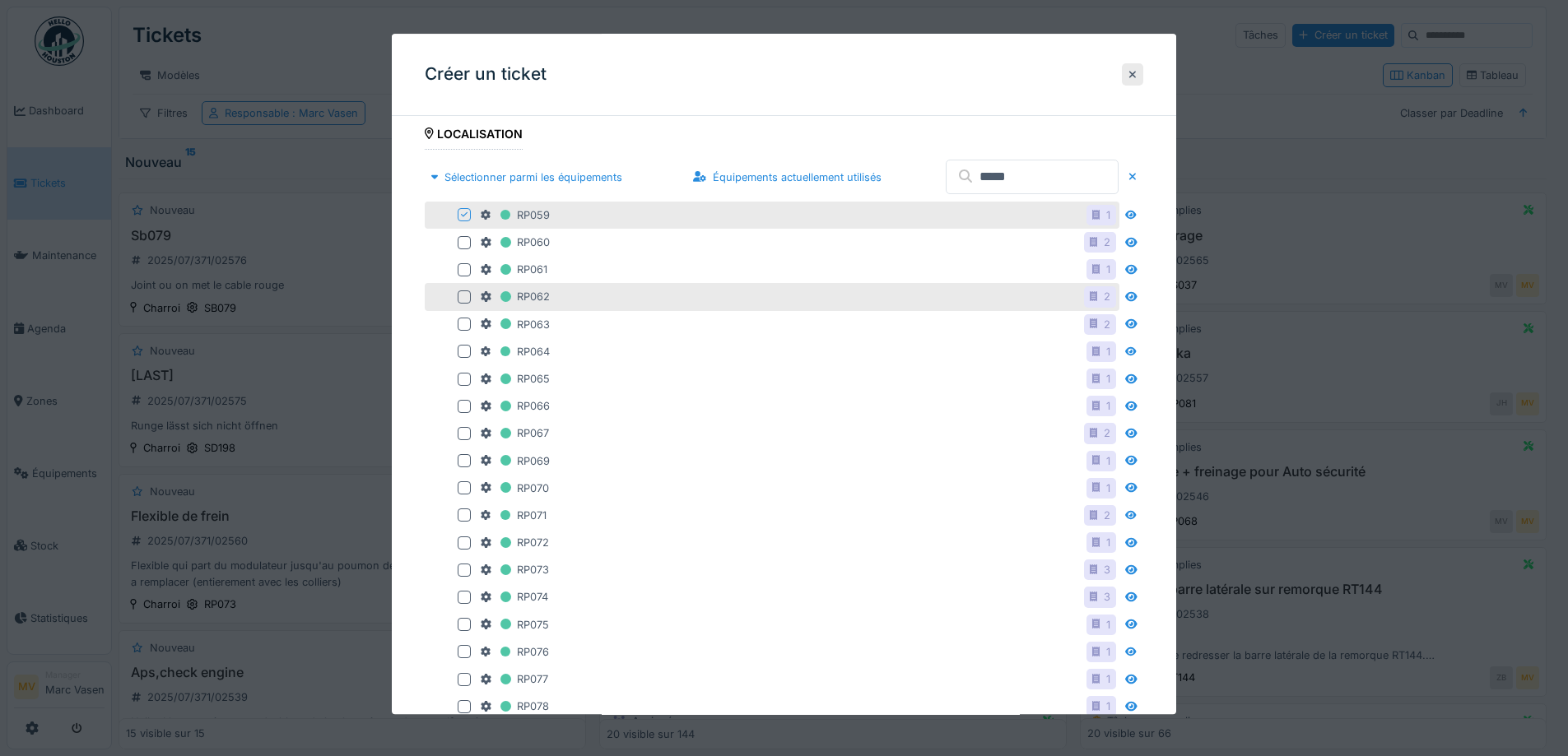 scroll, scrollTop: 1233, scrollLeft: 0, axis: vertical 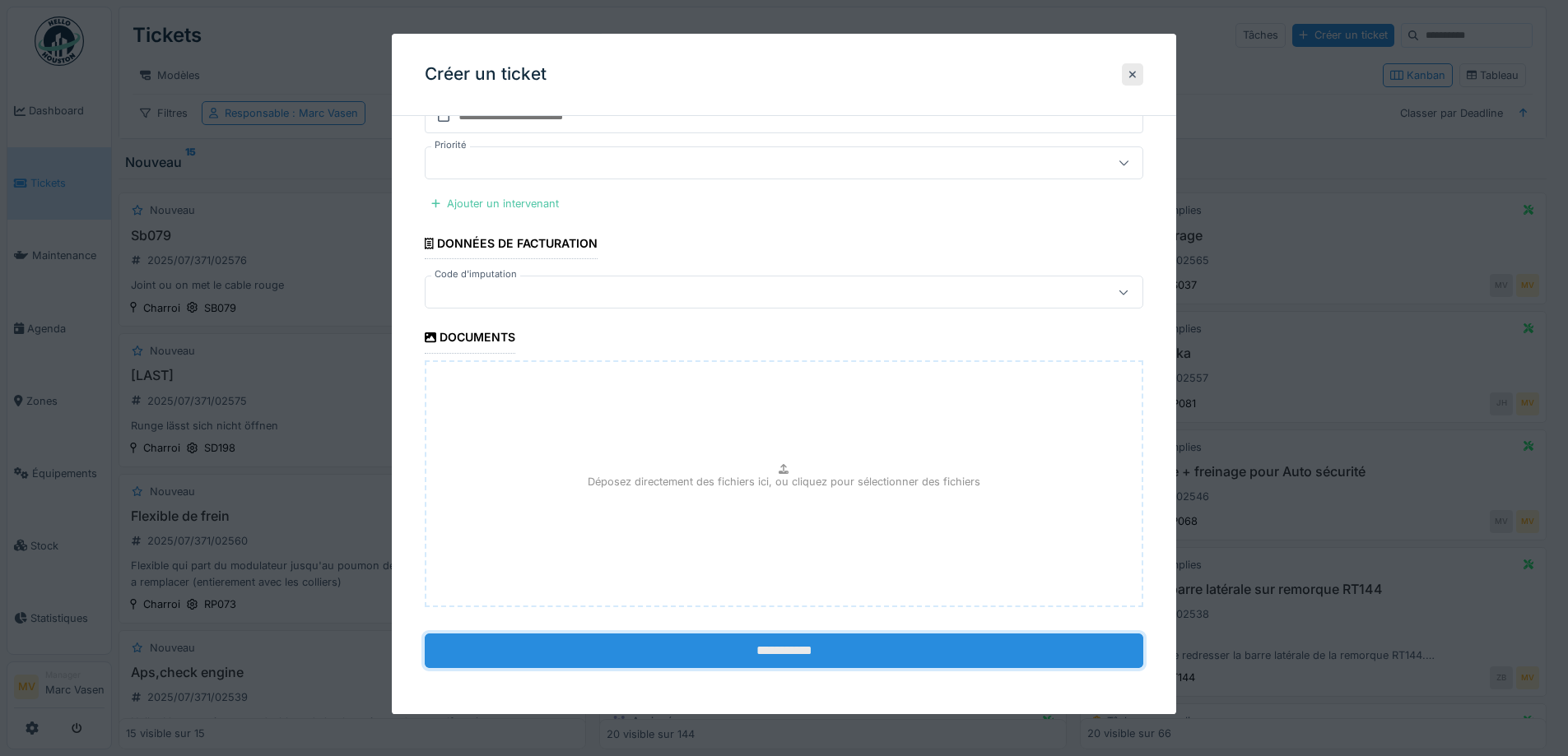 click on "**********" at bounding box center [784, 651] 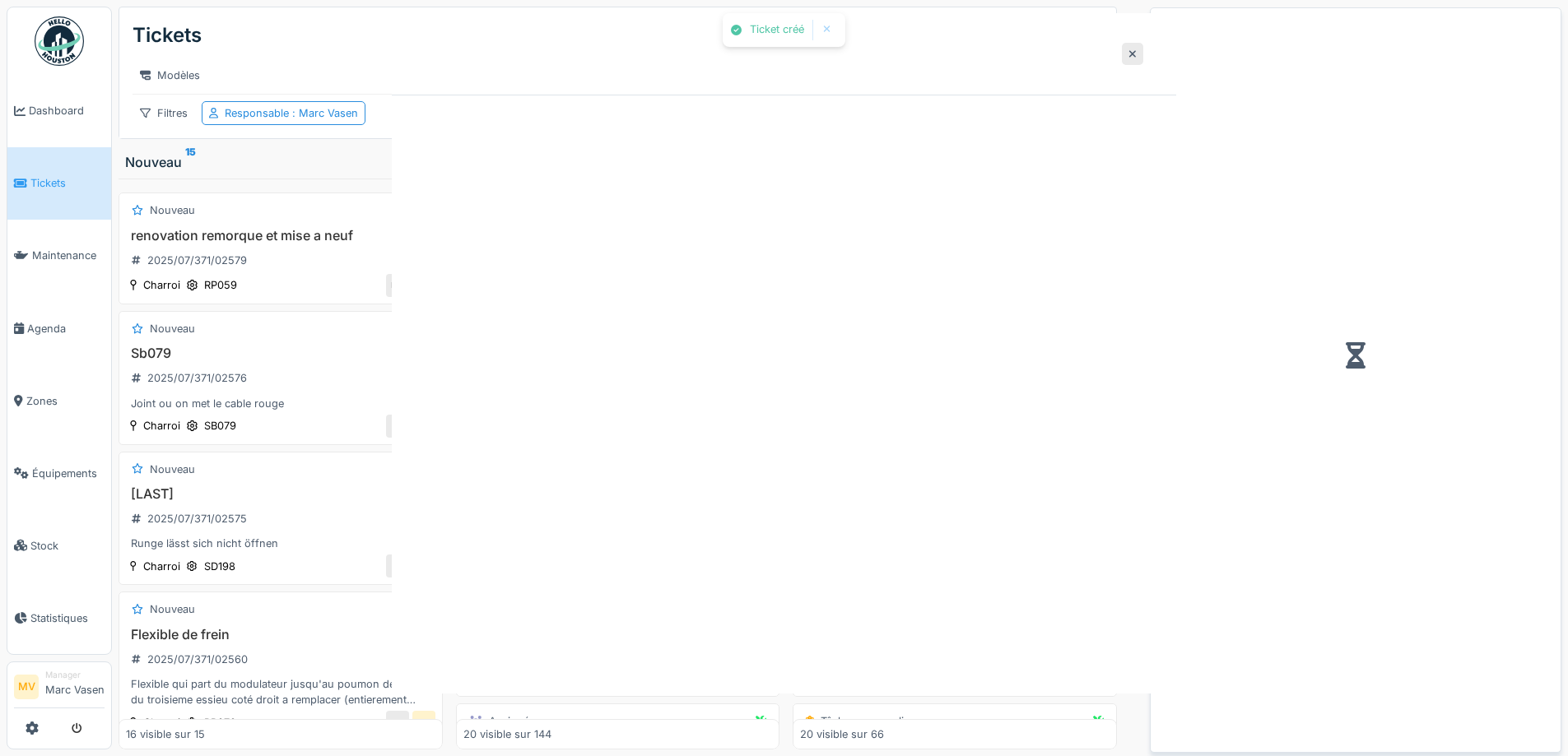 scroll, scrollTop: 0, scrollLeft: 0, axis: both 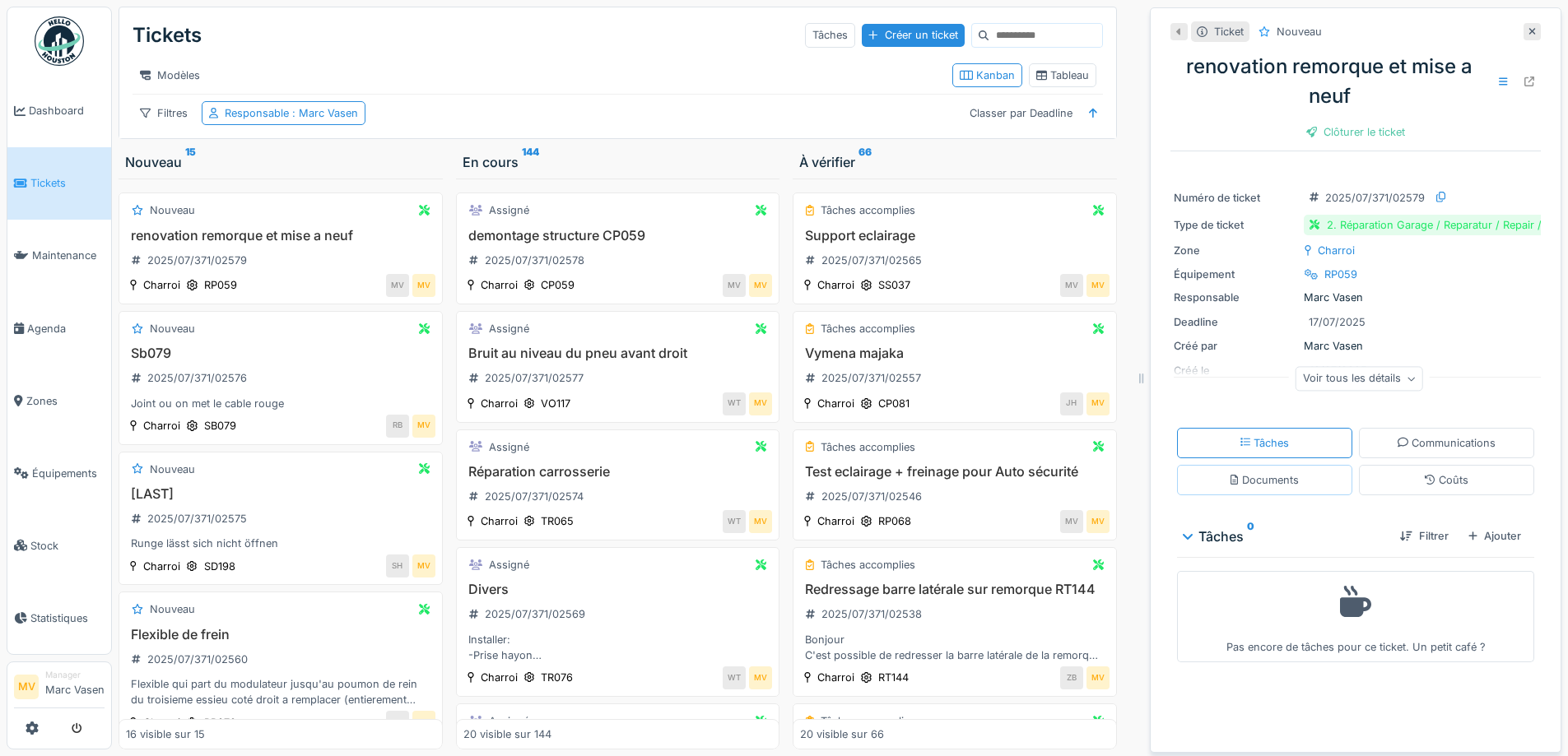 click on "Documents" at bounding box center [1264, 480] 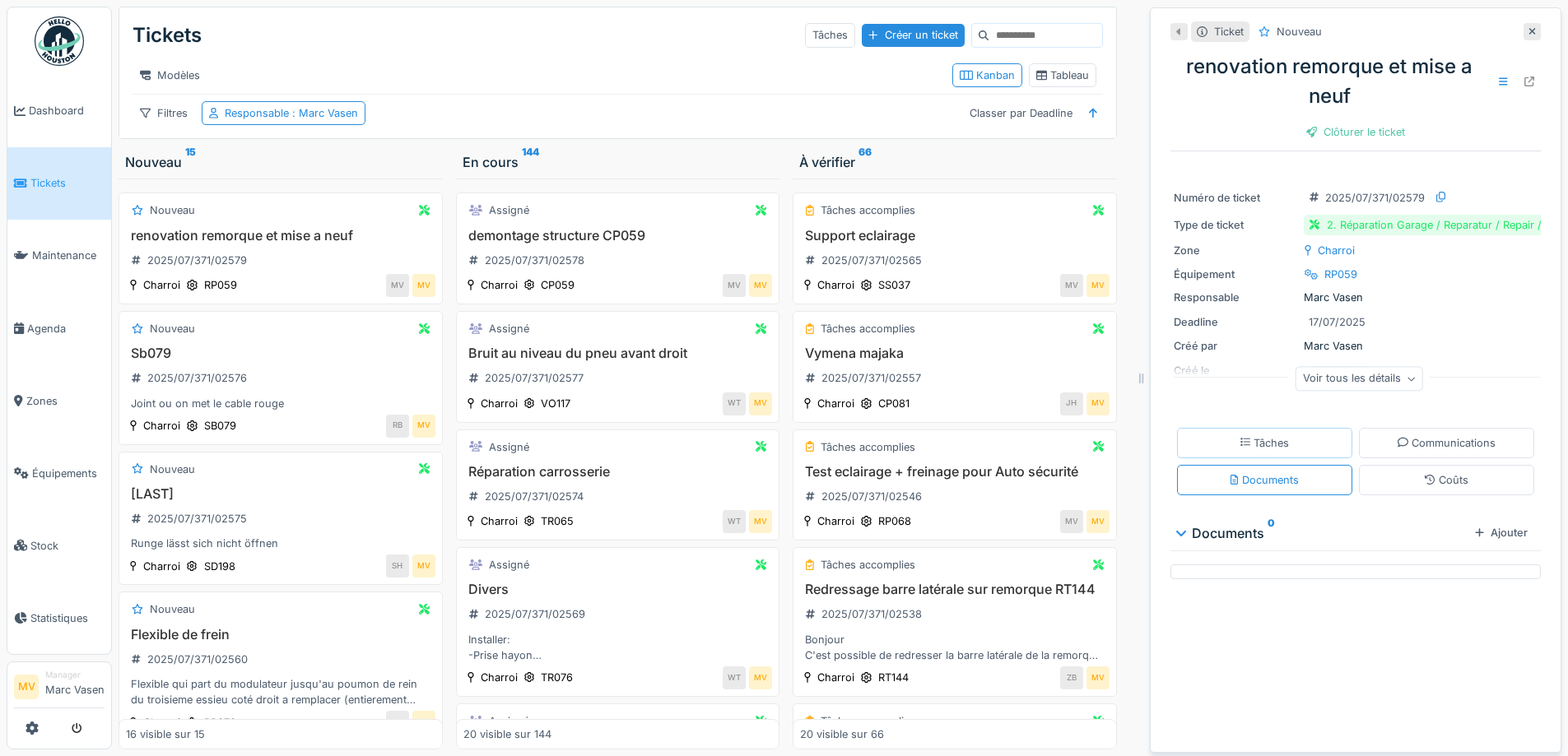 click on "Tâches" at bounding box center [1264, 443] 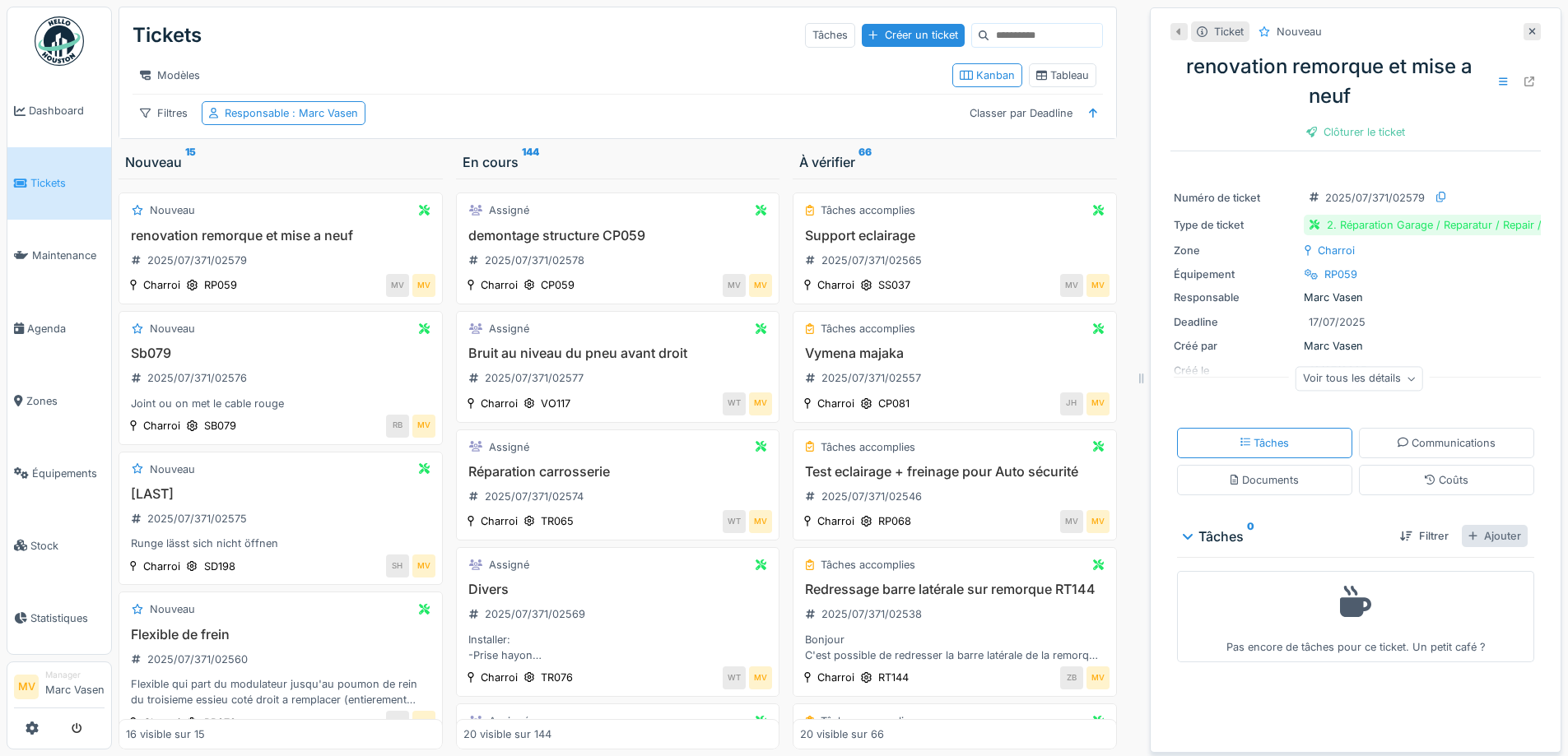 click on "Ajouter" at bounding box center [1495, 536] 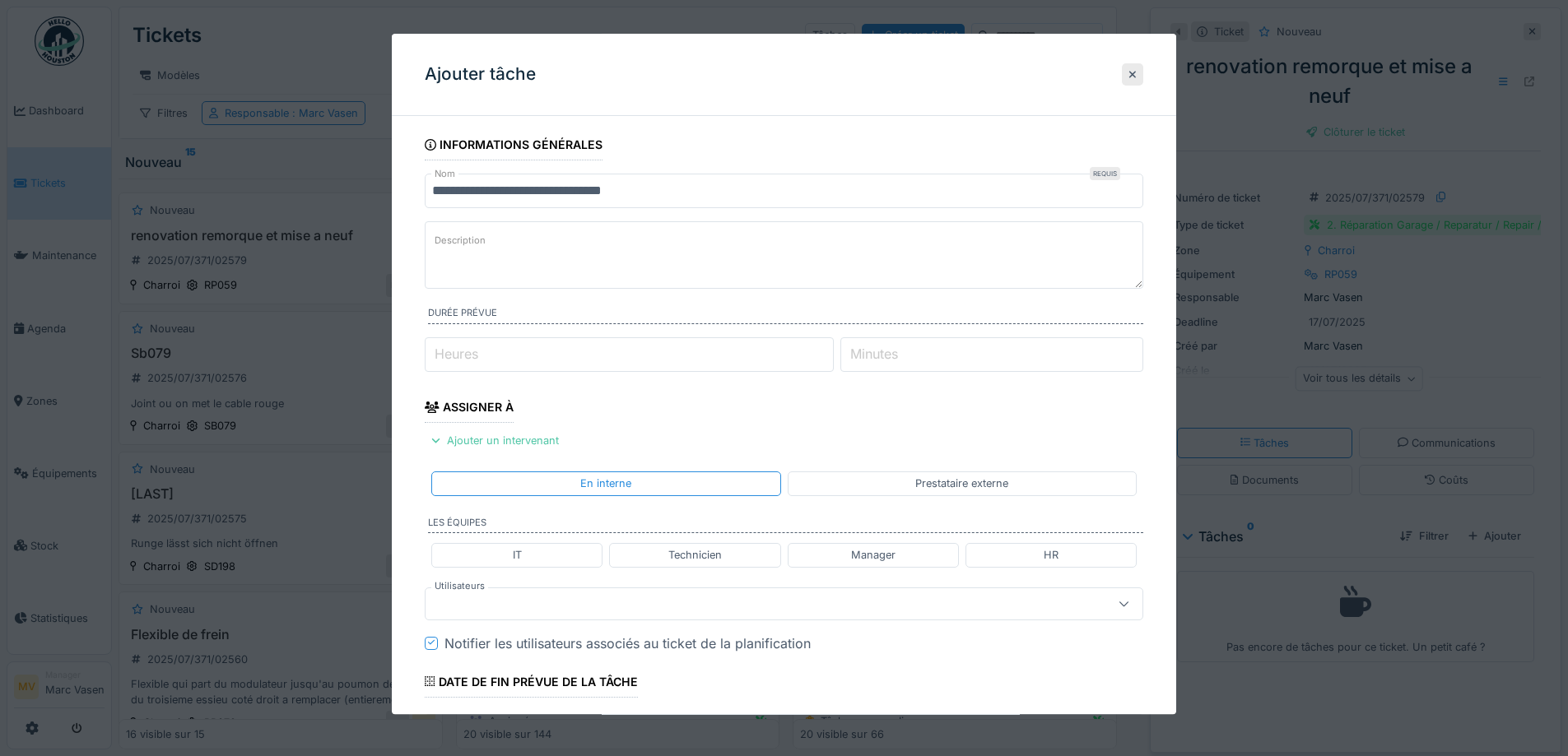 click on "**********" at bounding box center (784, 577) 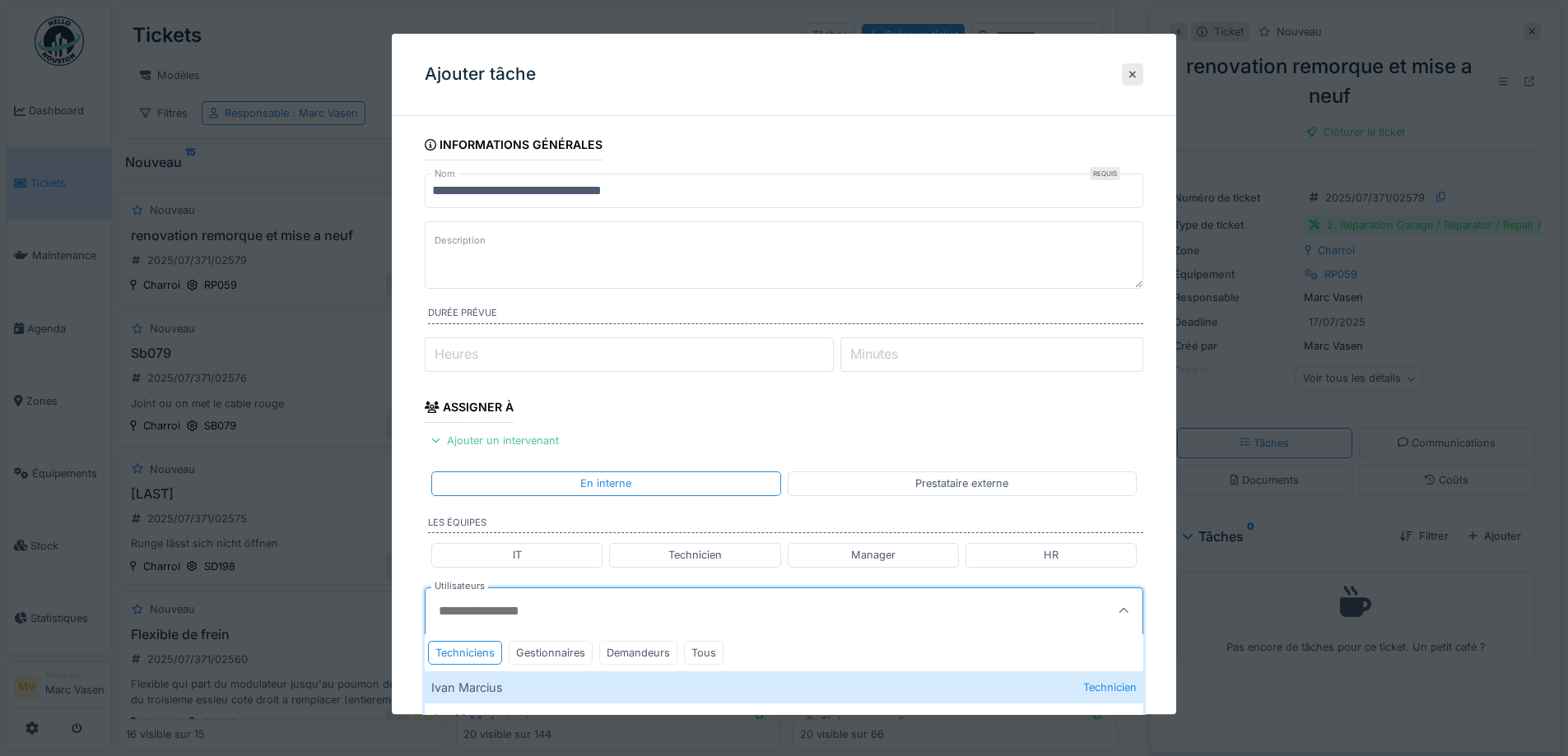 click on "Utilisateurs" at bounding box center [737, 611] 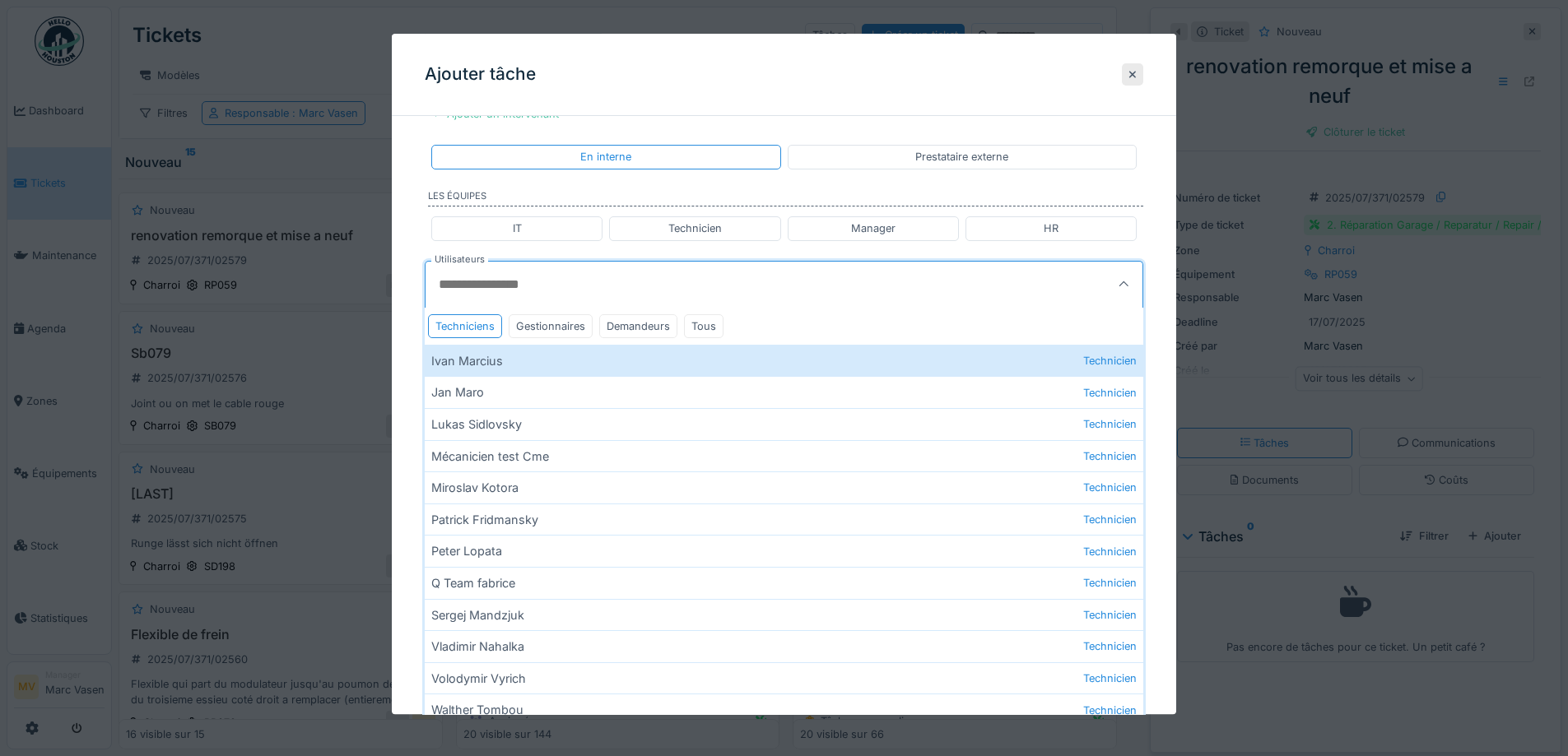 scroll, scrollTop: 368, scrollLeft: 0, axis: vertical 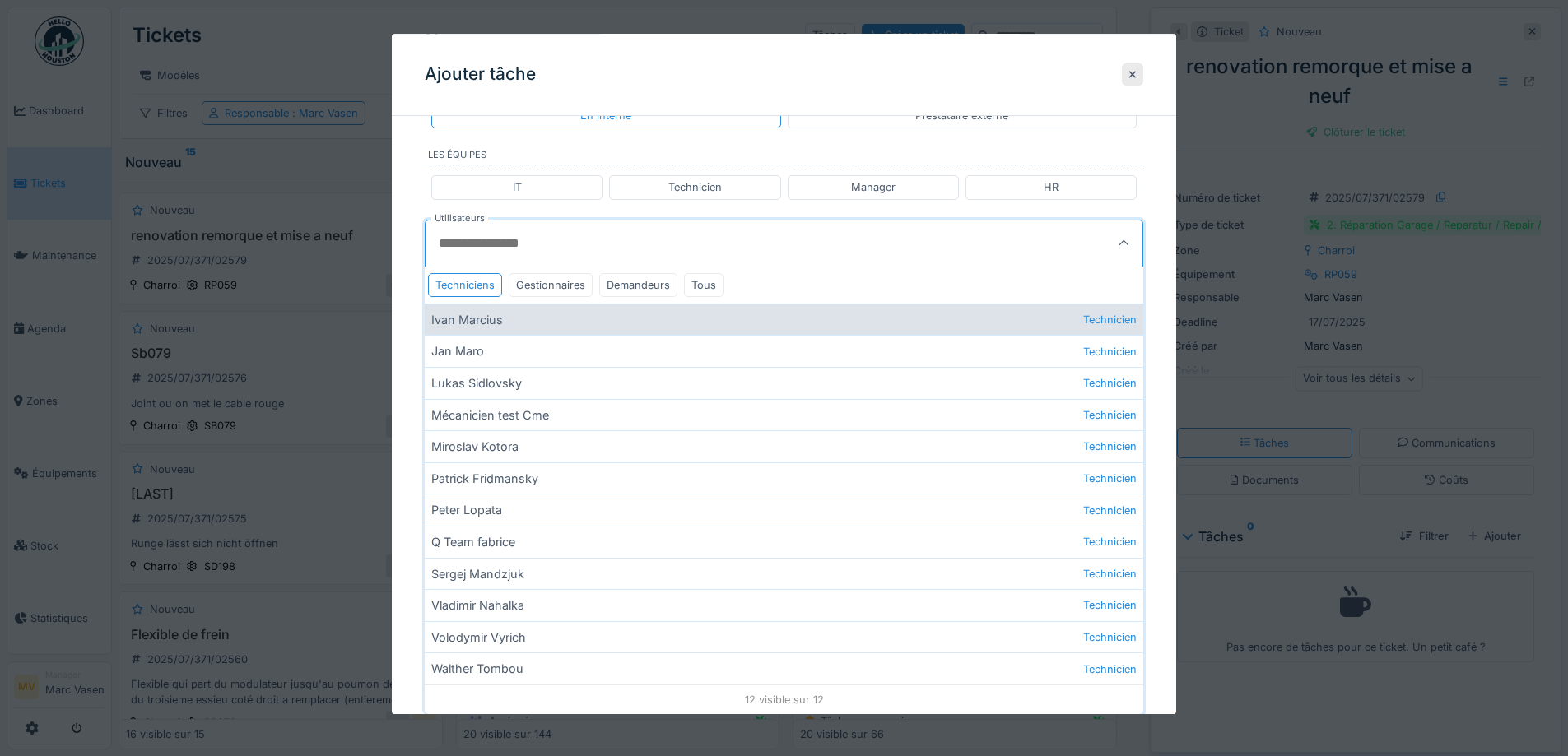 click on "Ivan Marcius   Technicien" at bounding box center [784, 319] 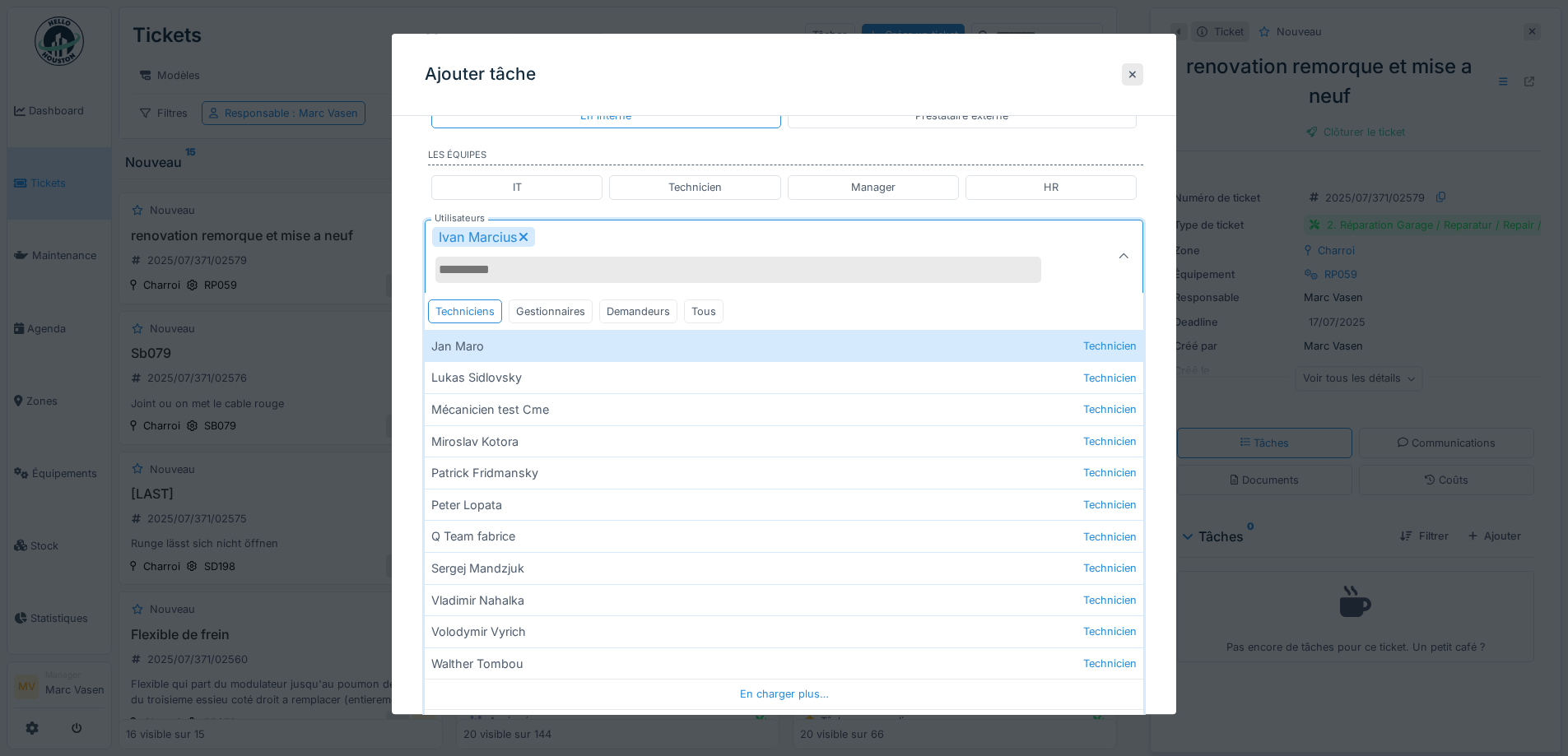 click on "Ivan Marcius" at bounding box center (747, 257) 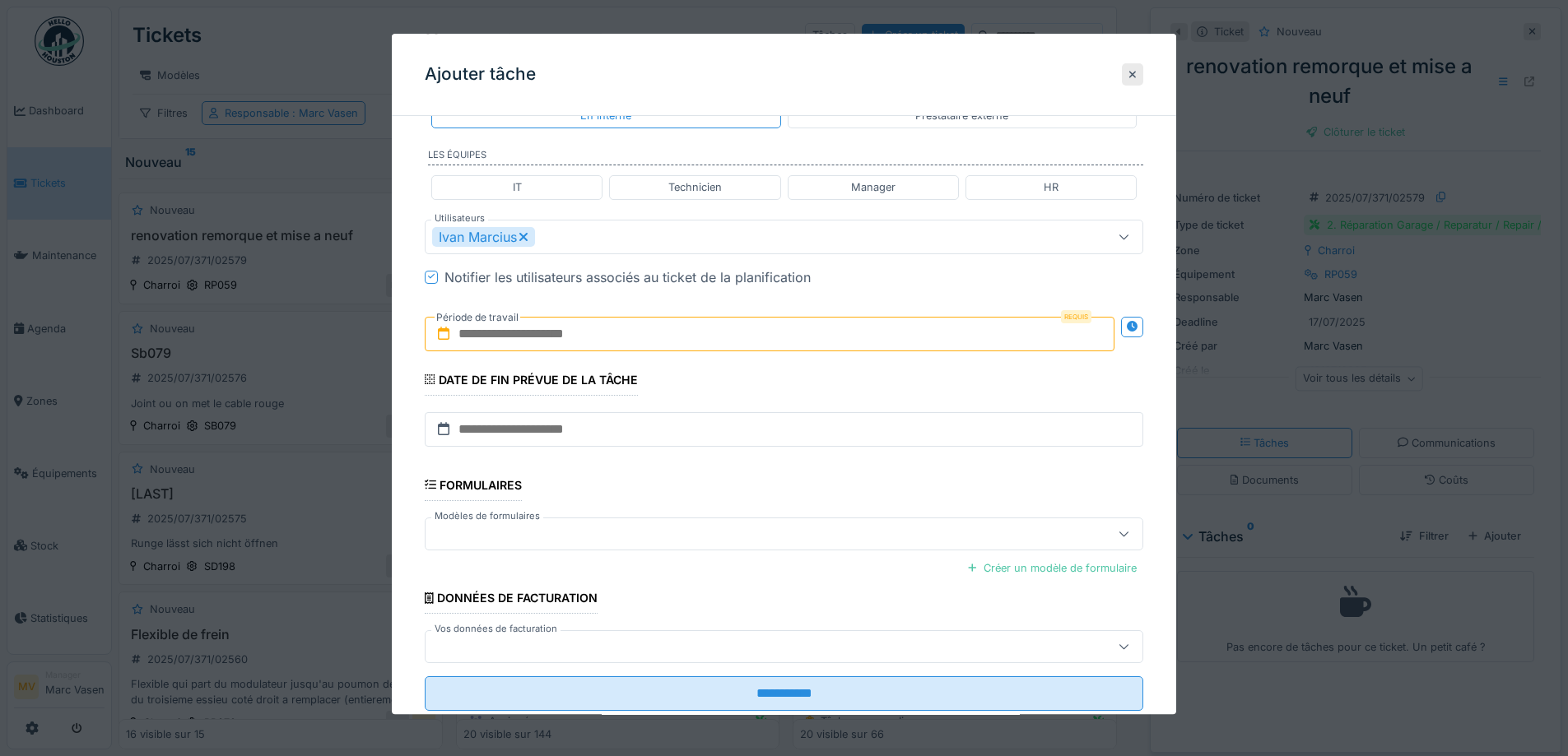 click at bounding box center [770, 334] 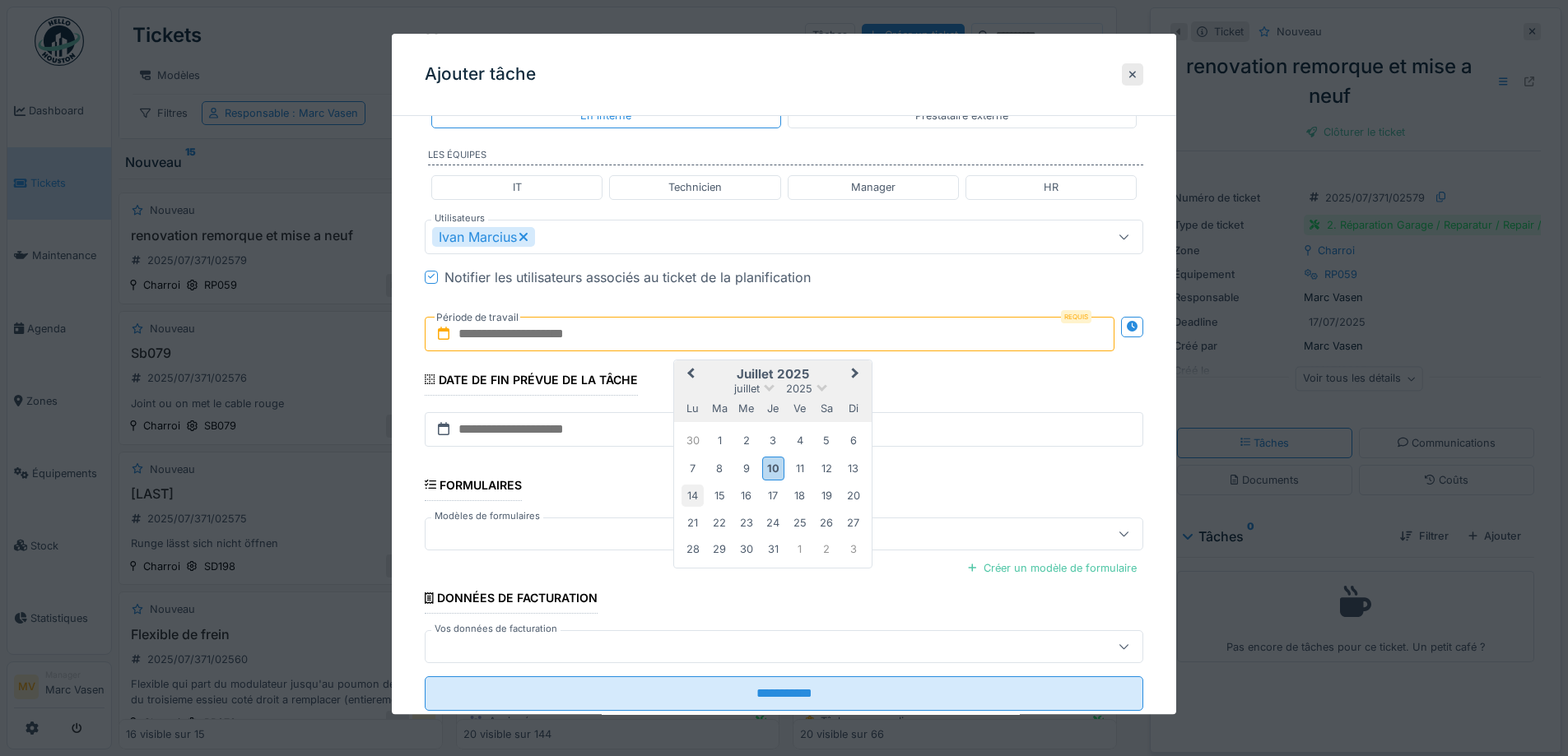 click on "14" at bounding box center (692, 496) 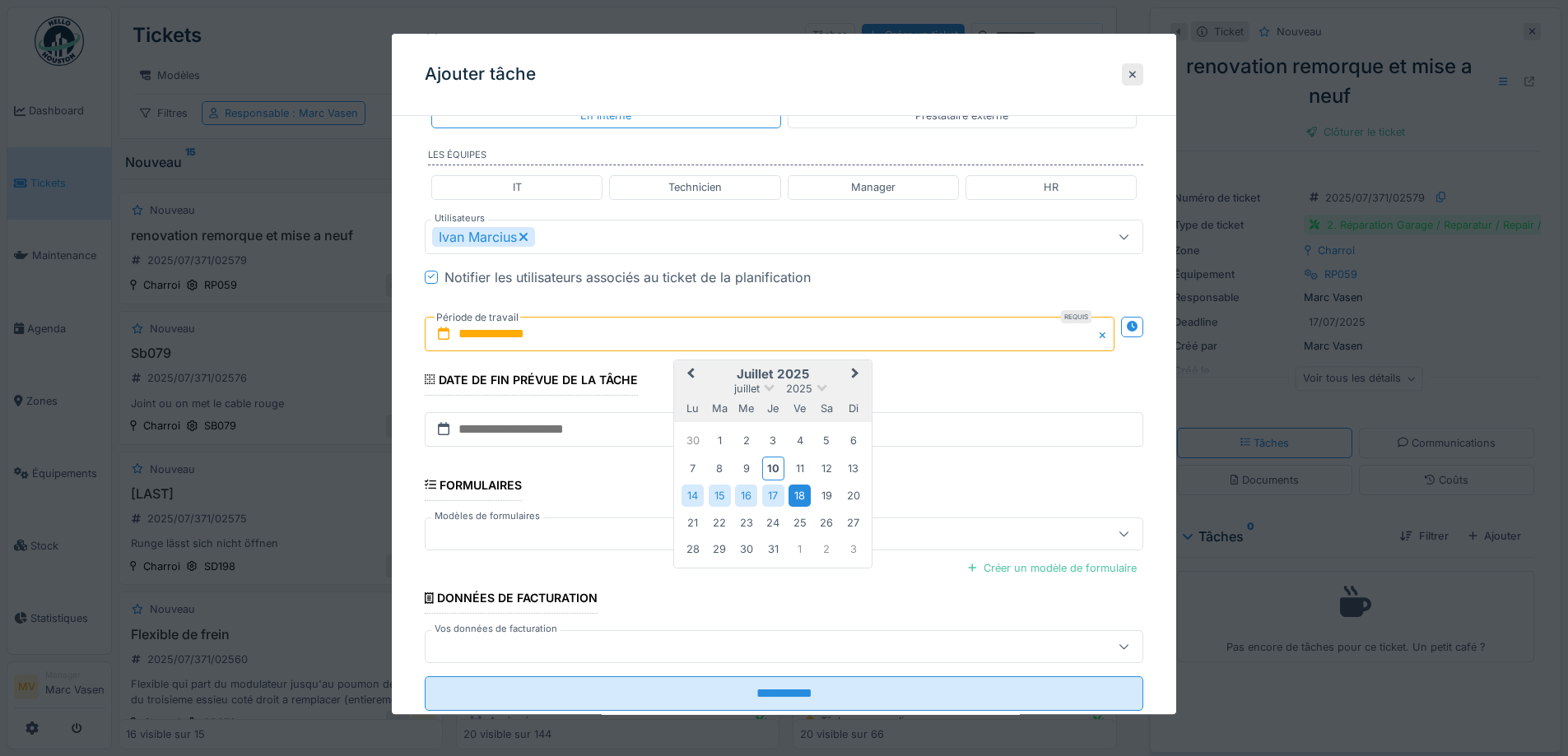 click on "18" at bounding box center [799, 496] 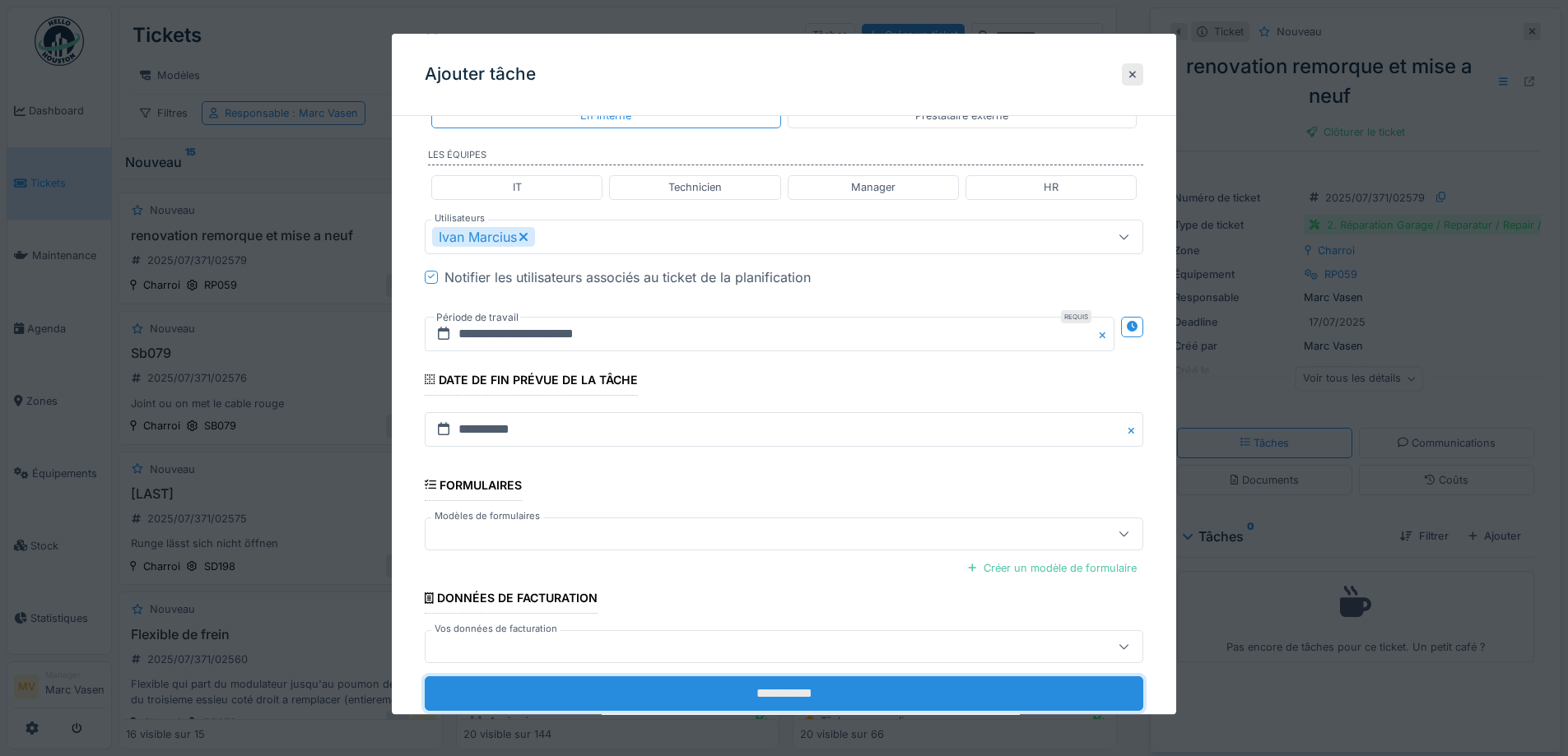 click on "**********" at bounding box center (784, 693) 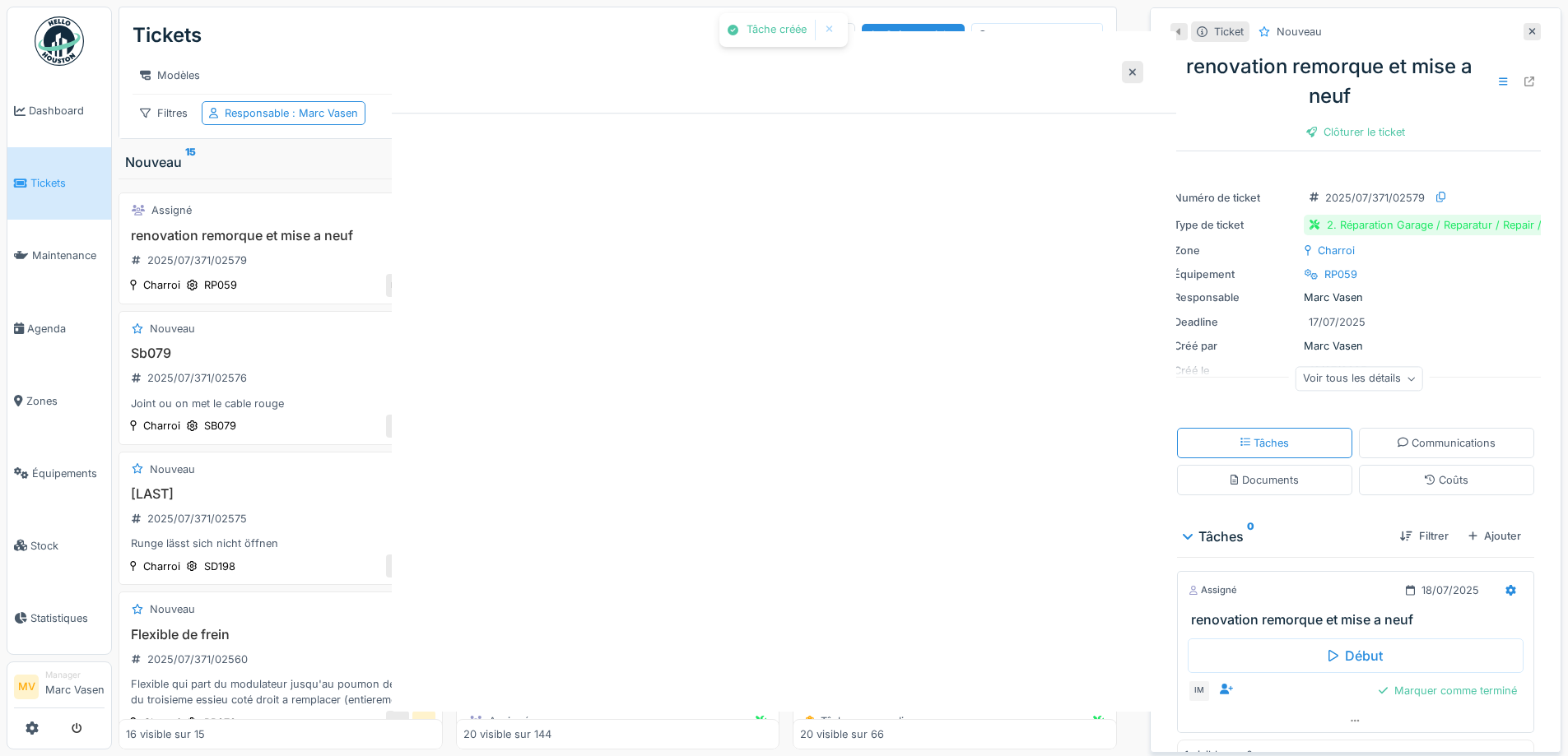 scroll, scrollTop: 0, scrollLeft: 0, axis: both 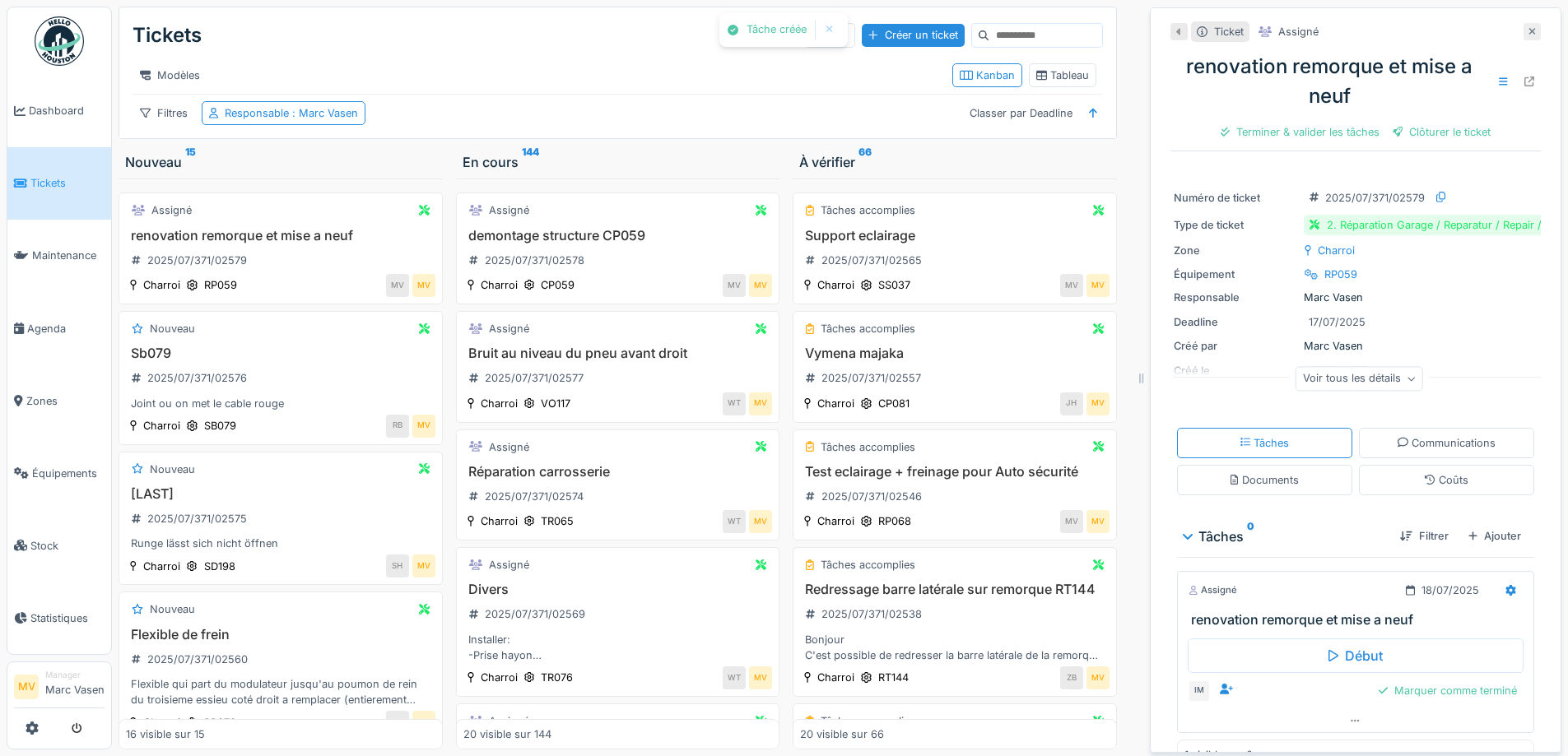 click at bounding box center [1532, 31] 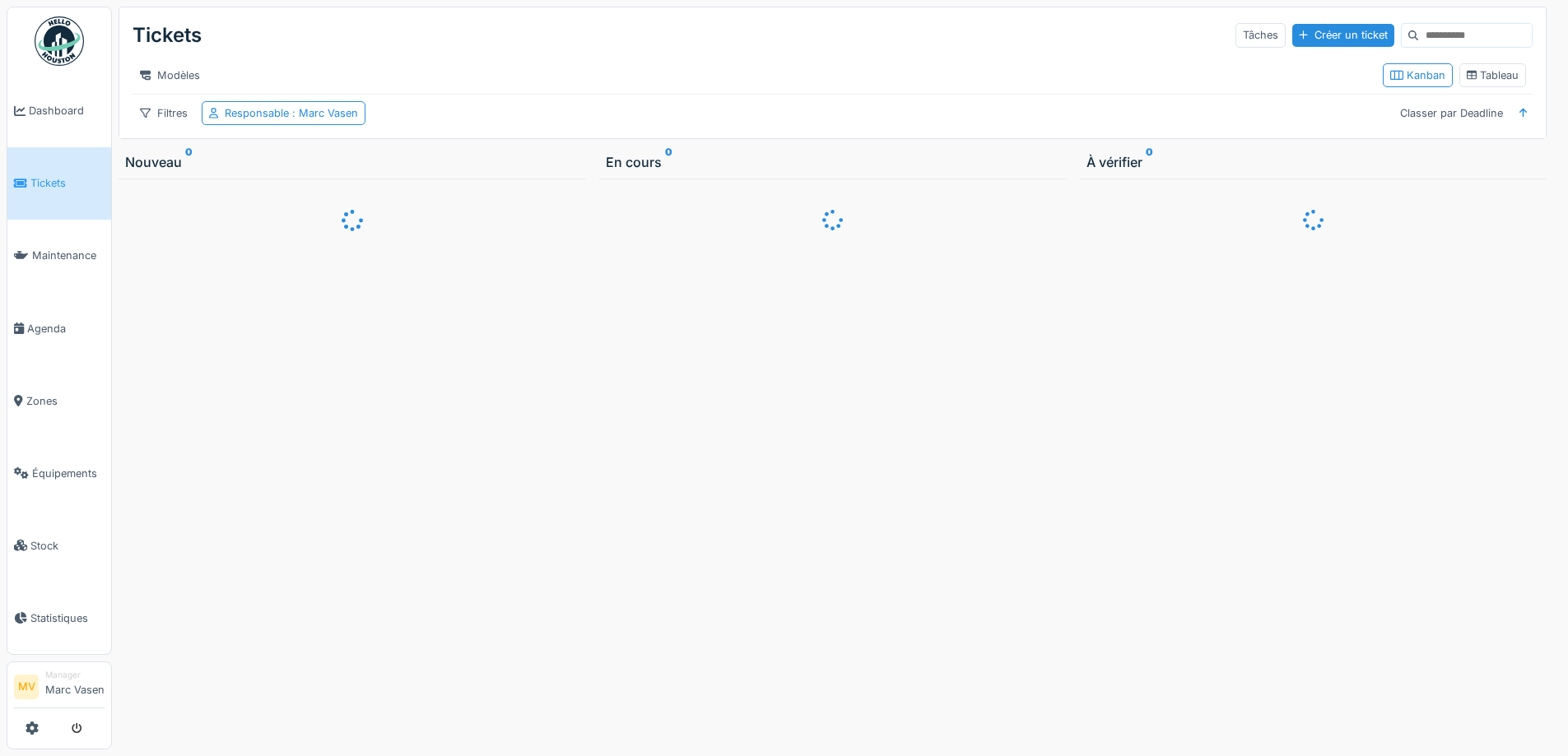 scroll, scrollTop: 12, scrollLeft: 0, axis: vertical 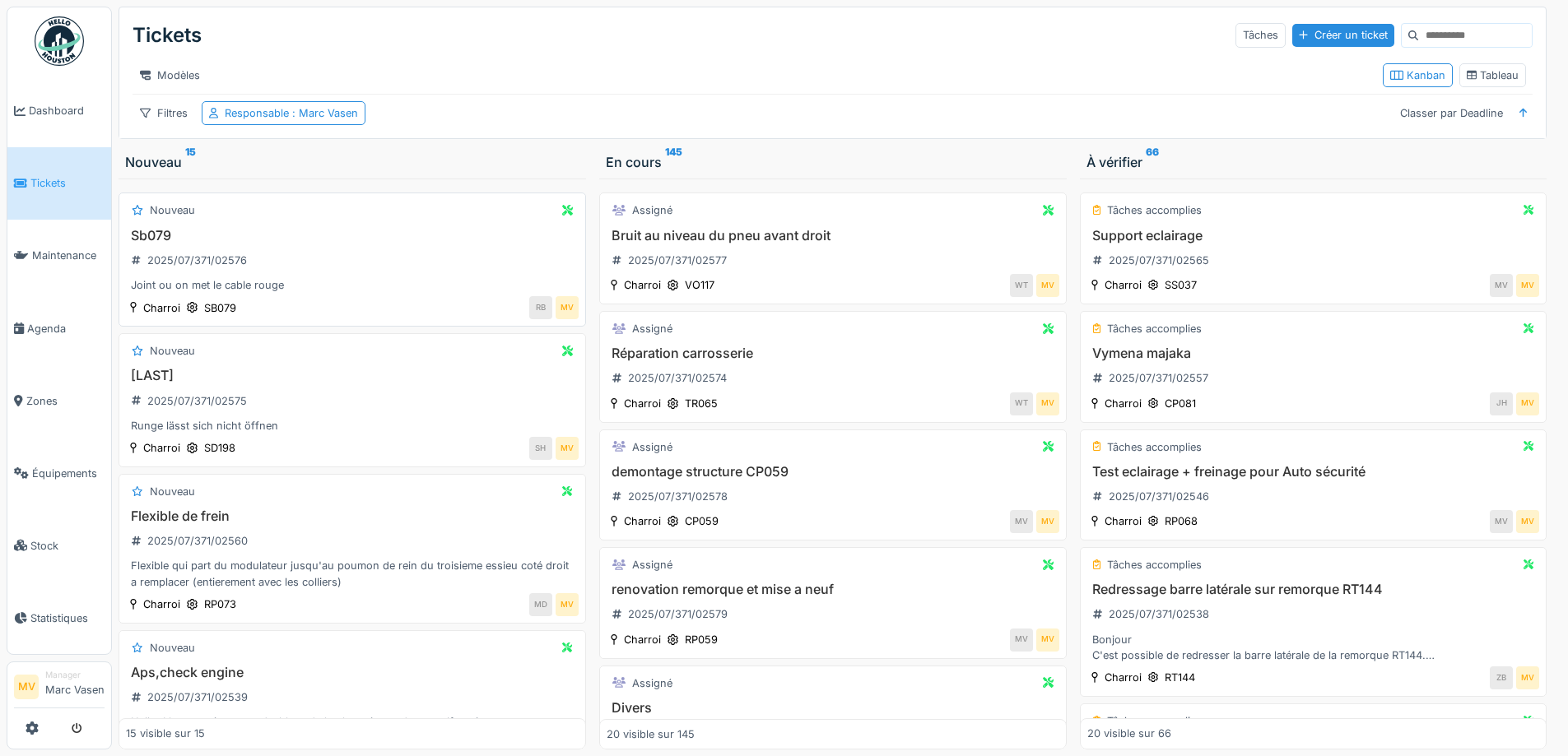 click on "Sb079" at bounding box center [352, 235] 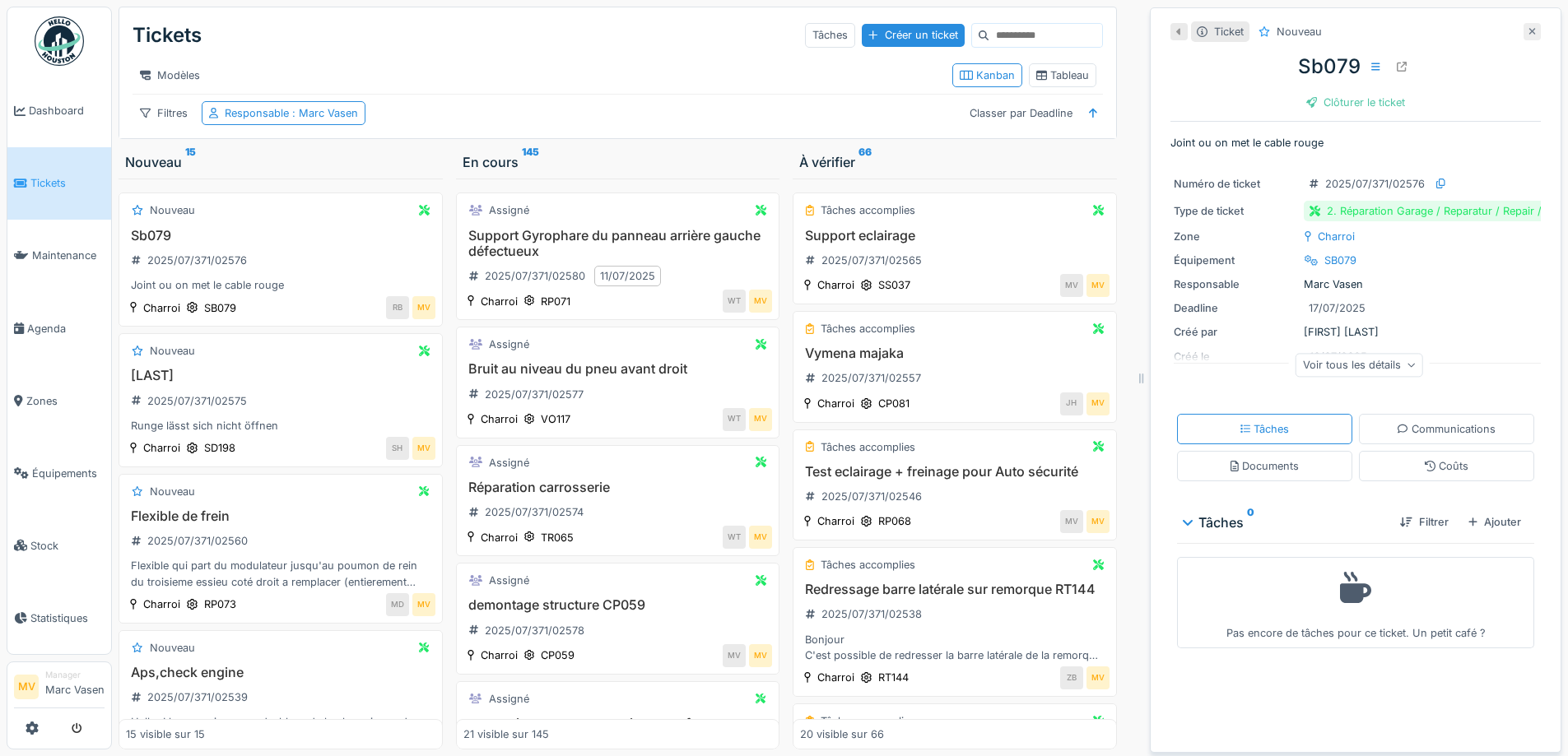 click 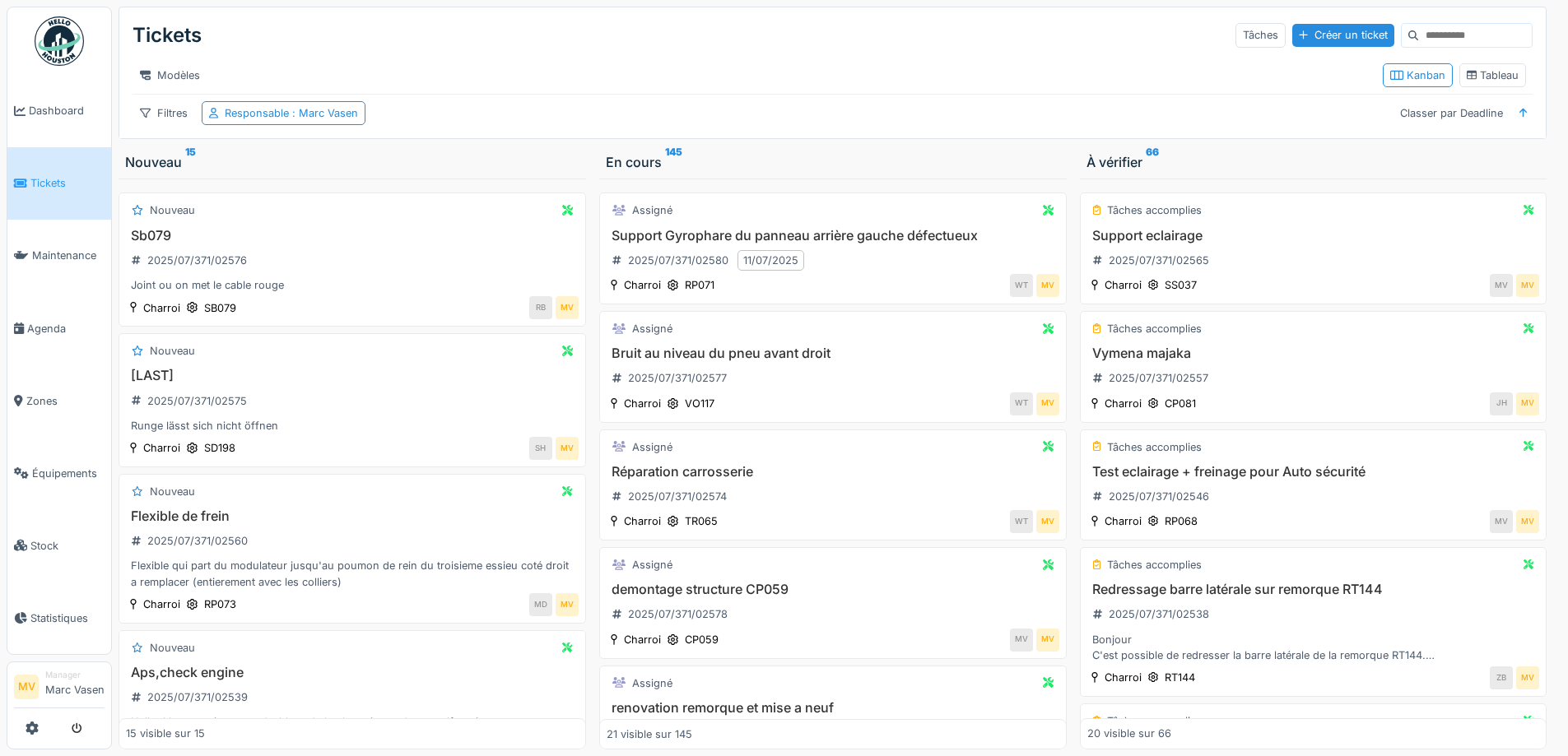 click on "Tickets" at bounding box center [67, 183] 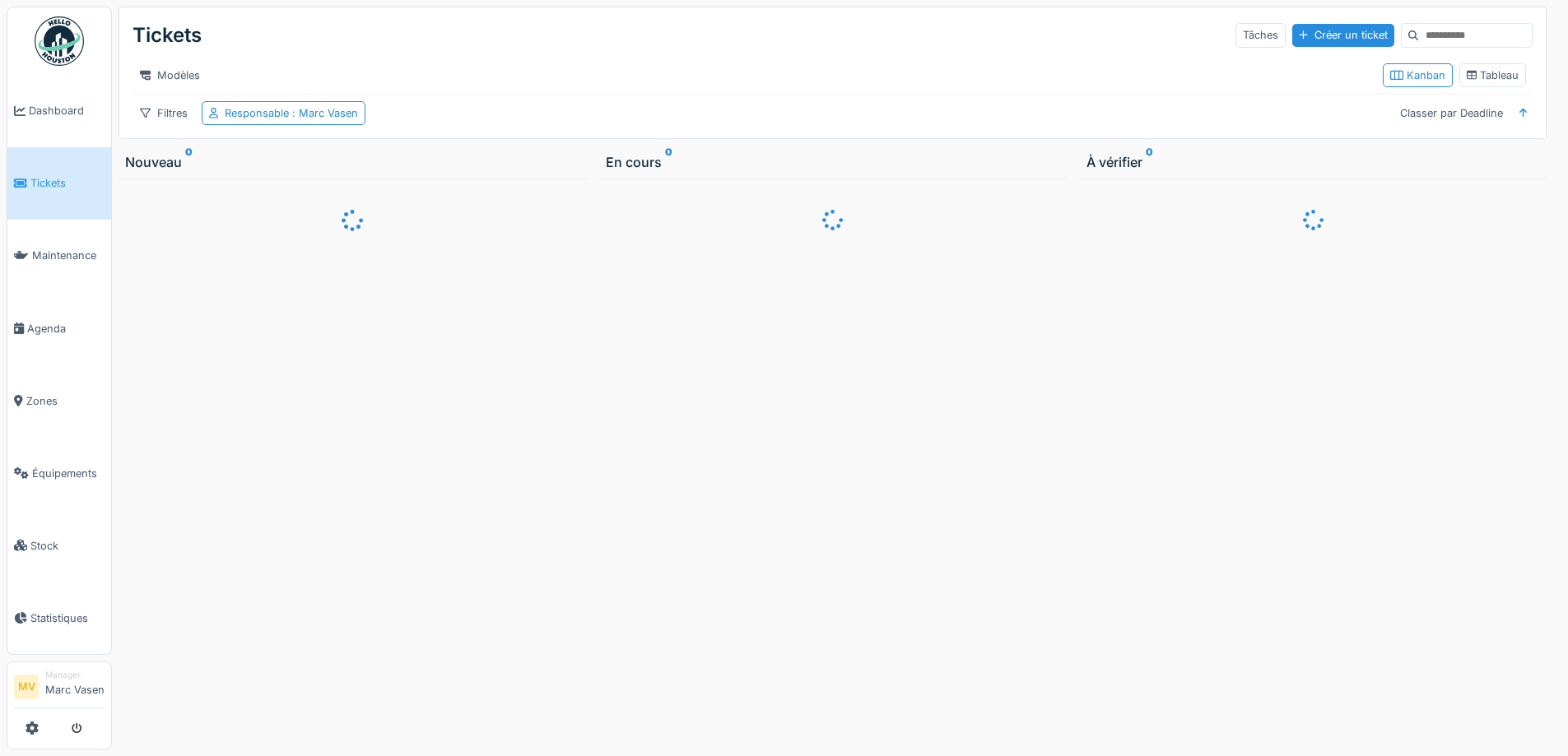 scroll, scrollTop: 0, scrollLeft: 0, axis: both 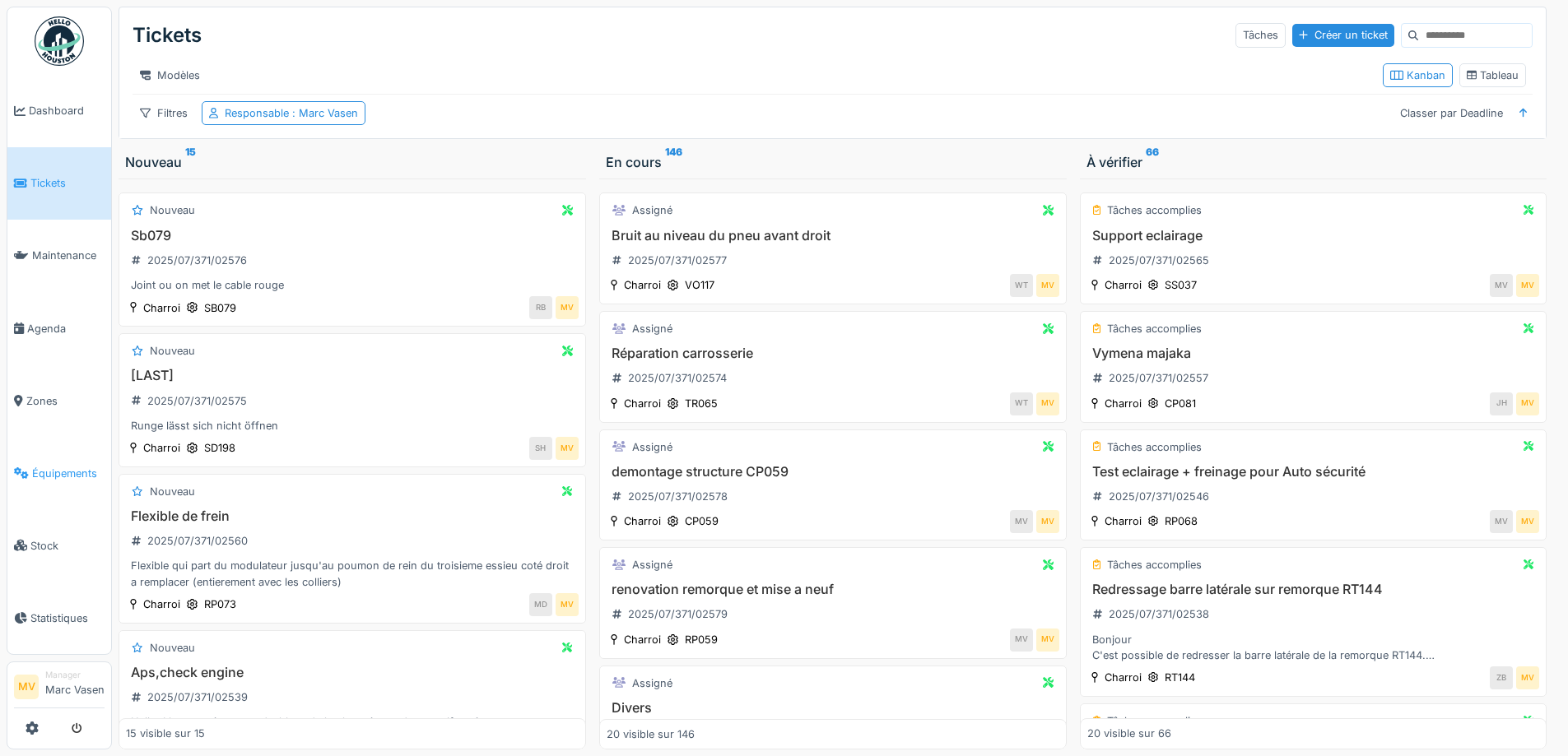click on "Équipements" at bounding box center (68, 473) 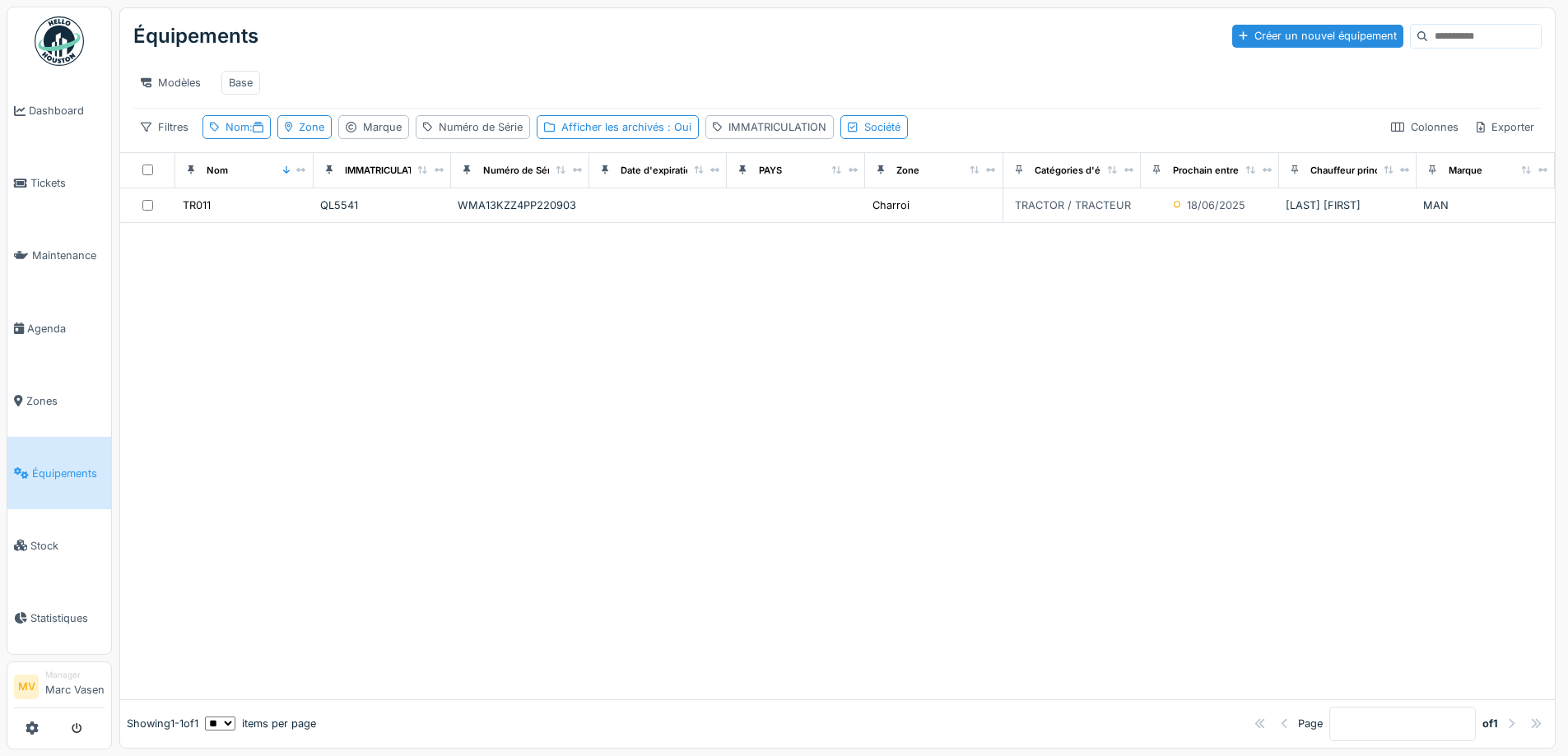 scroll, scrollTop: 0, scrollLeft: 0, axis: both 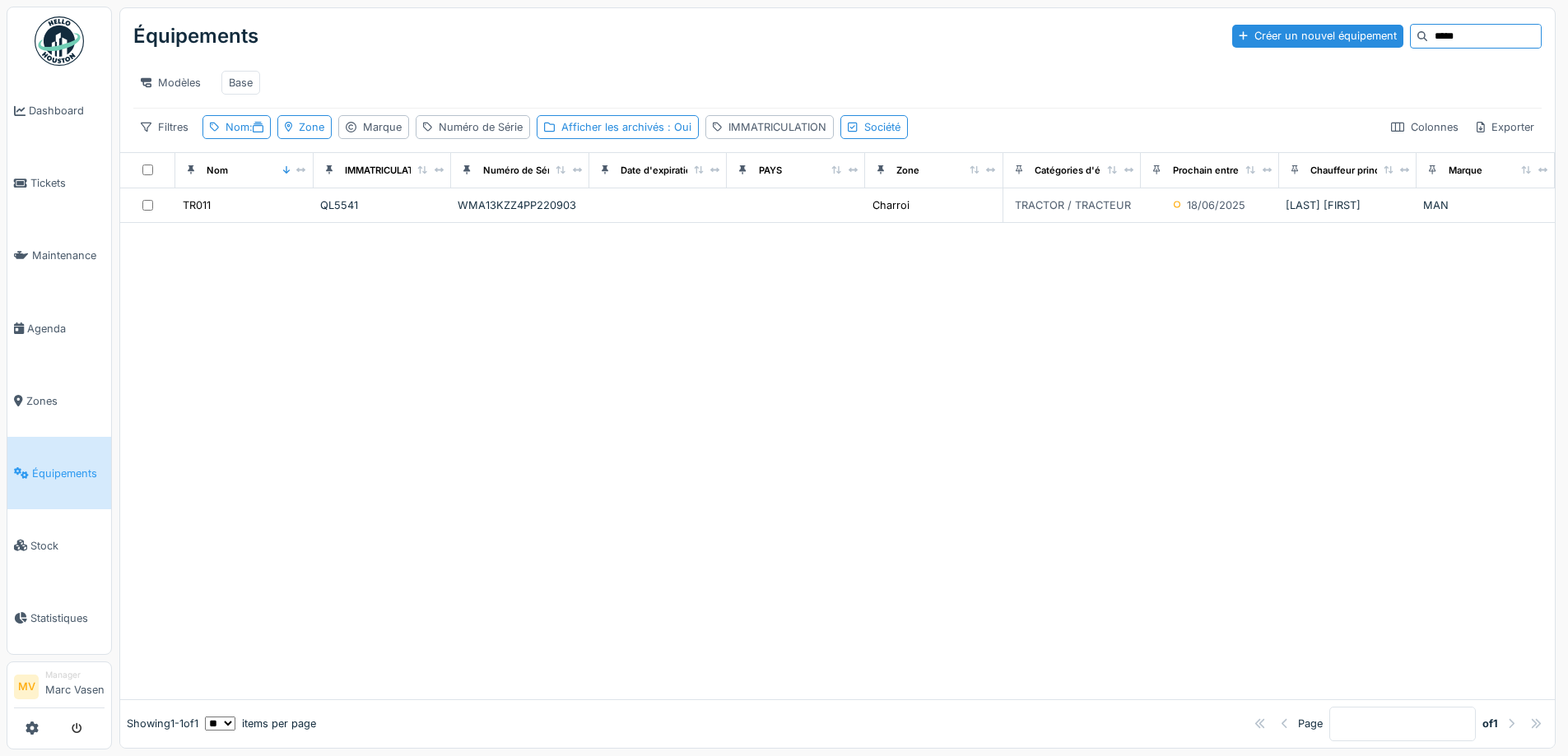 type on "*****" 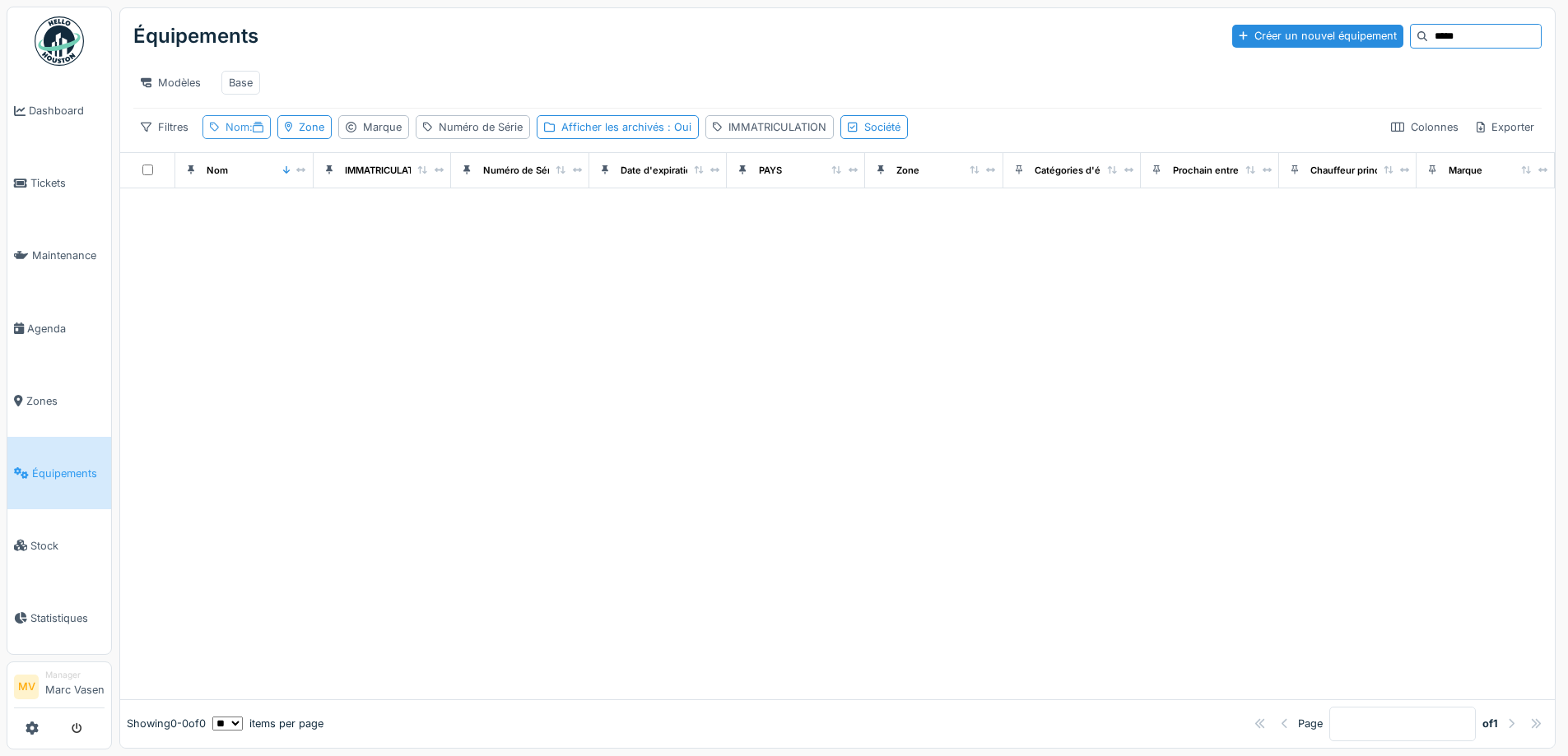 click on "Nom  :" at bounding box center [244, 127] 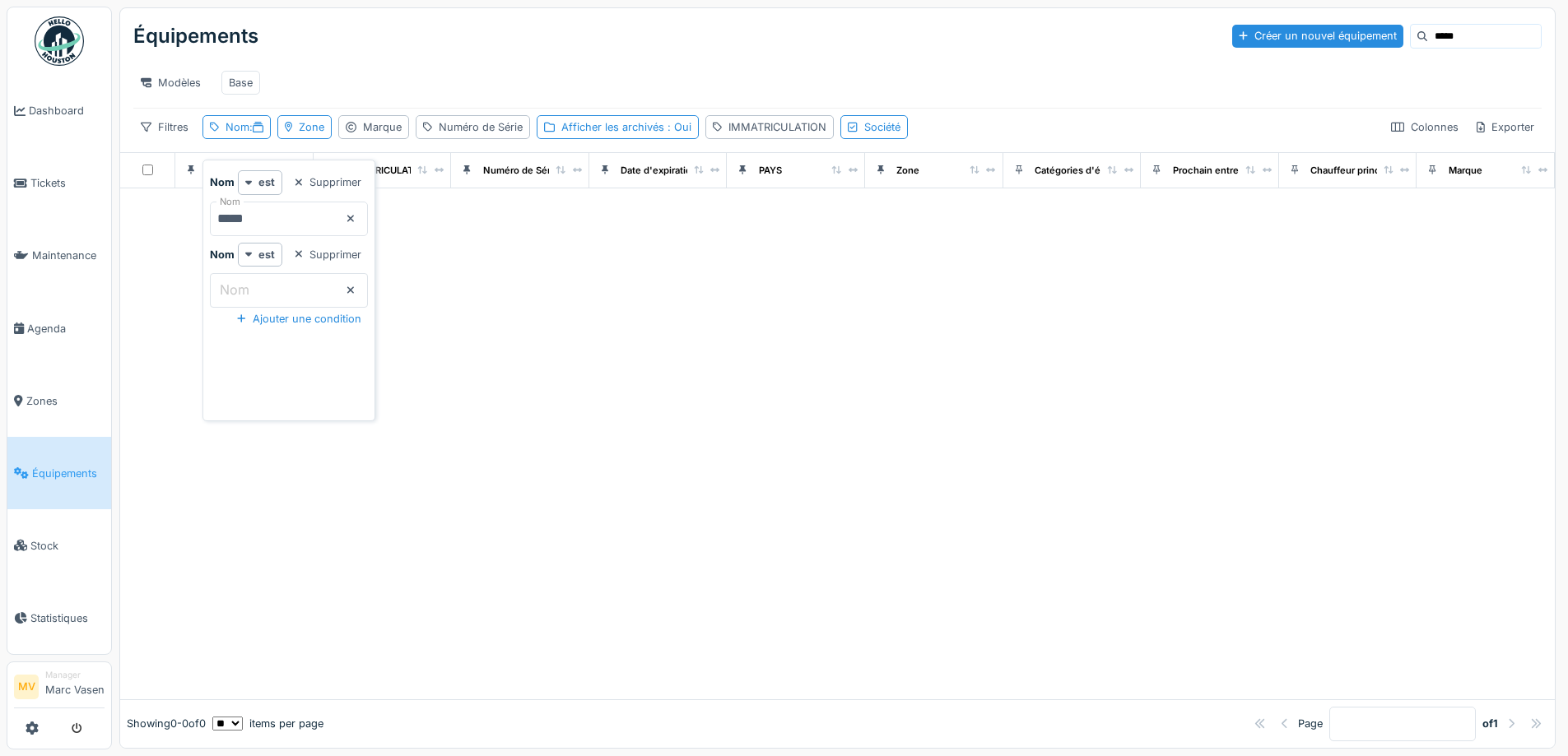 click on "*****" at bounding box center (289, 219) 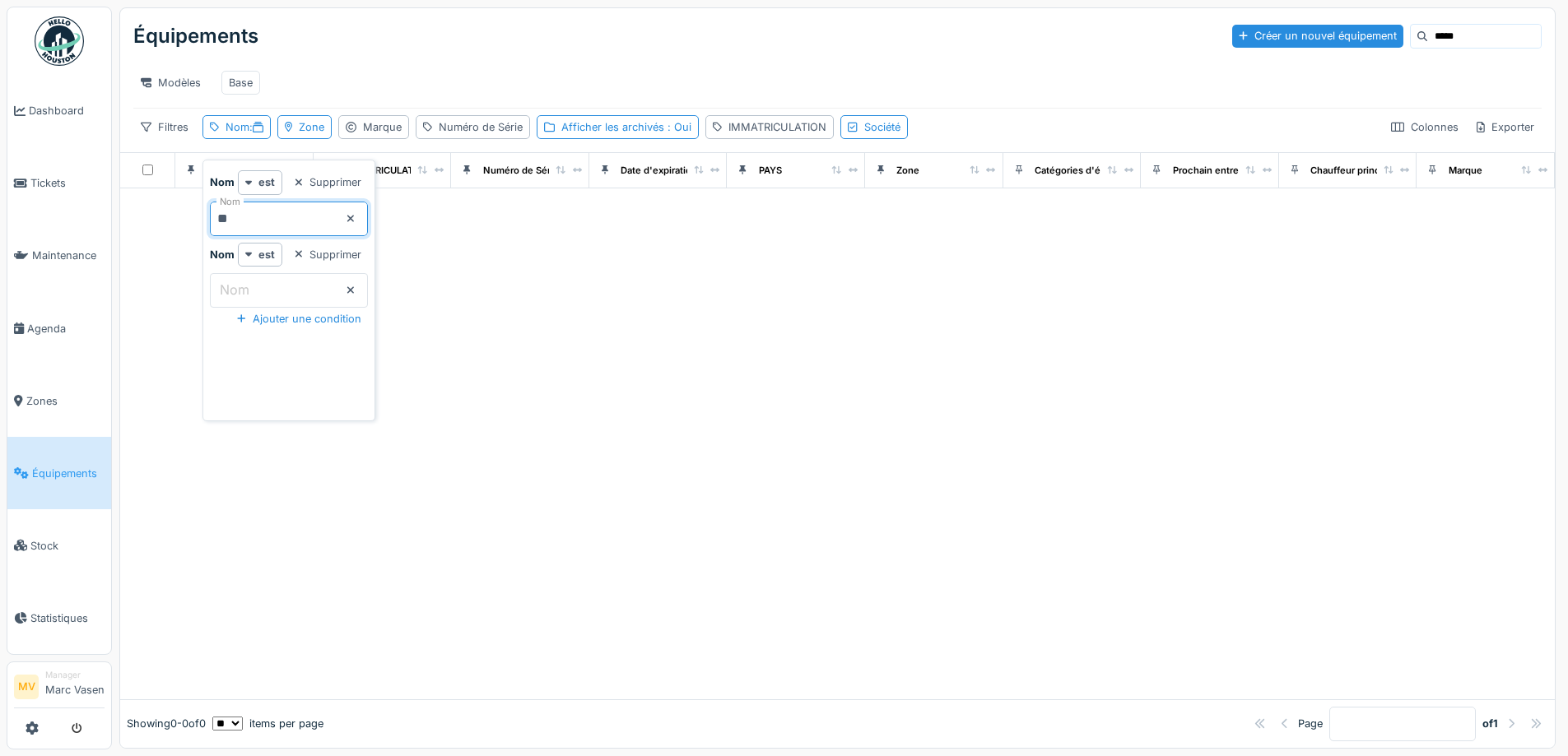 type on "*" 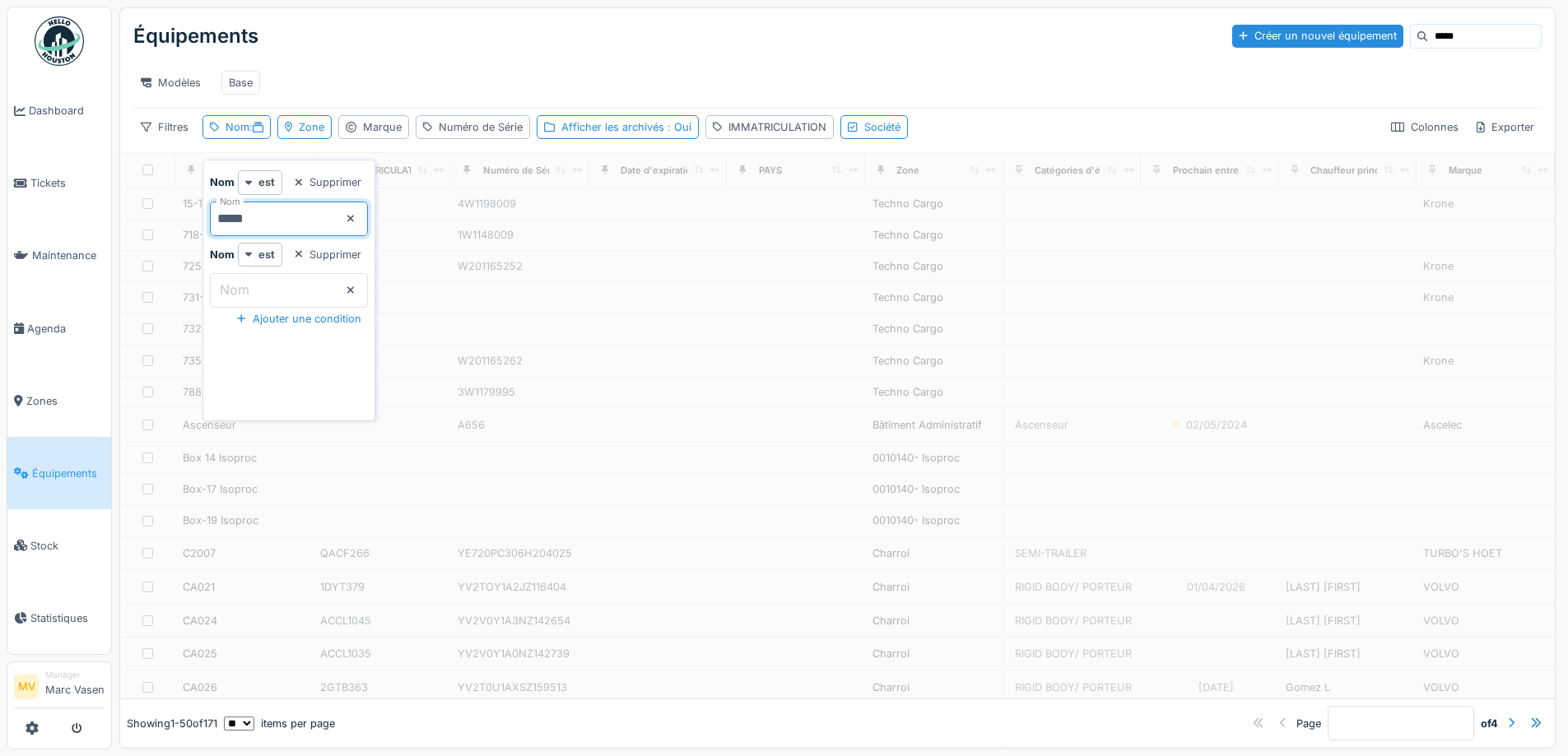 type on "*****" 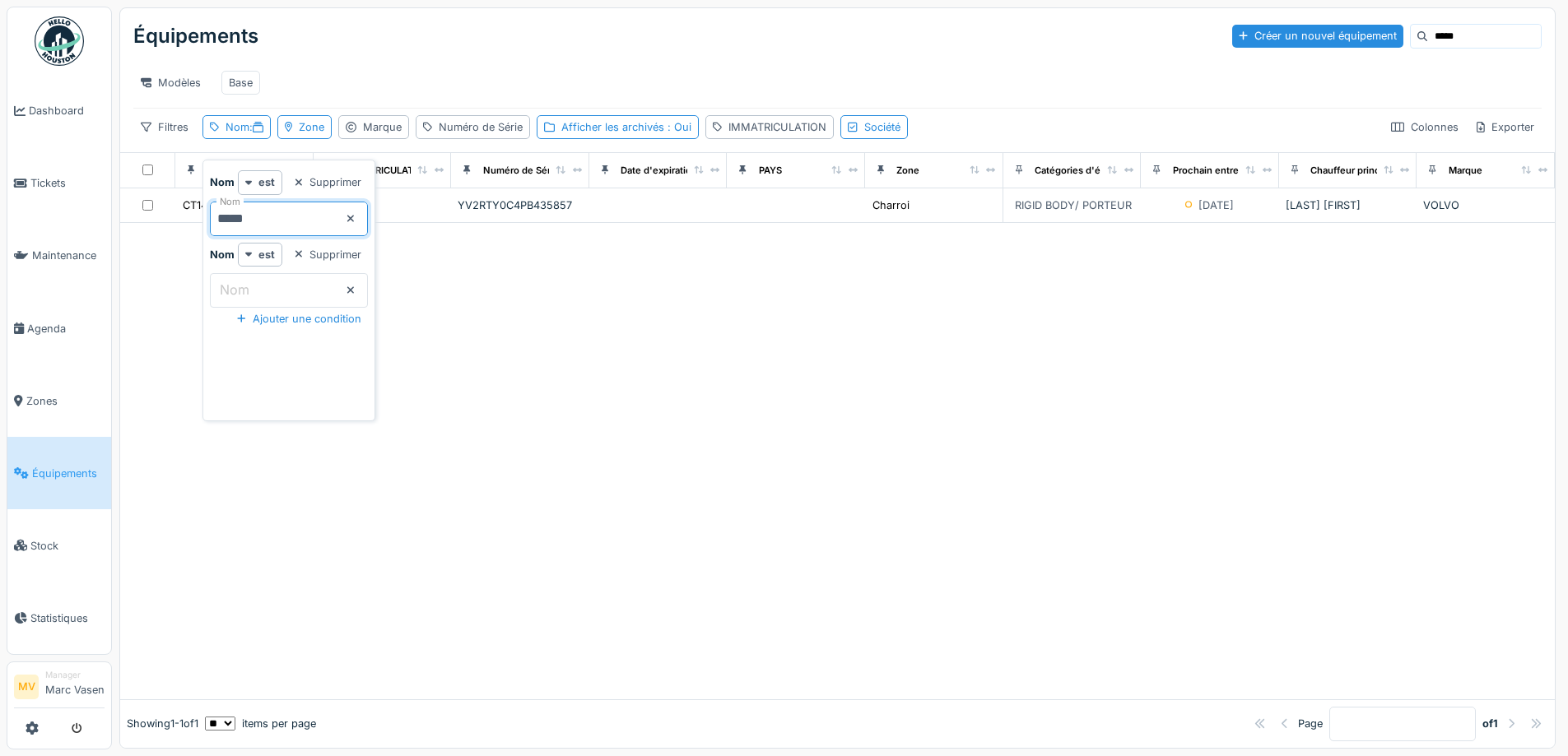 drag, startPoint x: 724, startPoint y: 381, endPoint x: 603, endPoint y: 257, distance: 173.25415 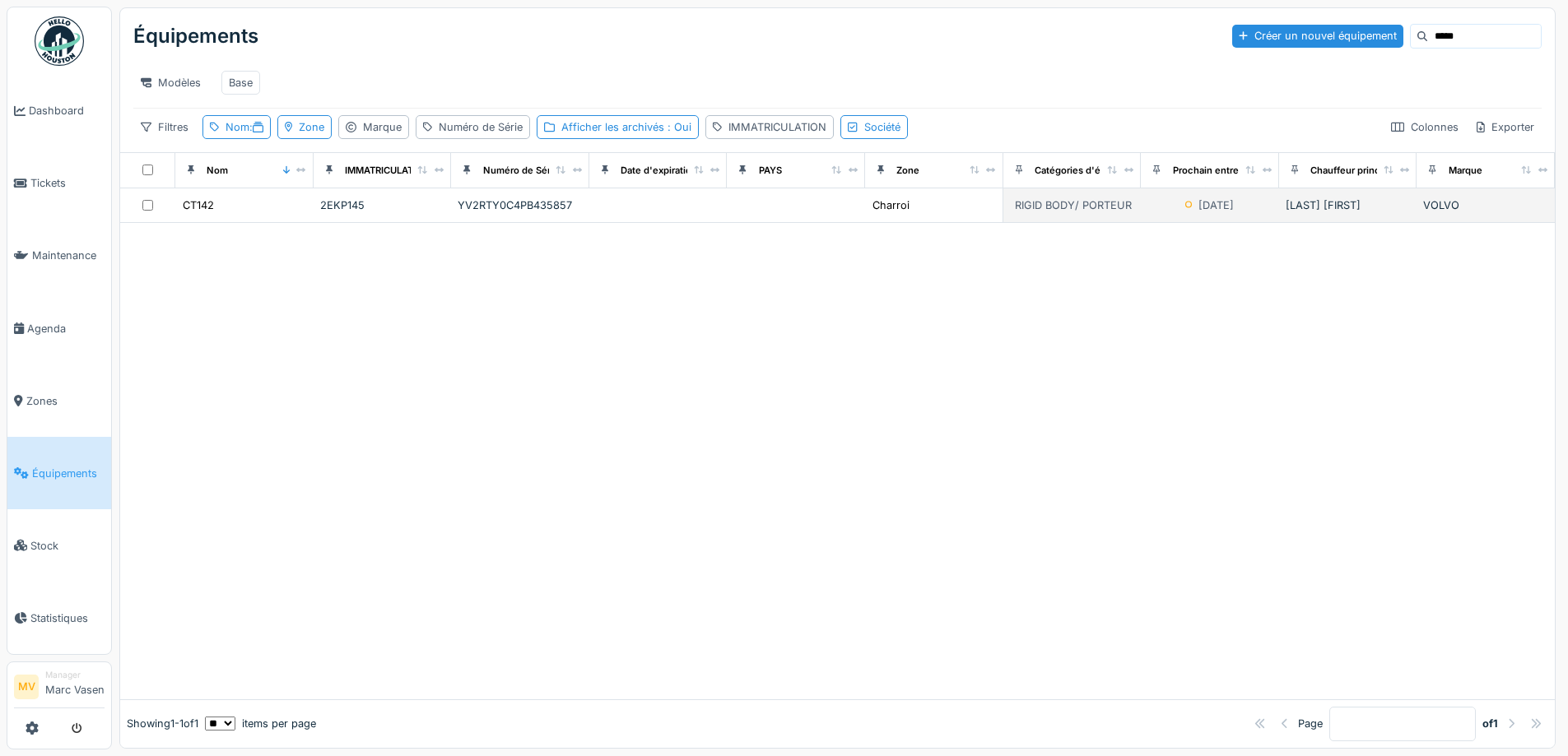 click at bounding box center [658, 206] 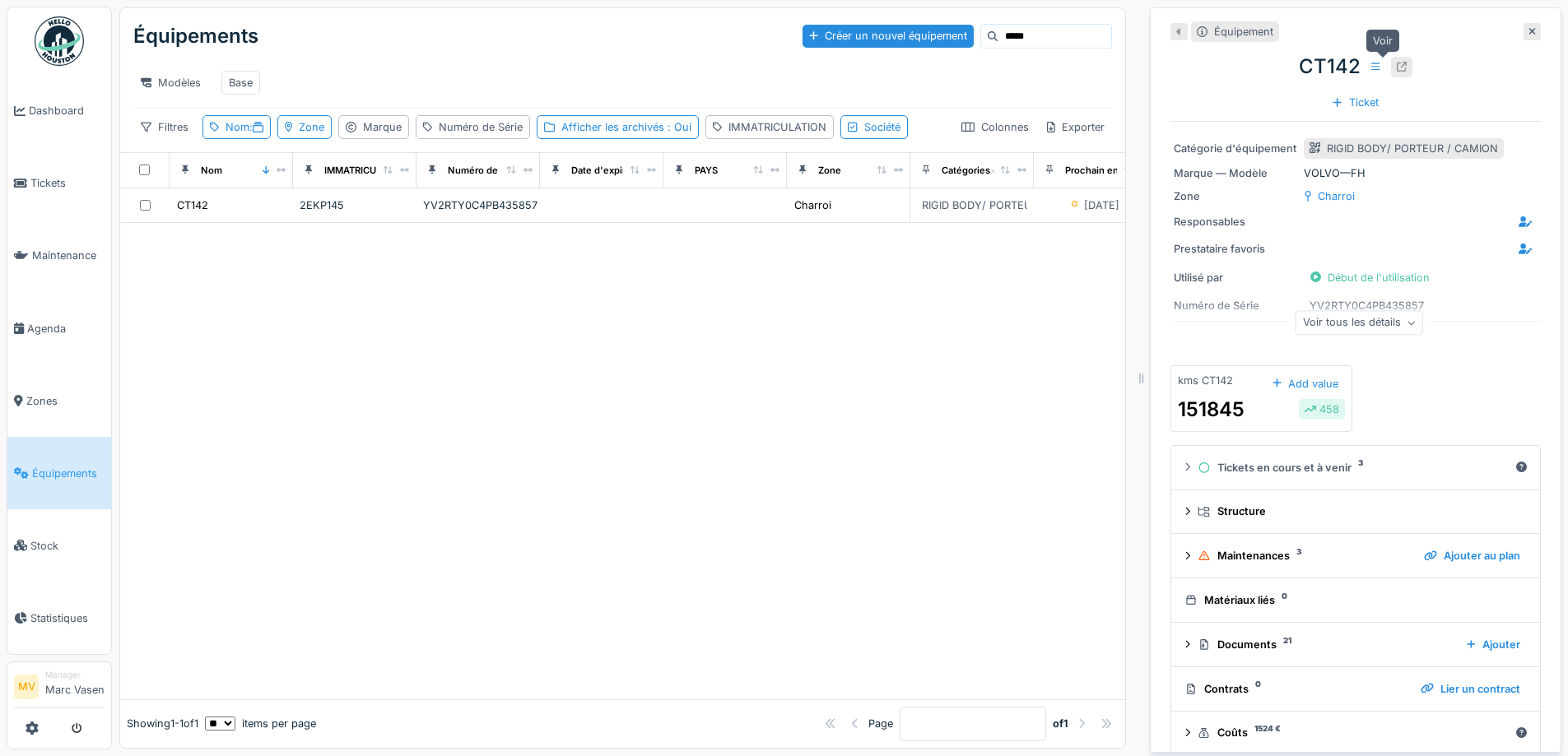 click 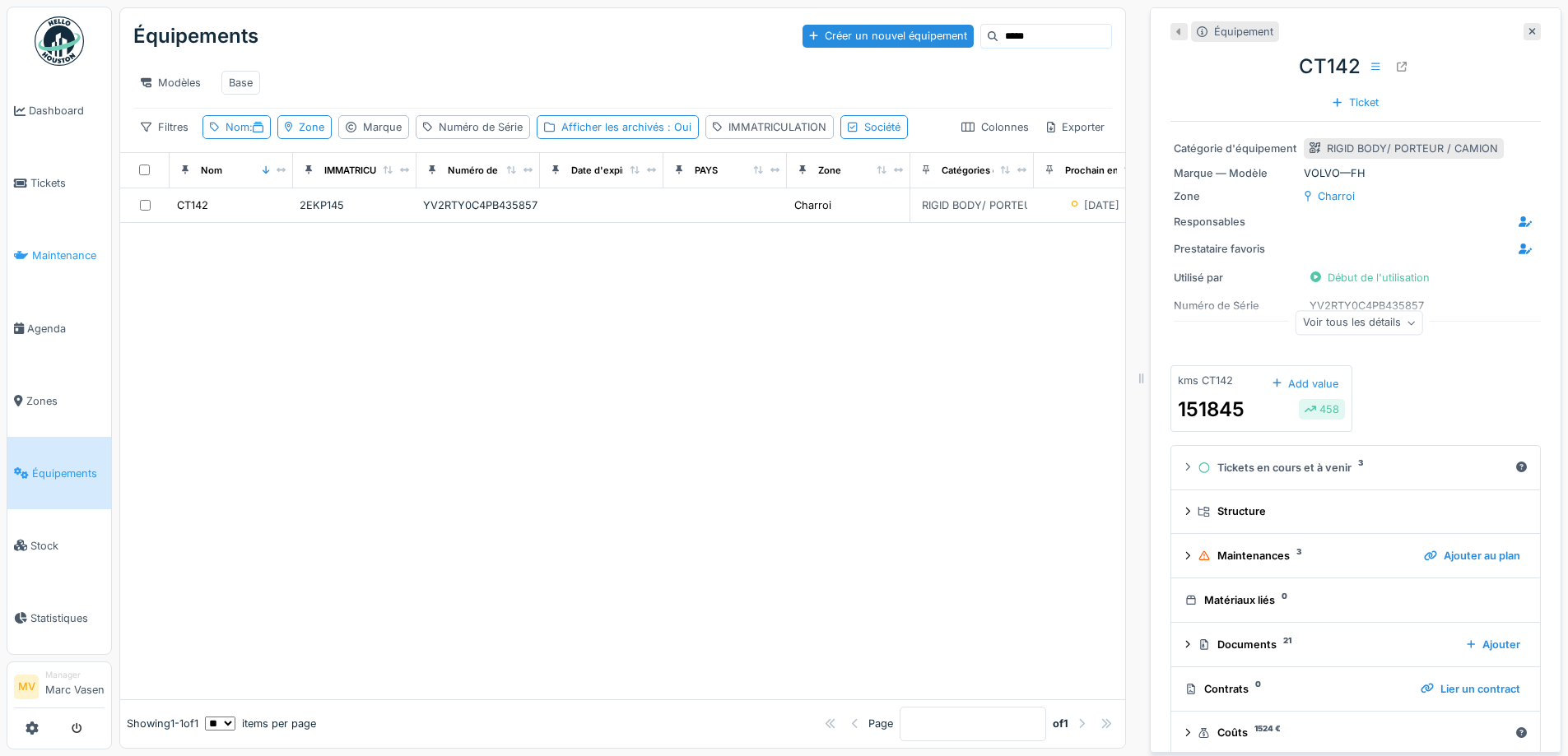 click on "Maintenance" at bounding box center [68, 255] 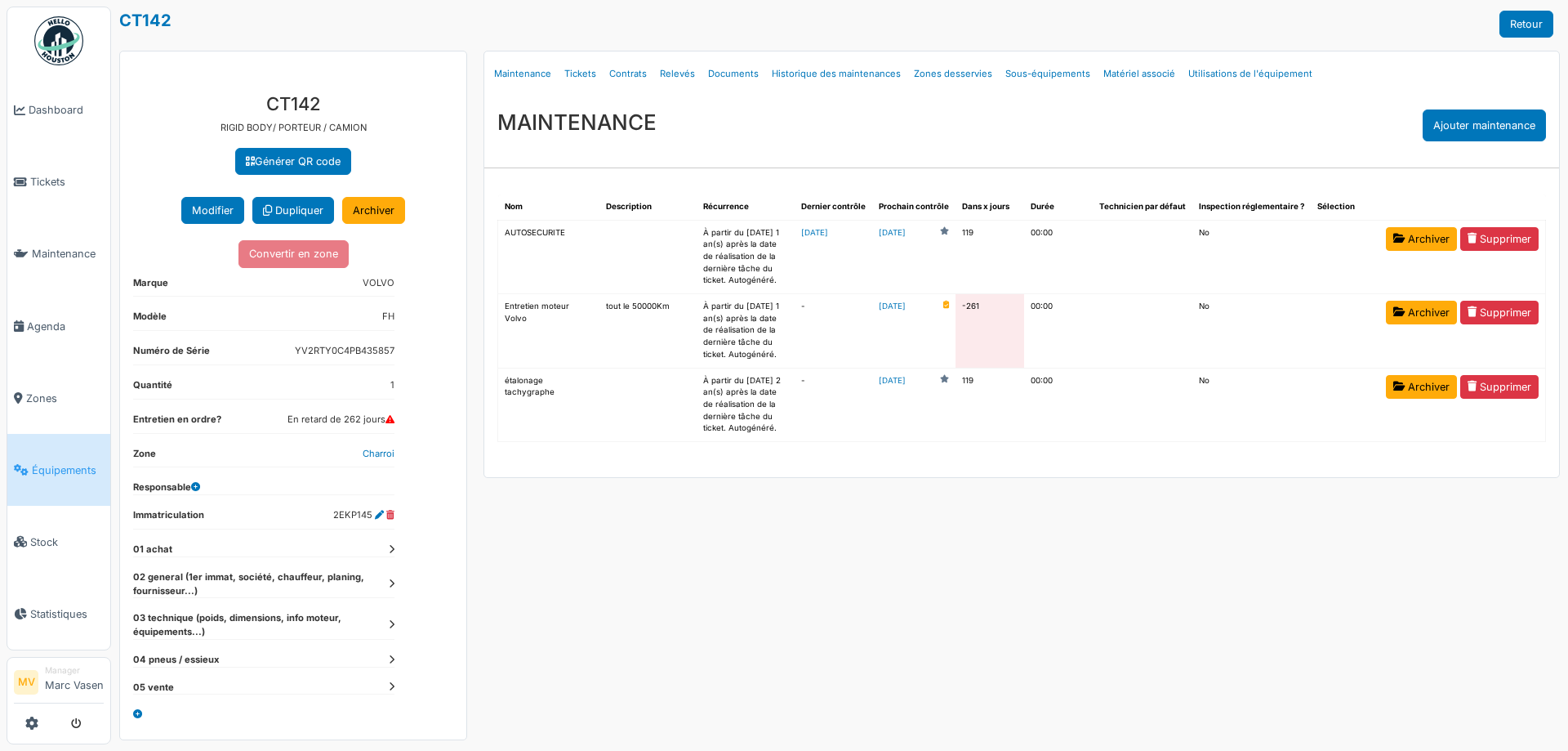 scroll, scrollTop: 0, scrollLeft: 0, axis: both 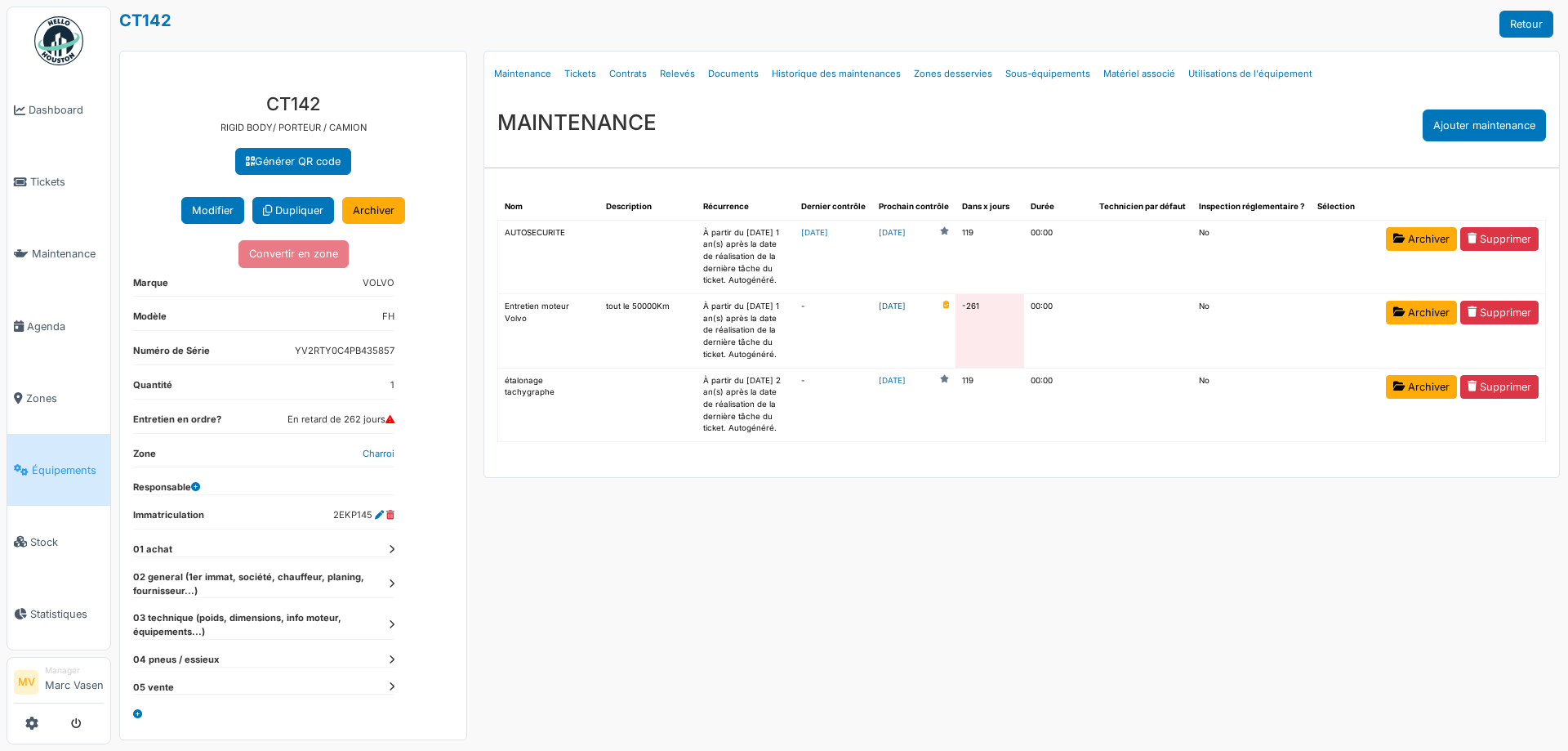 click on "2024-10-22" at bounding box center (892, 306) 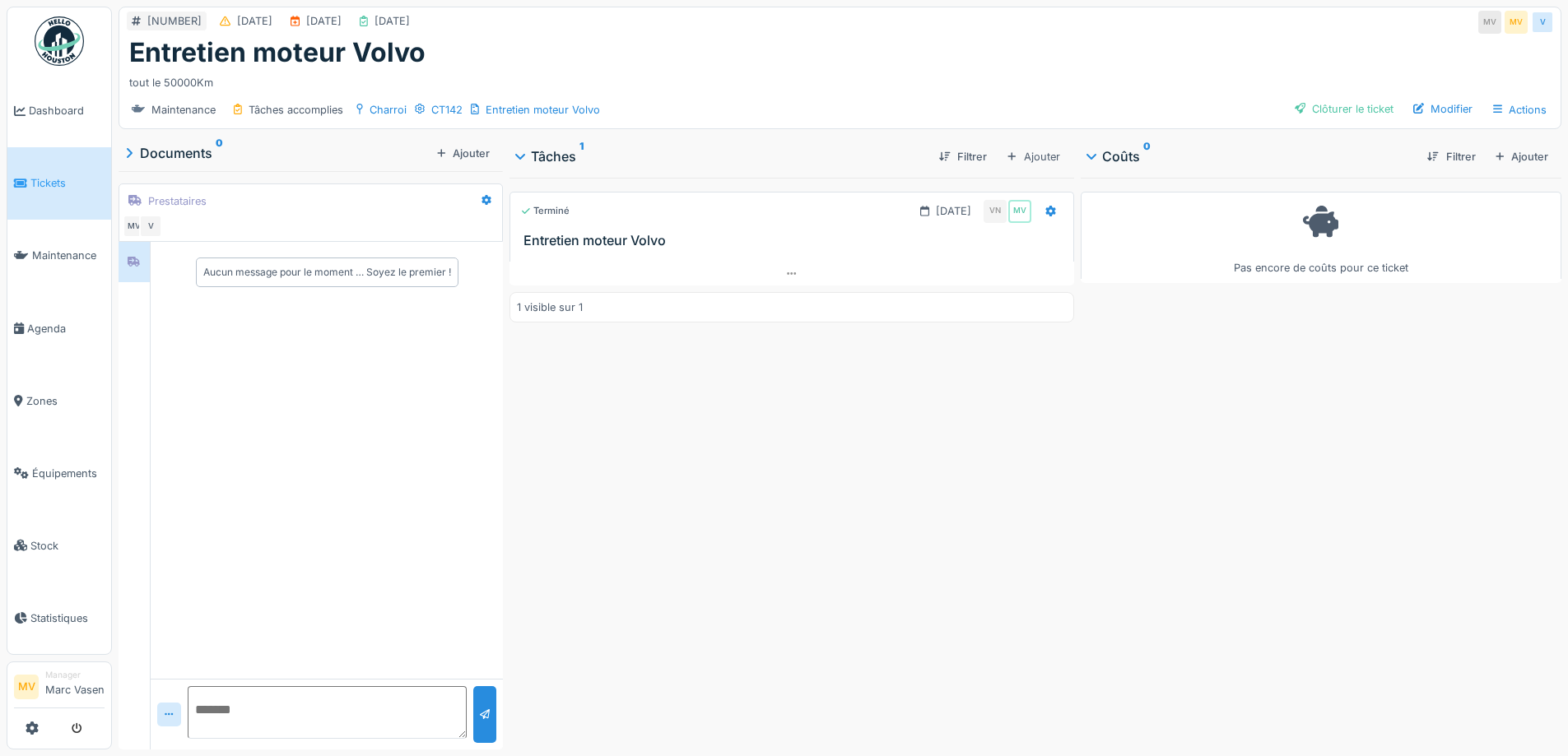 scroll, scrollTop: 0, scrollLeft: 0, axis: both 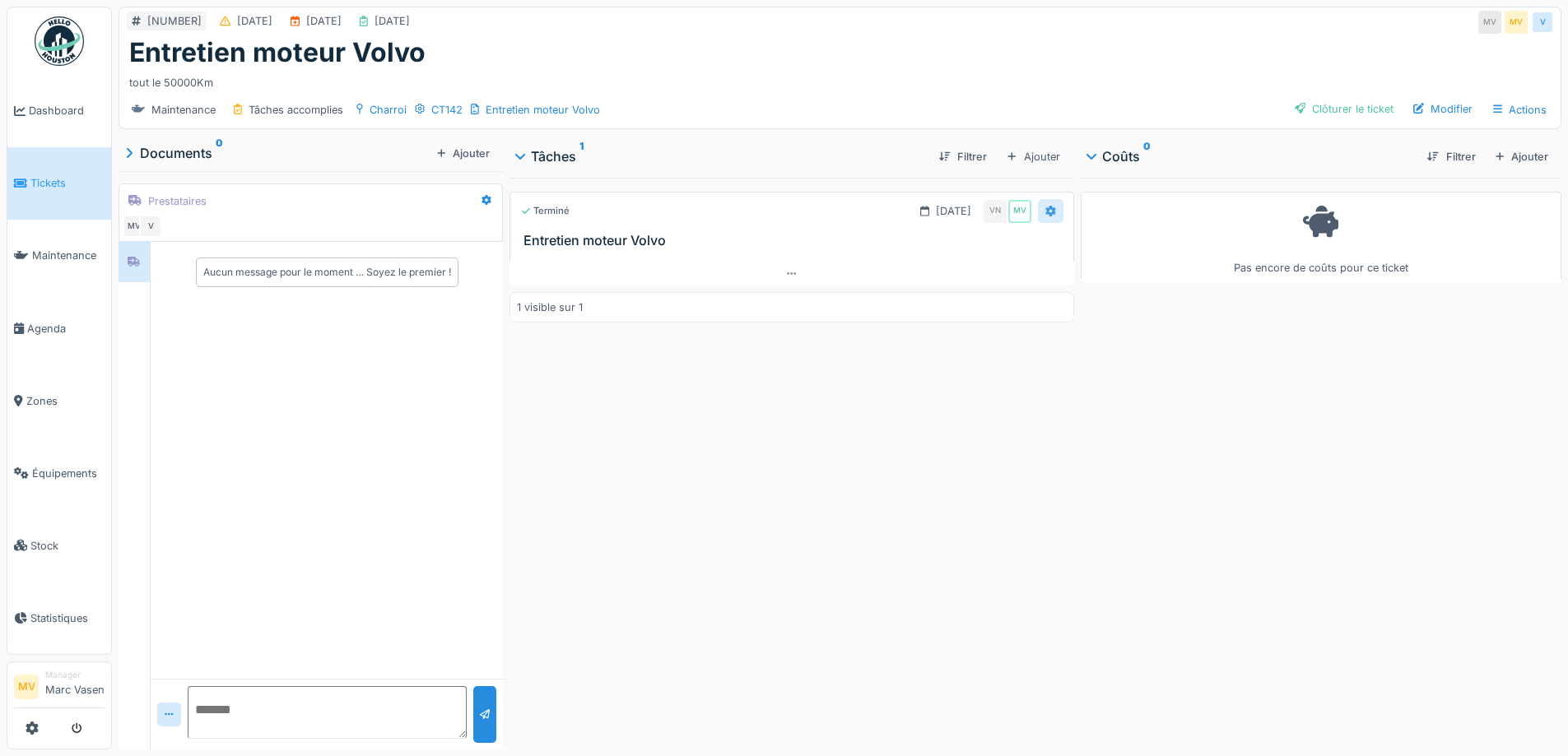 click 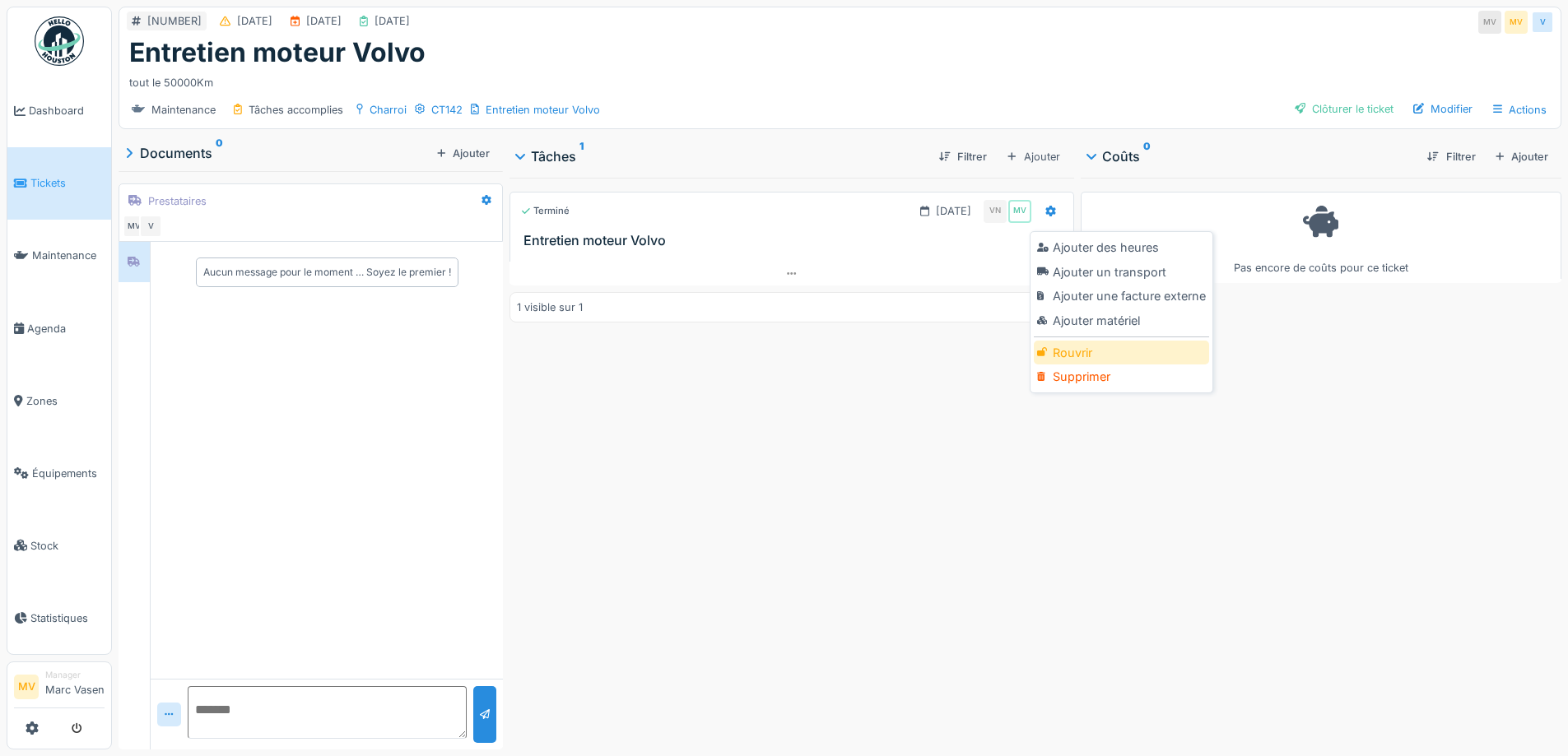 click on "Rouvrir" at bounding box center (1121, 353) 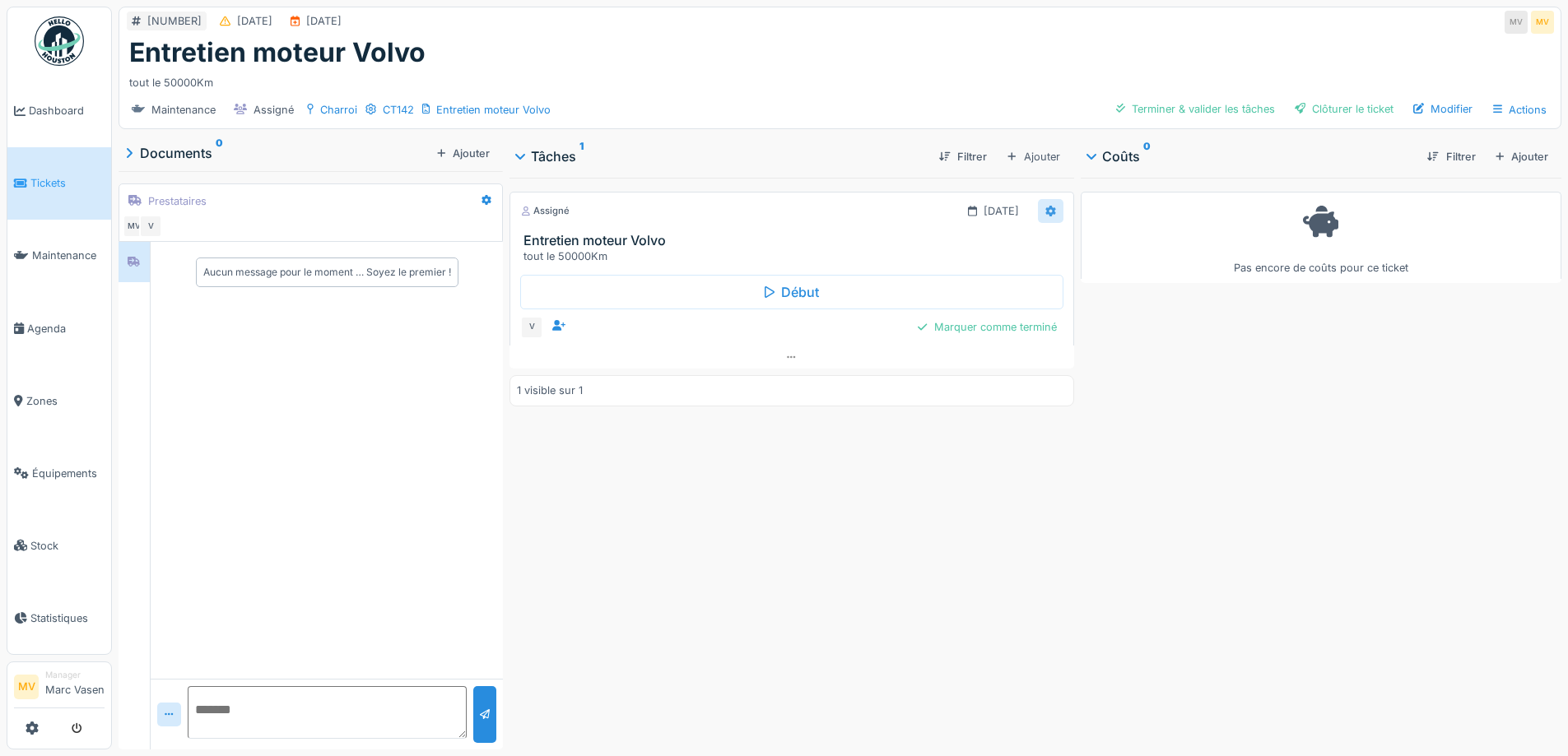 click 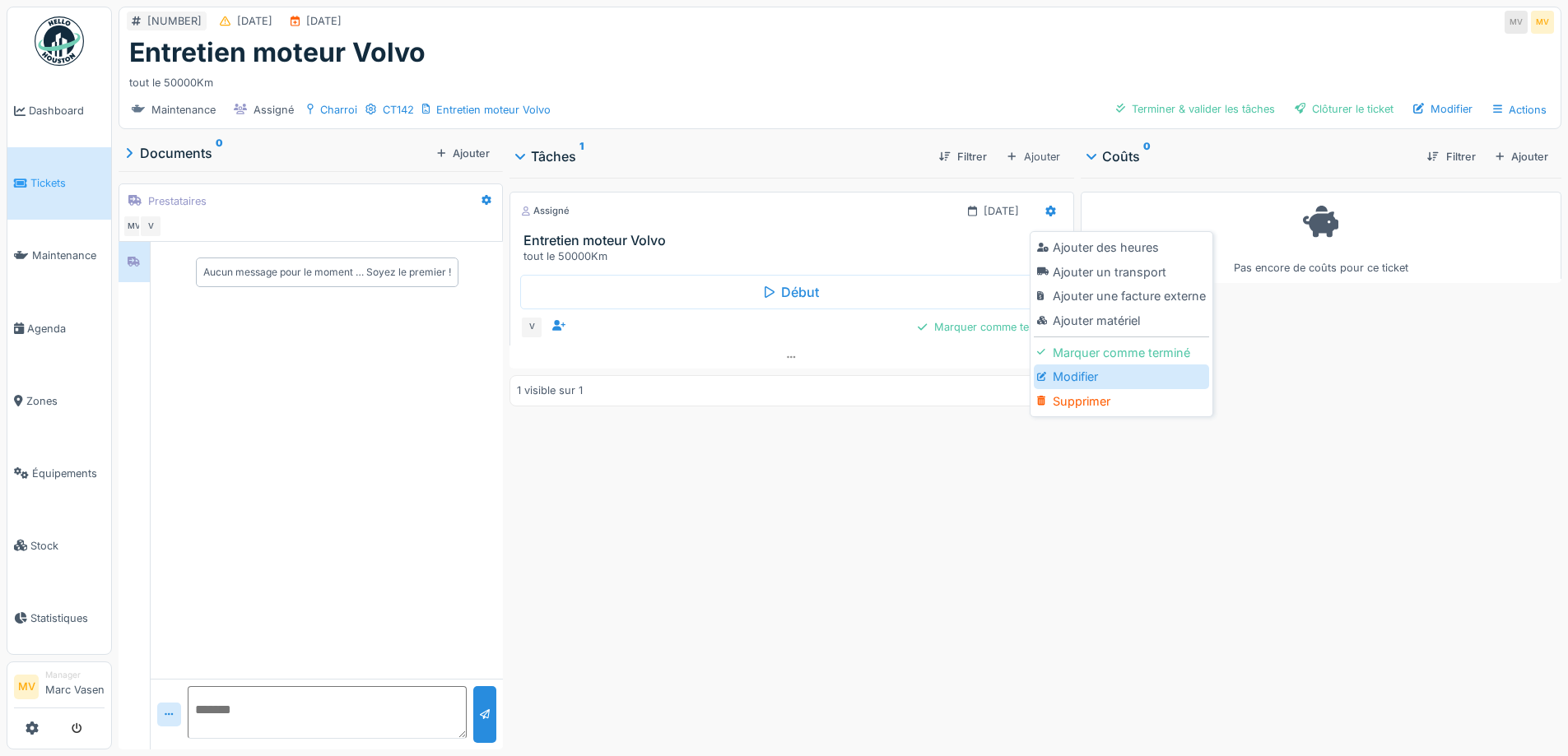 click on "Modifier" at bounding box center (1121, 377) 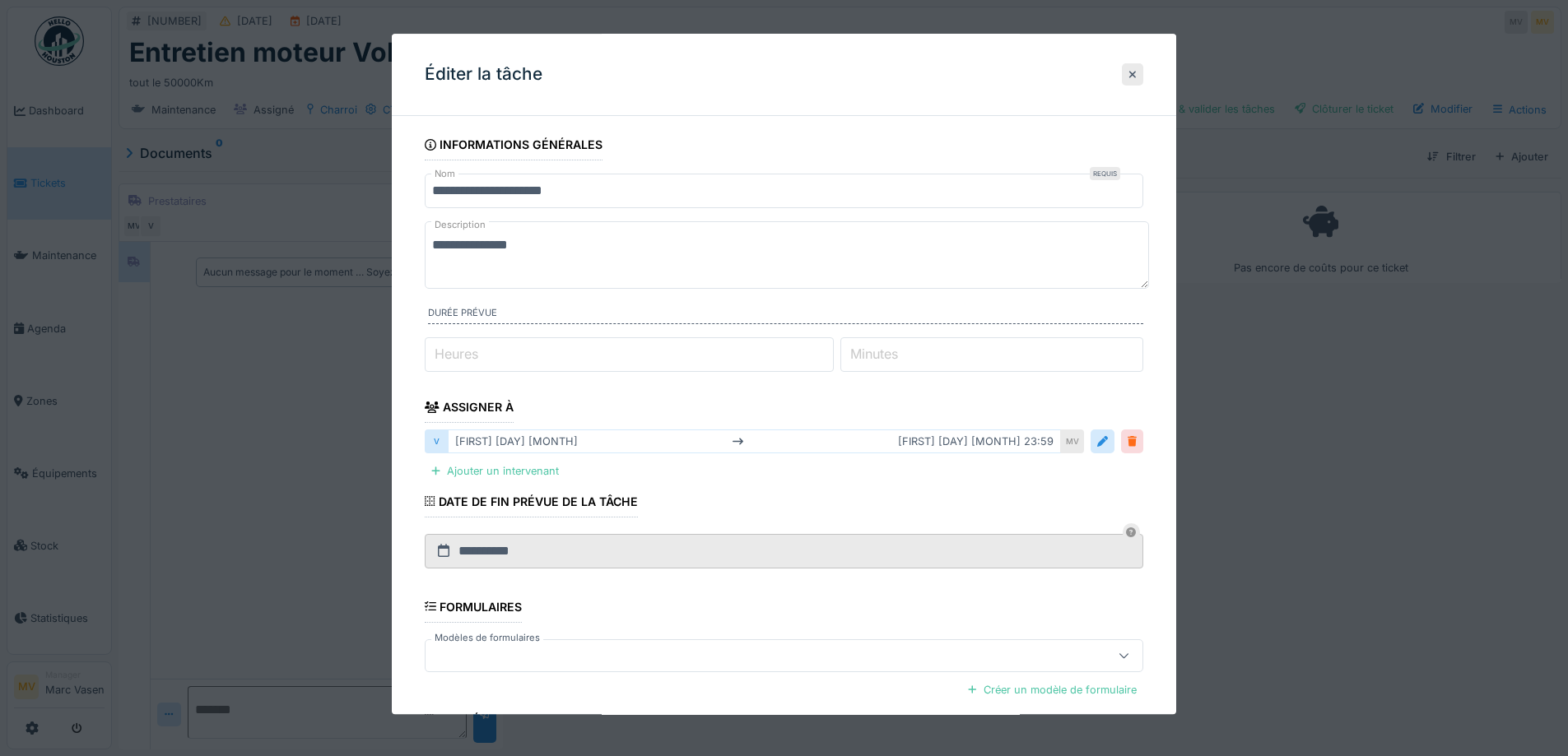 click at bounding box center [1132, 442] 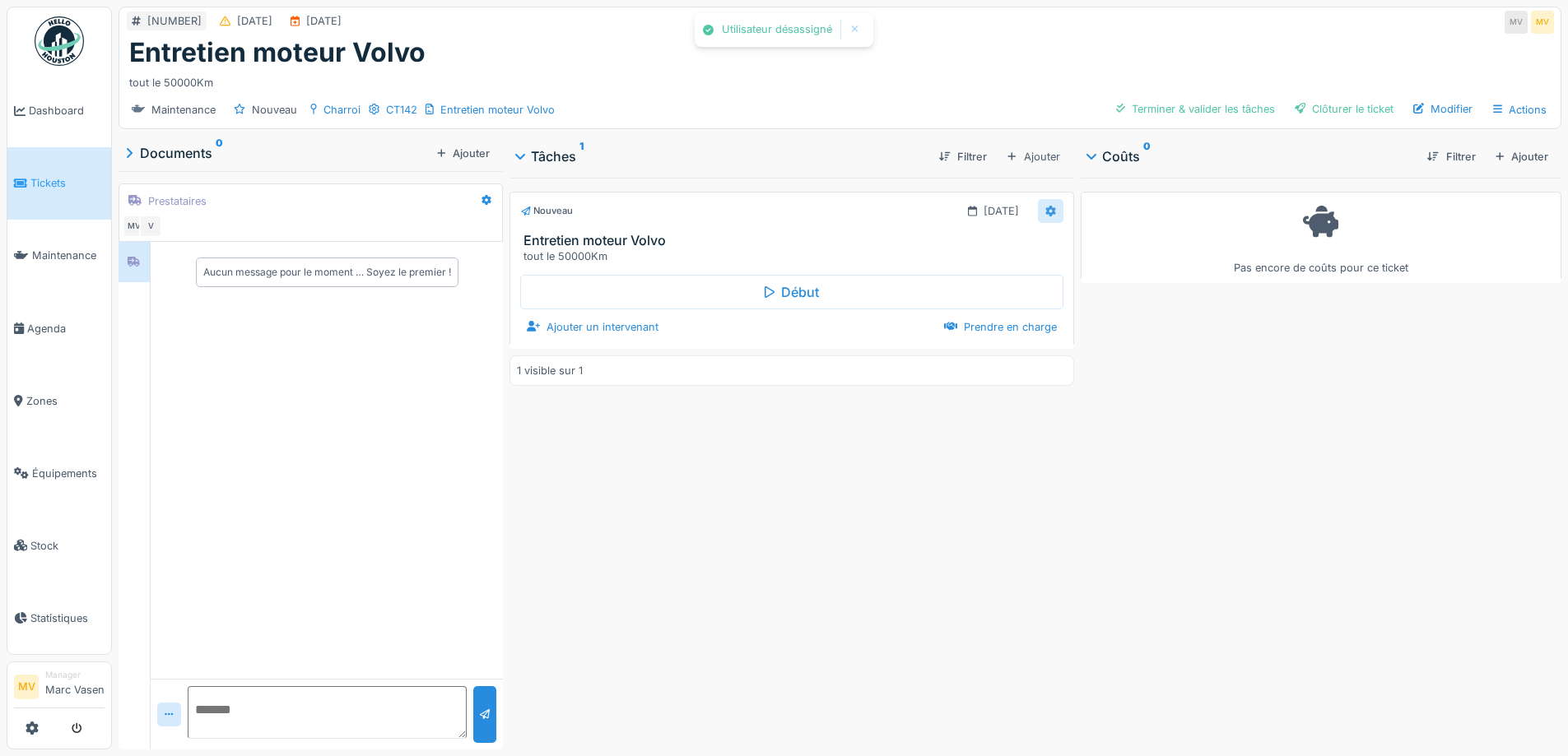 click 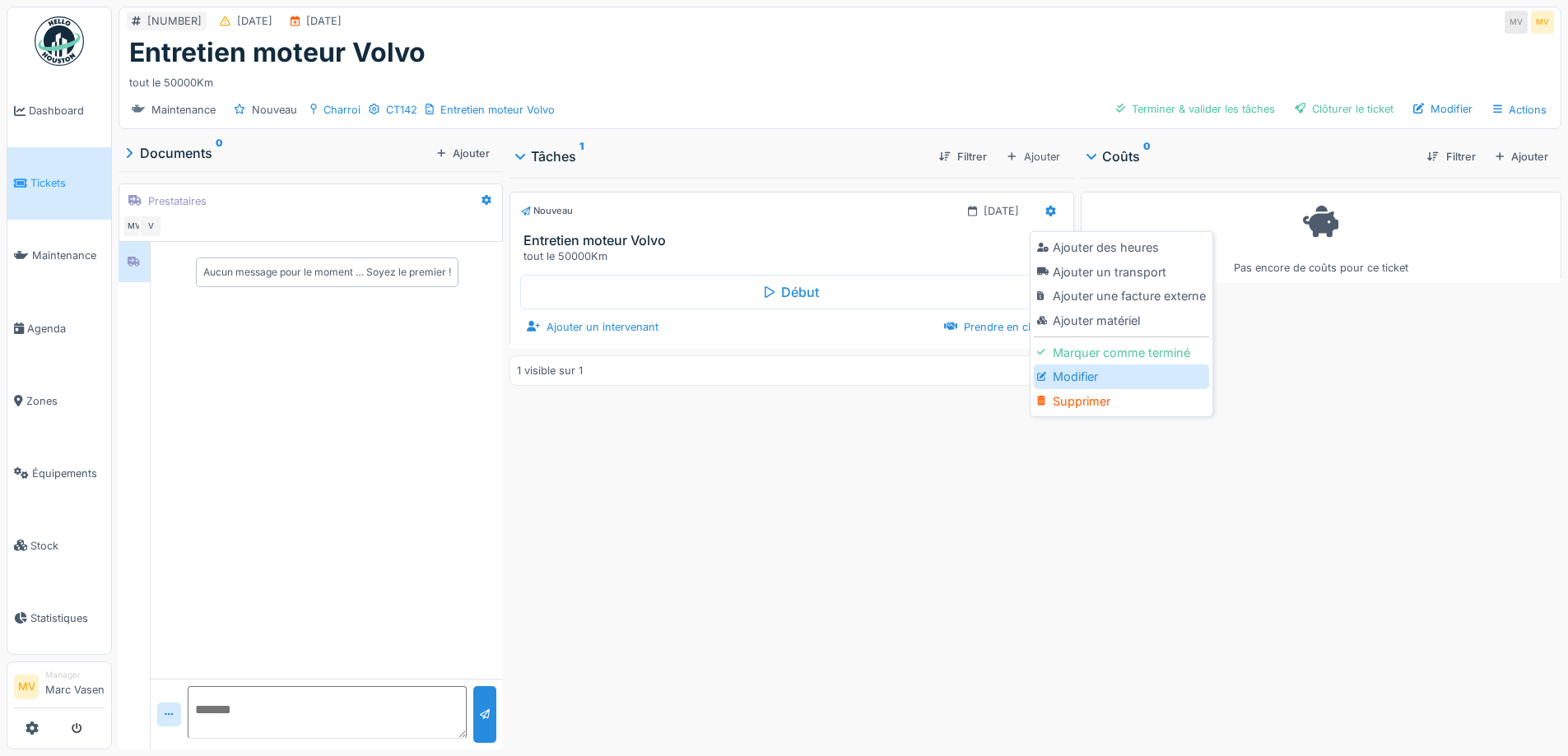 click on "Modifier" at bounding box center [1121, 377] 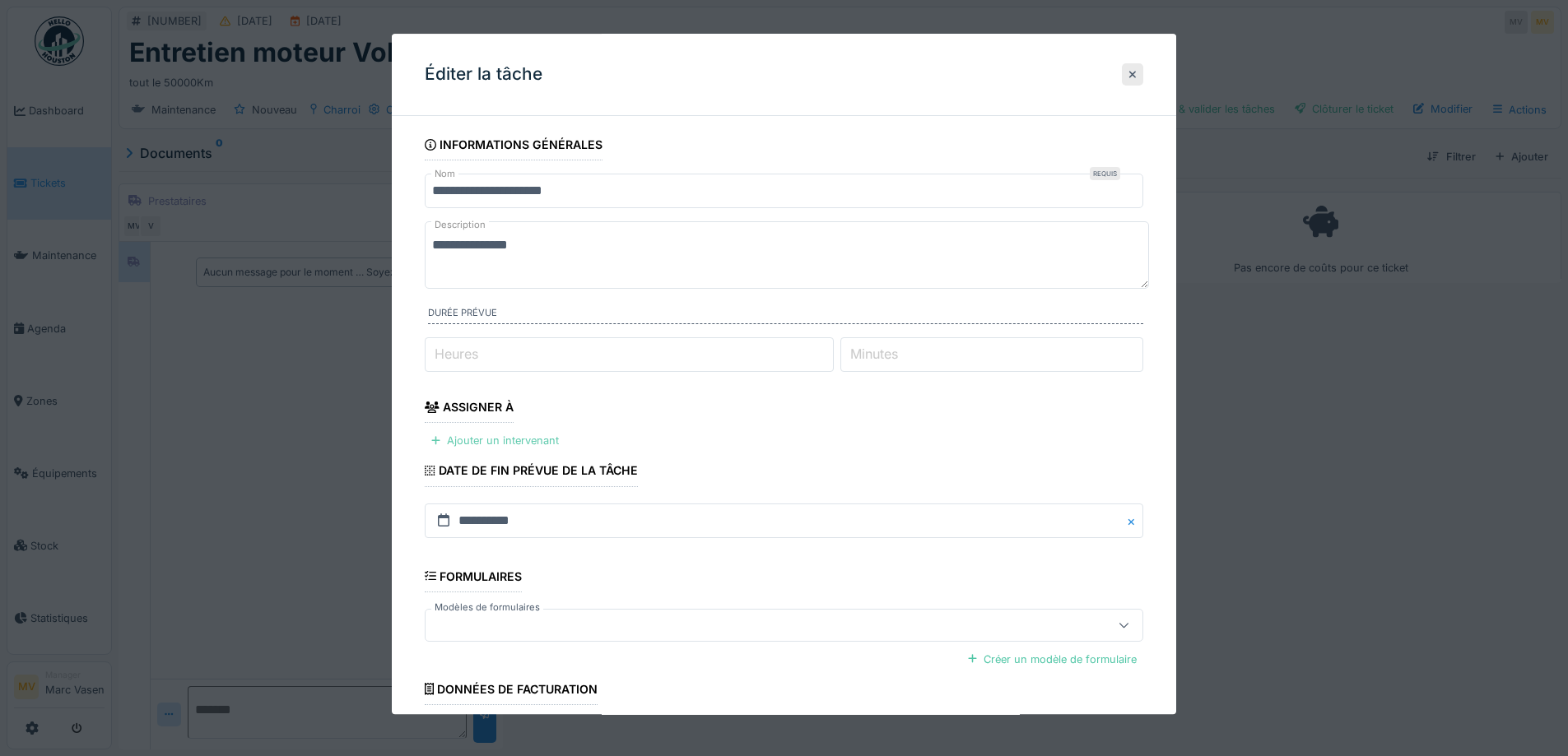 click on "Ajouter un intervenant" at bounding box center (495, 441) 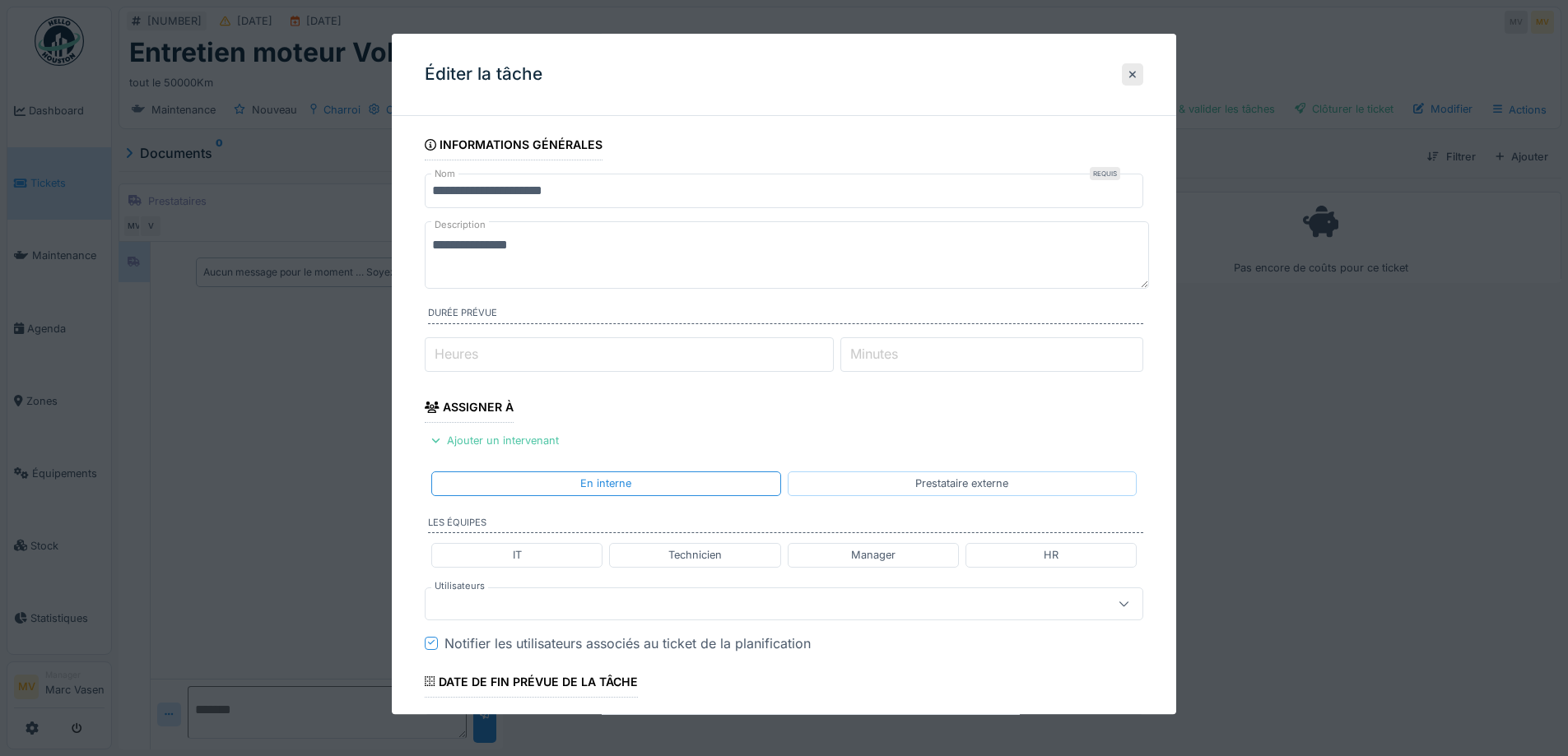 click on "Prestataire externe" at bounding box center (961, 484) 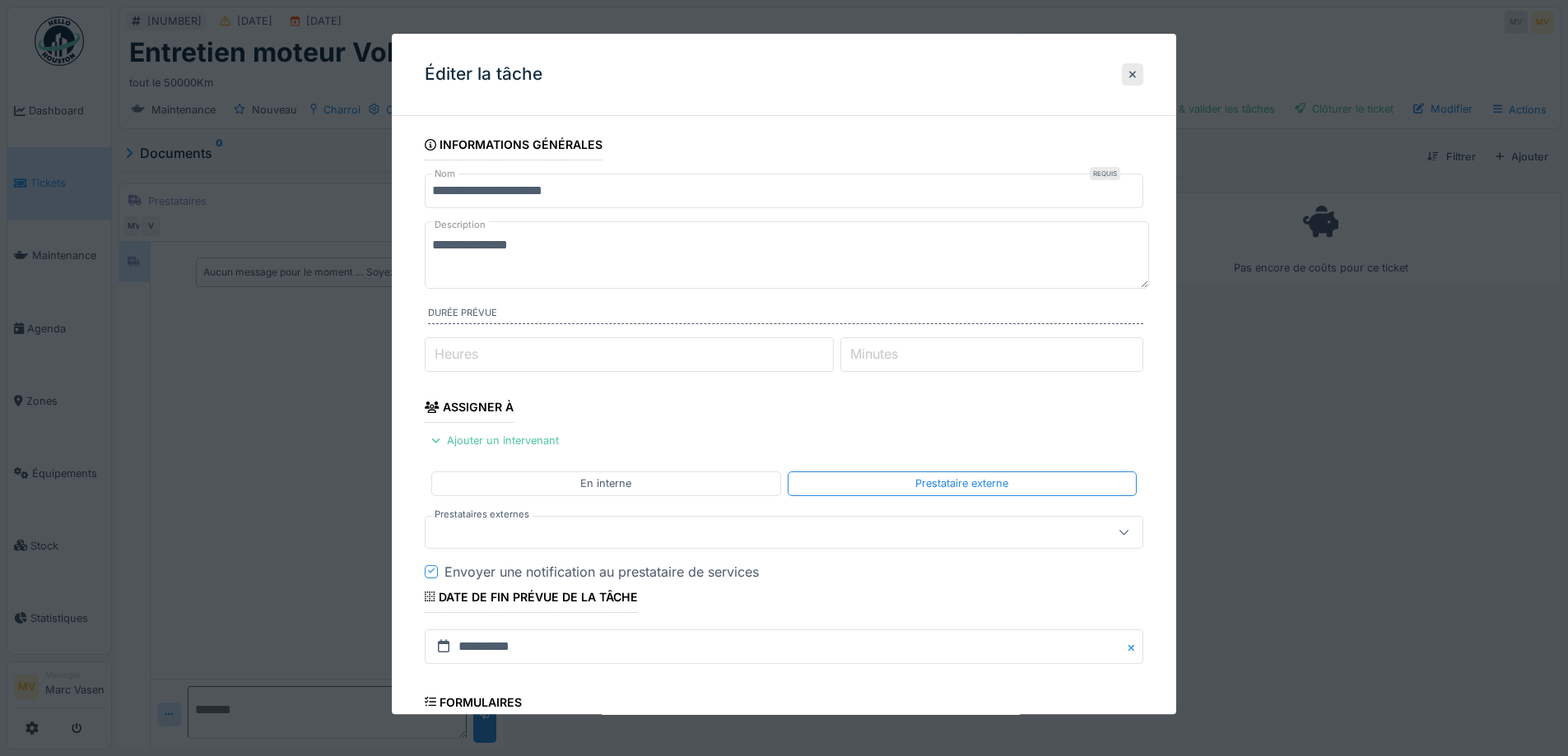 click at bounding box center (747, 532) 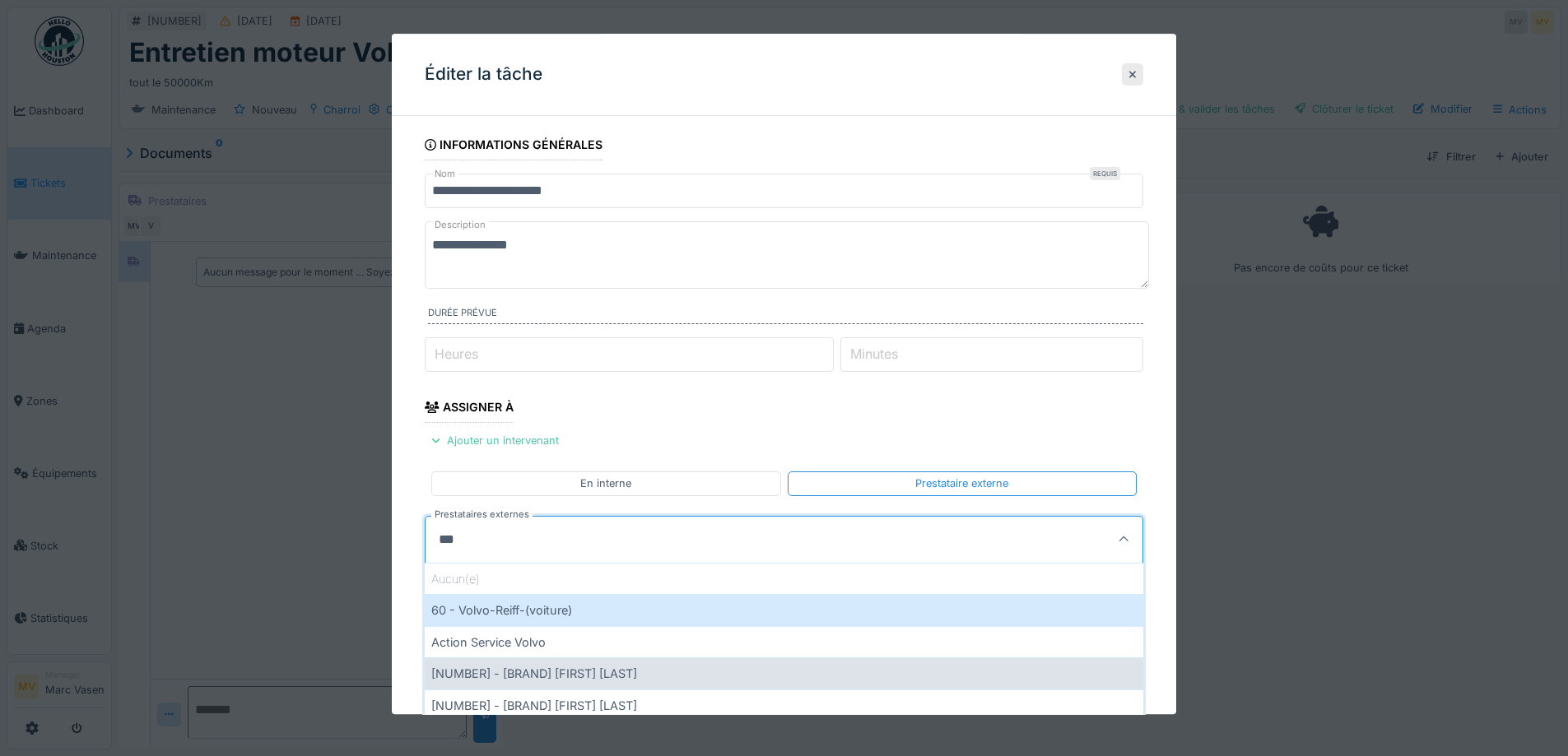type on "***" 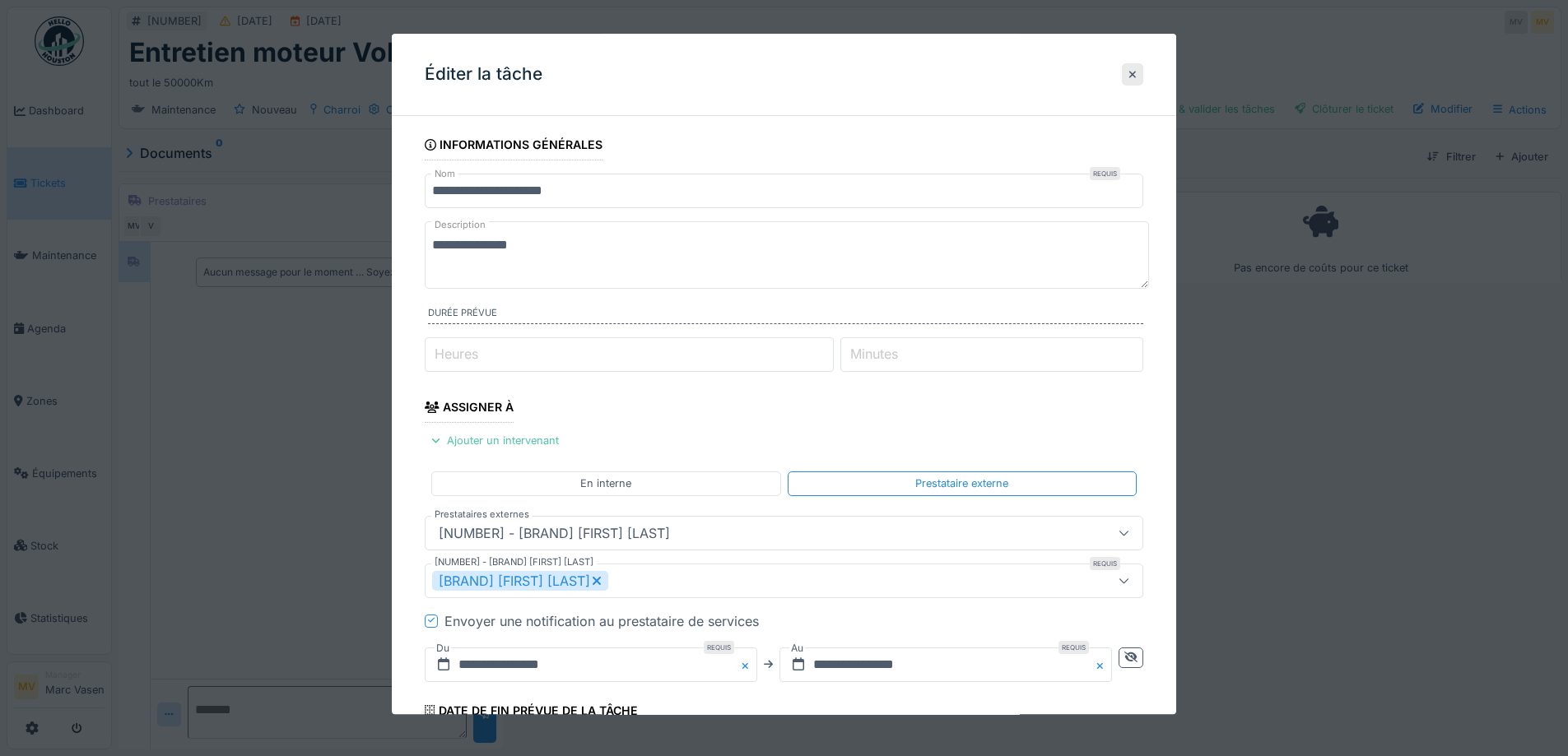 scroll, scrollTop: 373, scrollLeft: 0, axis: vertical 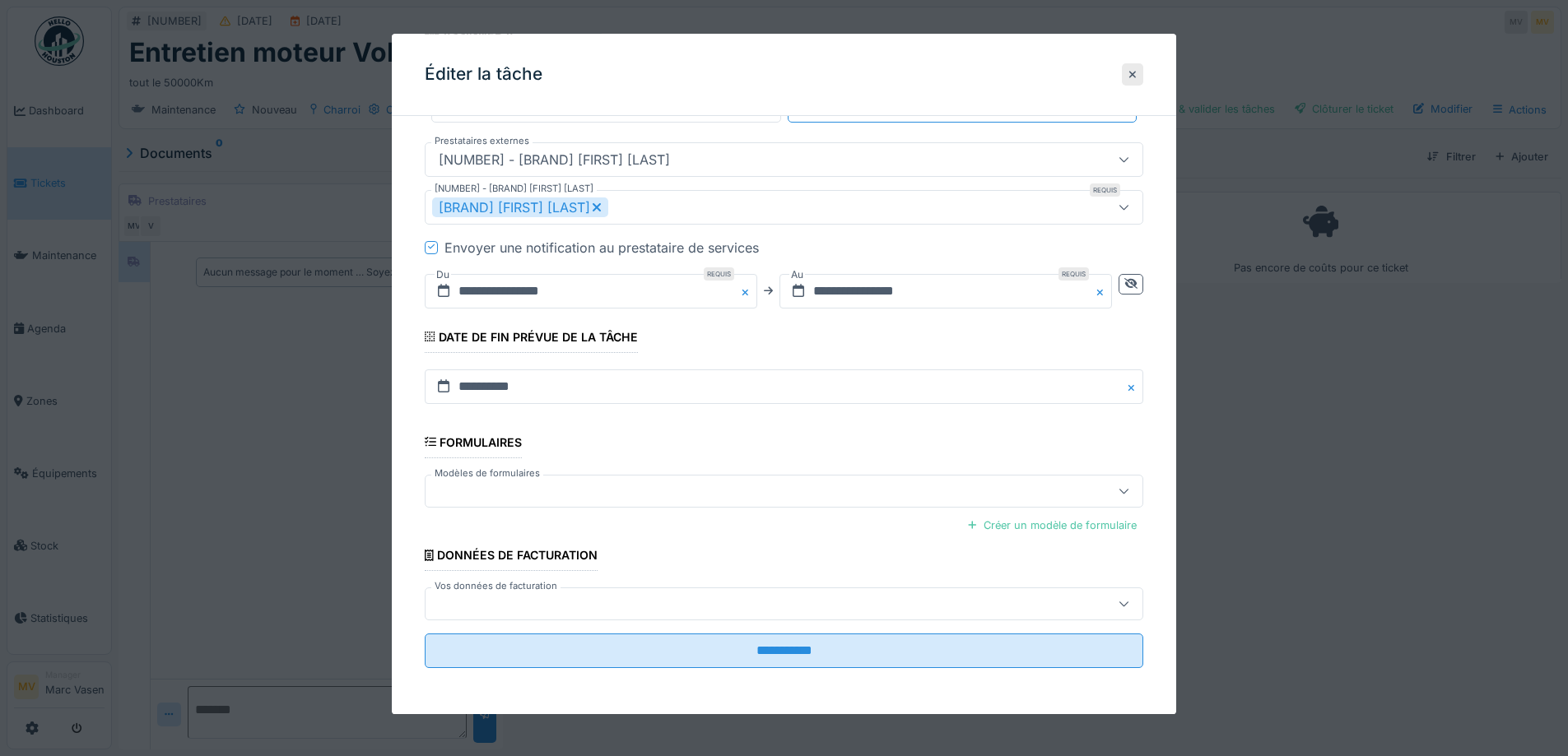 click at bounding box center [748, 291] 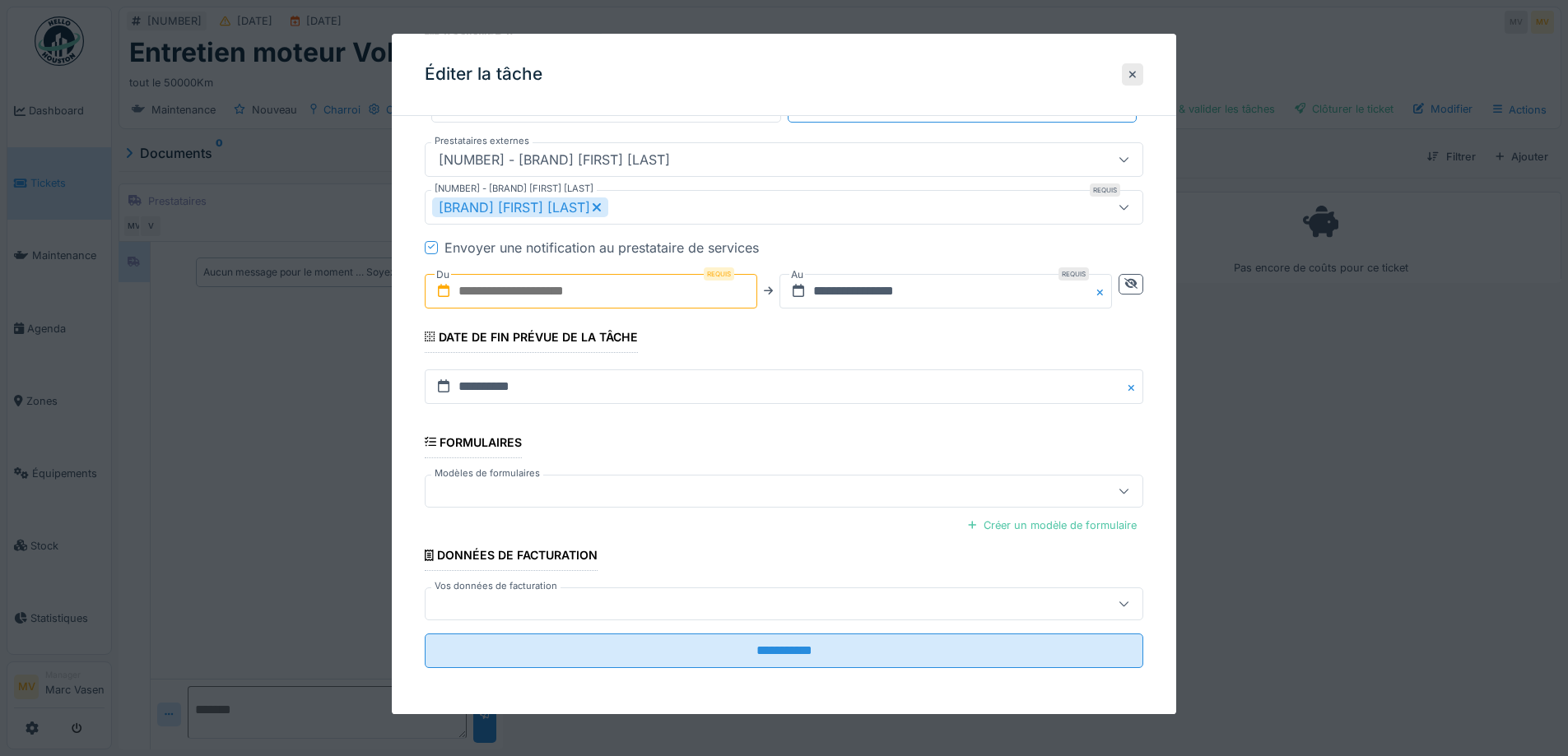 click at bounding box center (591, 291) 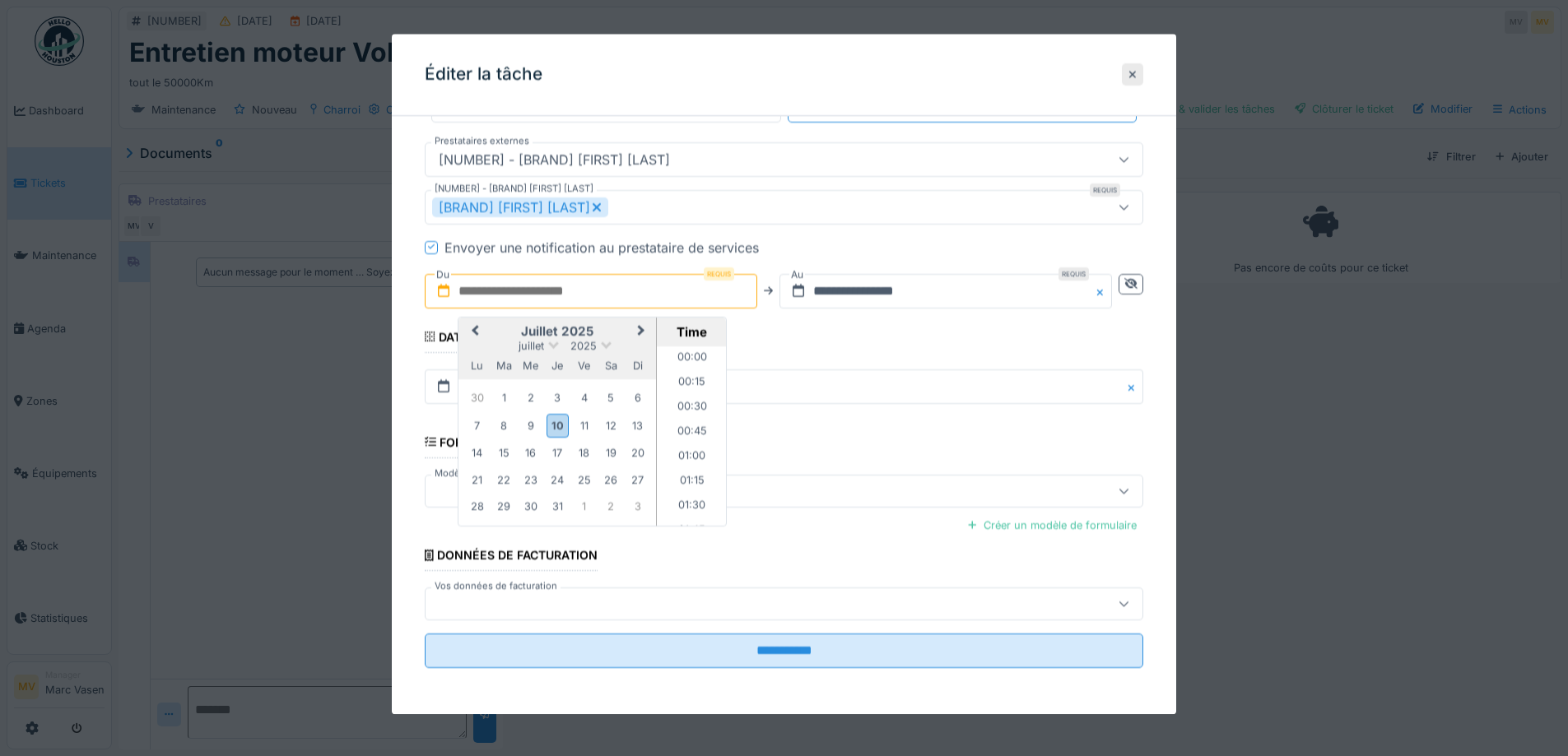 scroll, scrollTop: 1675, scrollLeft: 0, axis: vertical 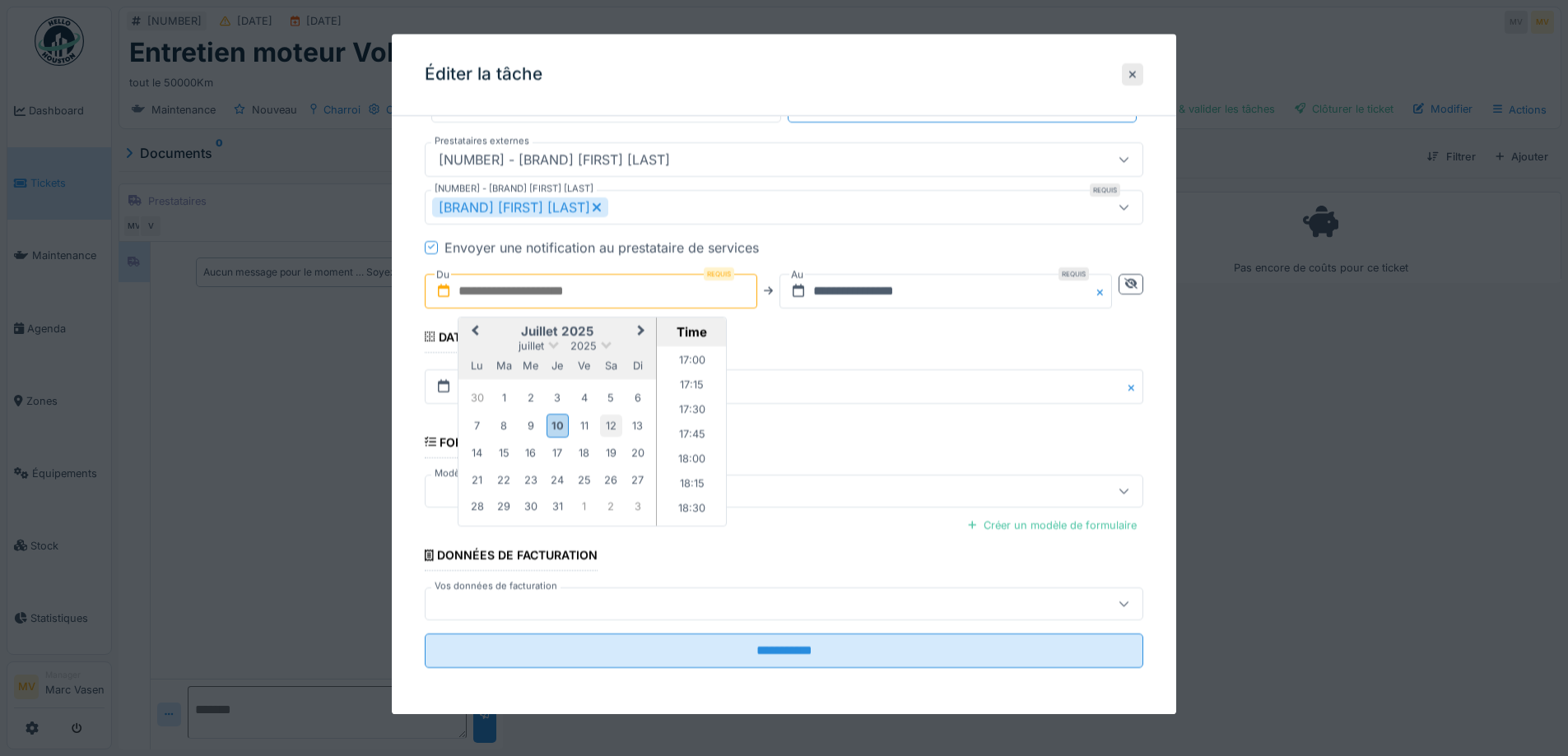 click on "12" at bounding box center (611, 425) 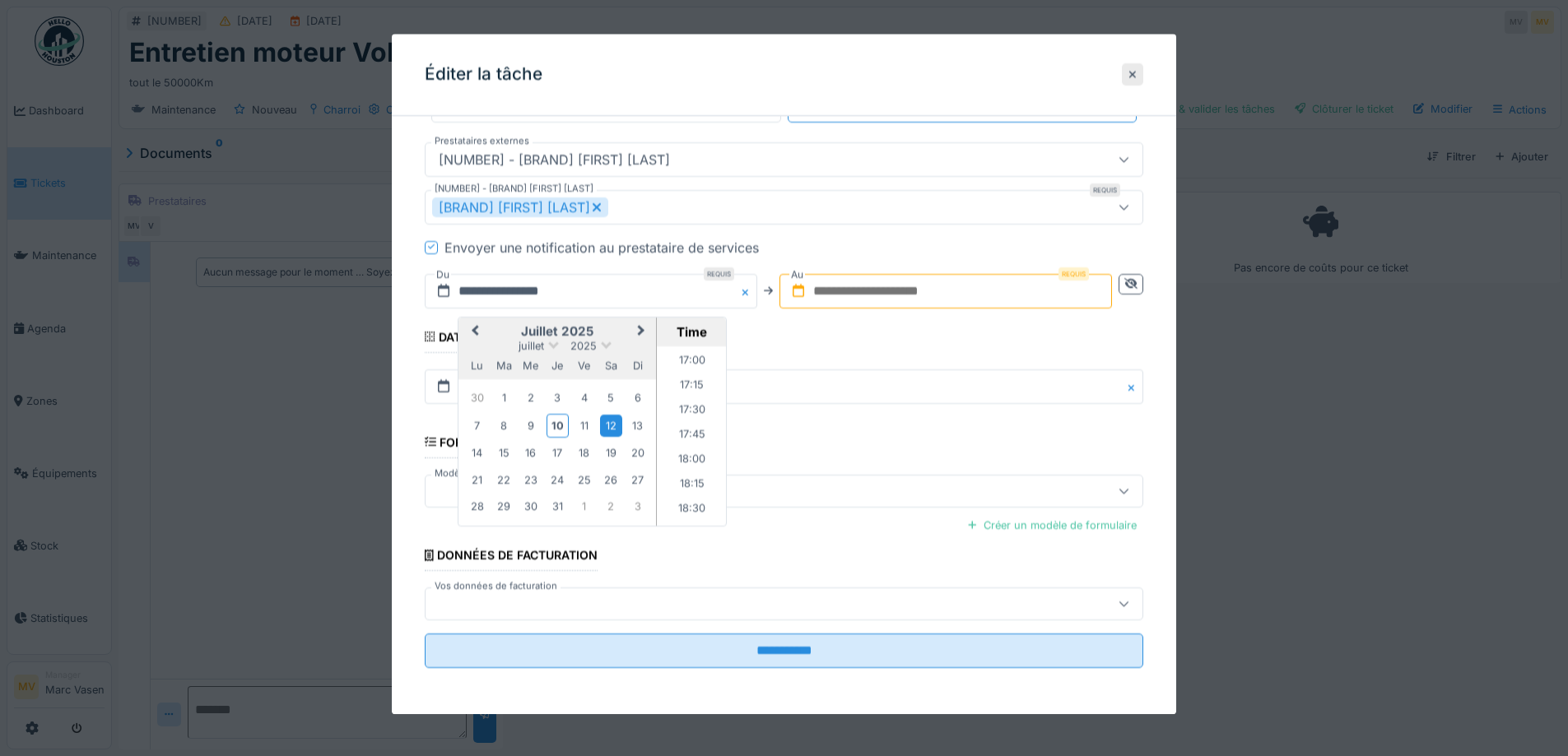 click at bounding box center [946, 291] 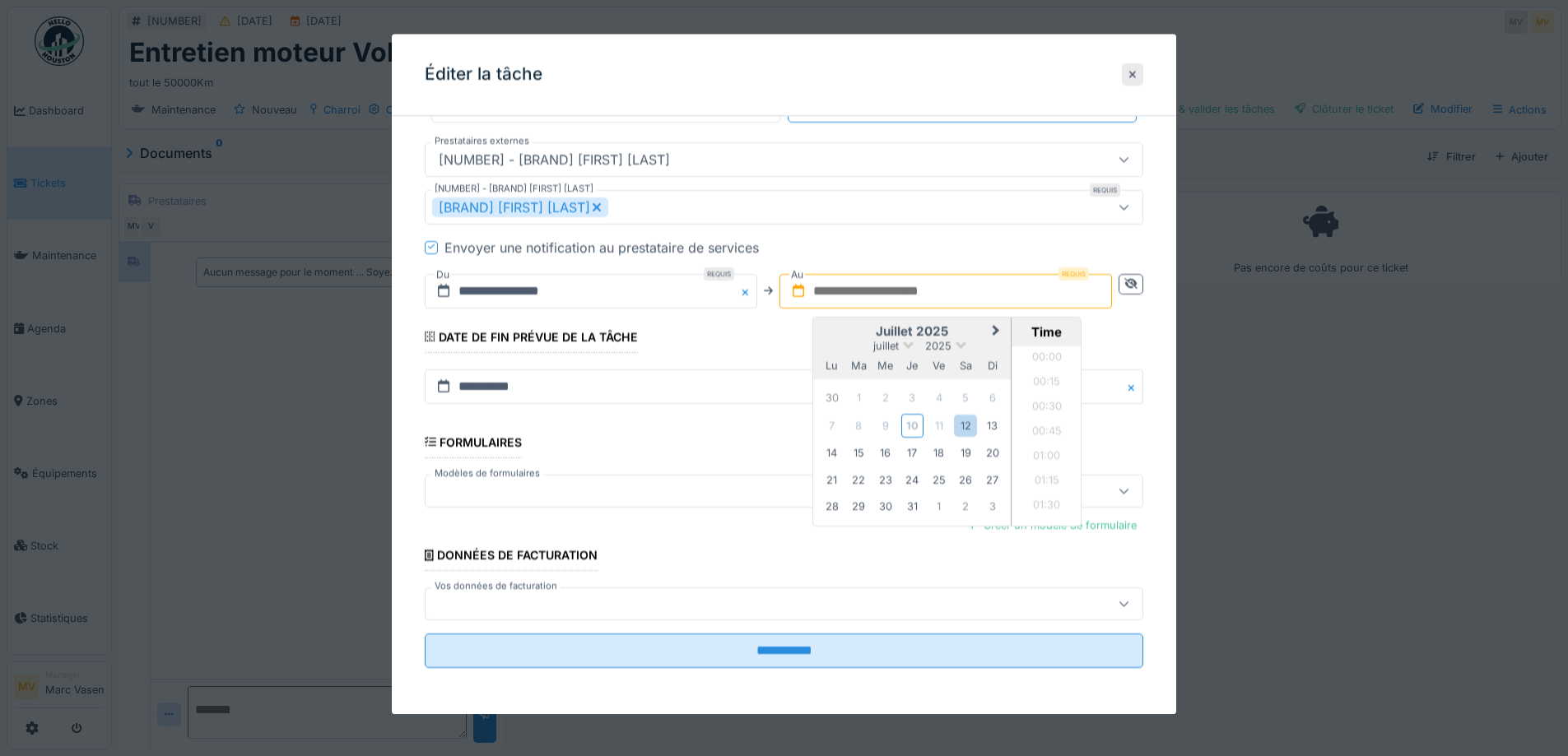 scroll, scrollTop: 1675, scrollLeft: 0, axis: vertical 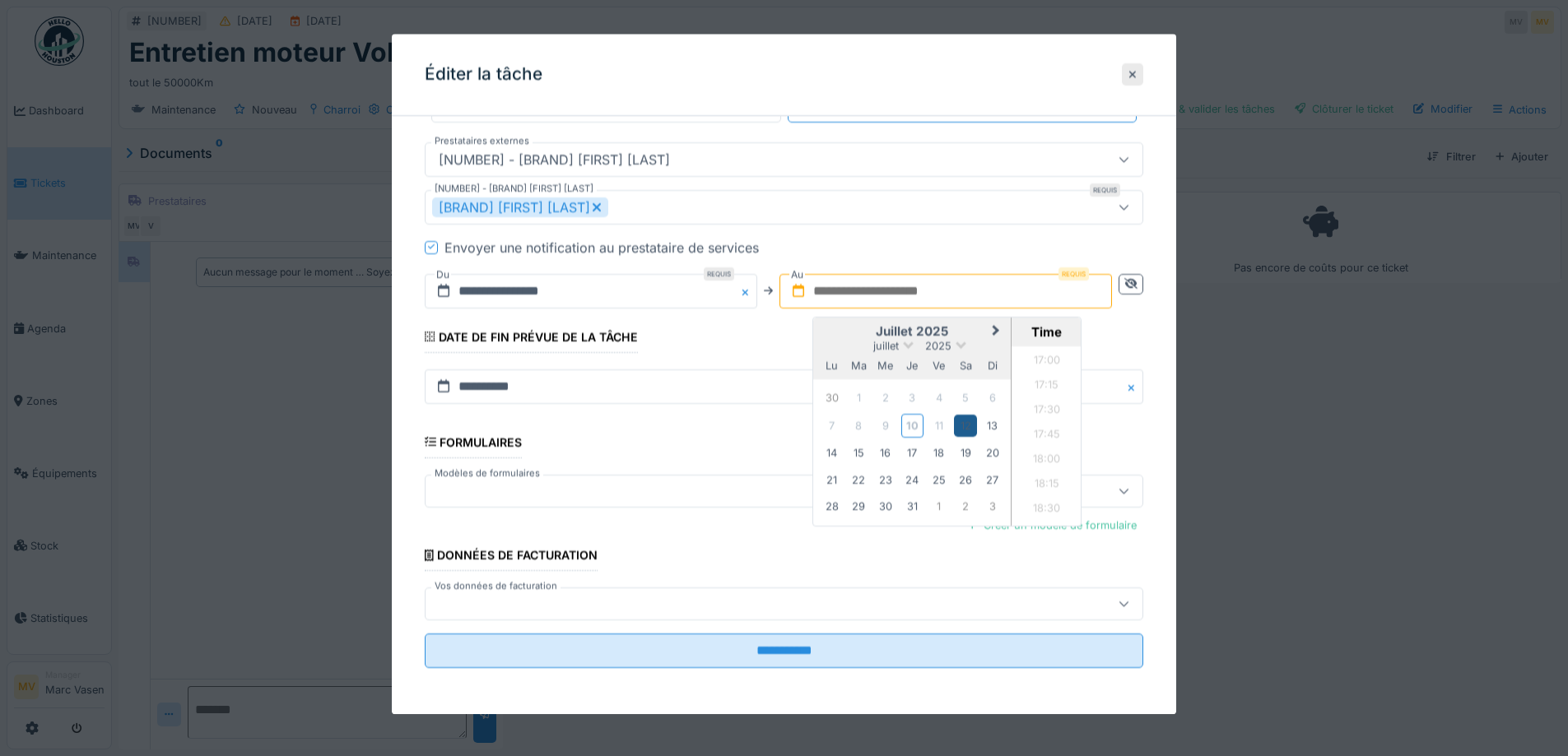 click on "12" at bounding box center (965, 425) 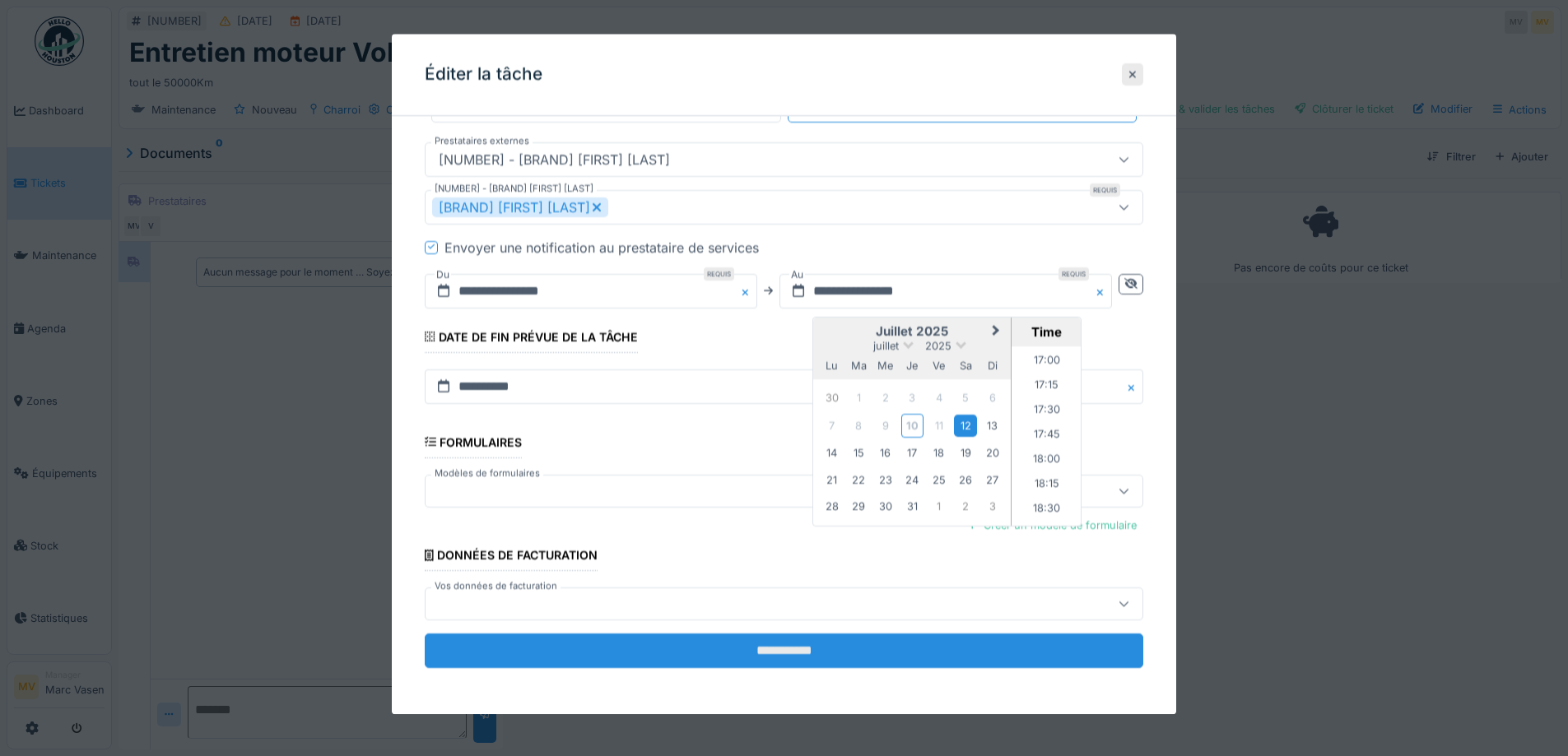 click on "**********" at bounding box center (784, 651) 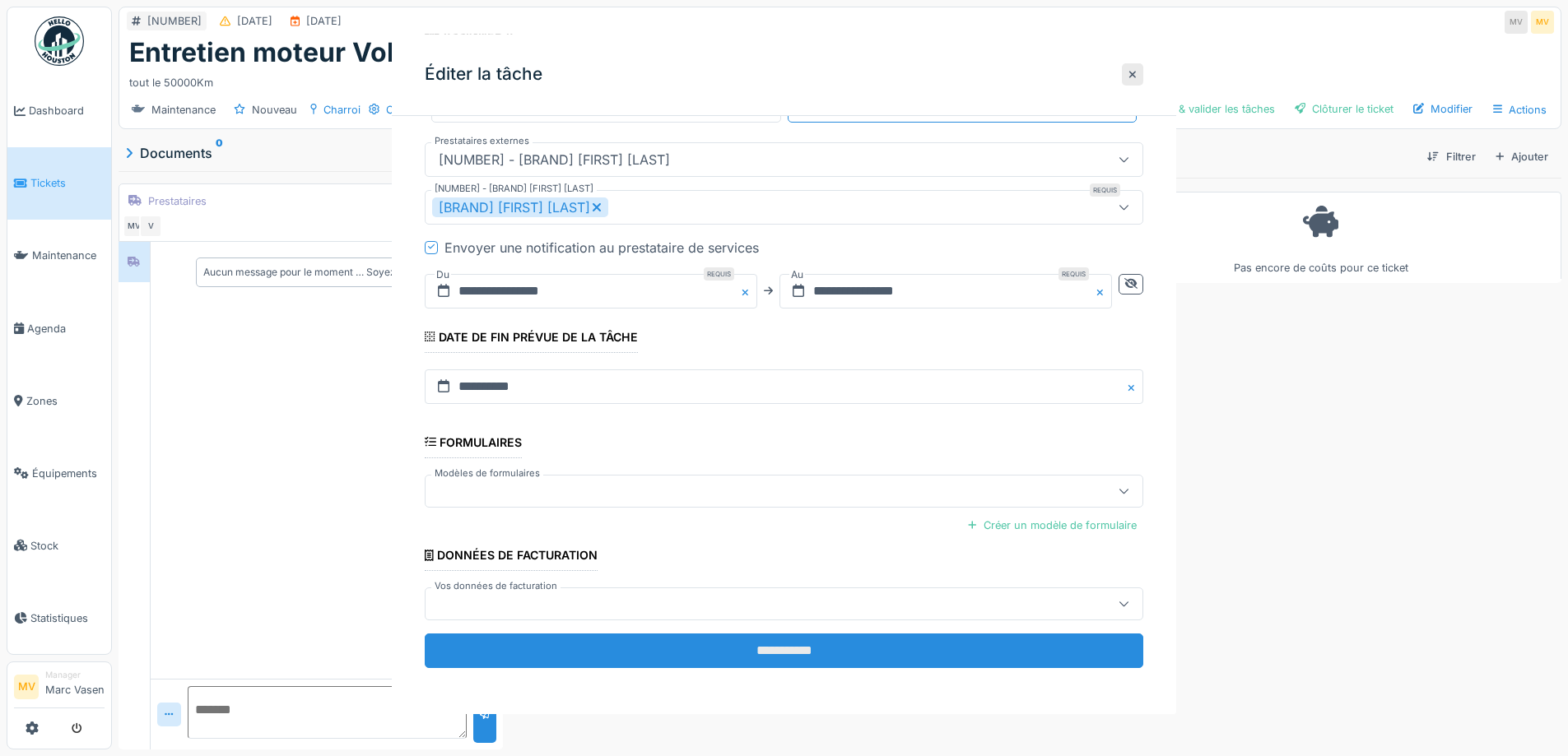 scroll, scrollTop: 0, scrollLeft: 0, axis: both 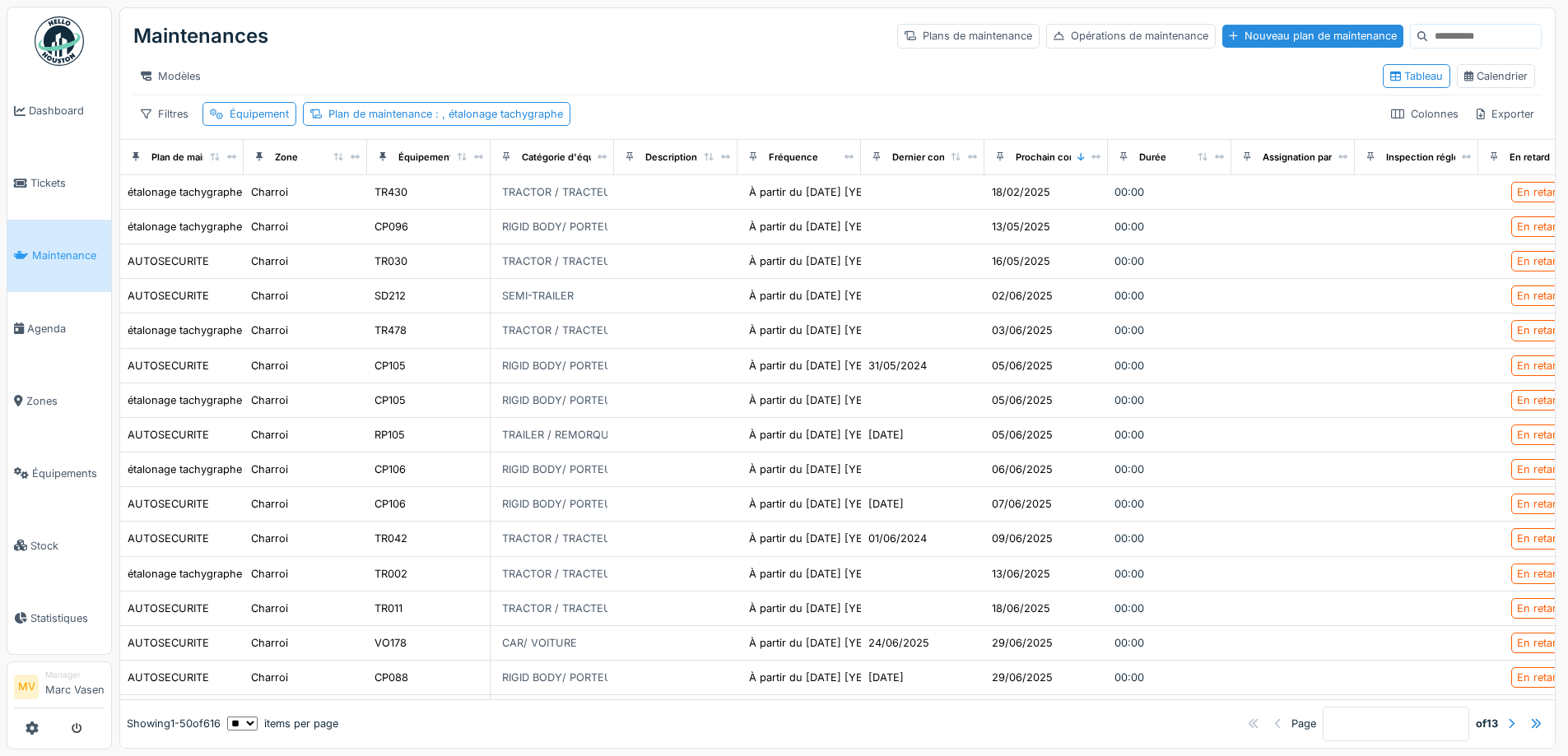 click at bounding box center [1484, 36] 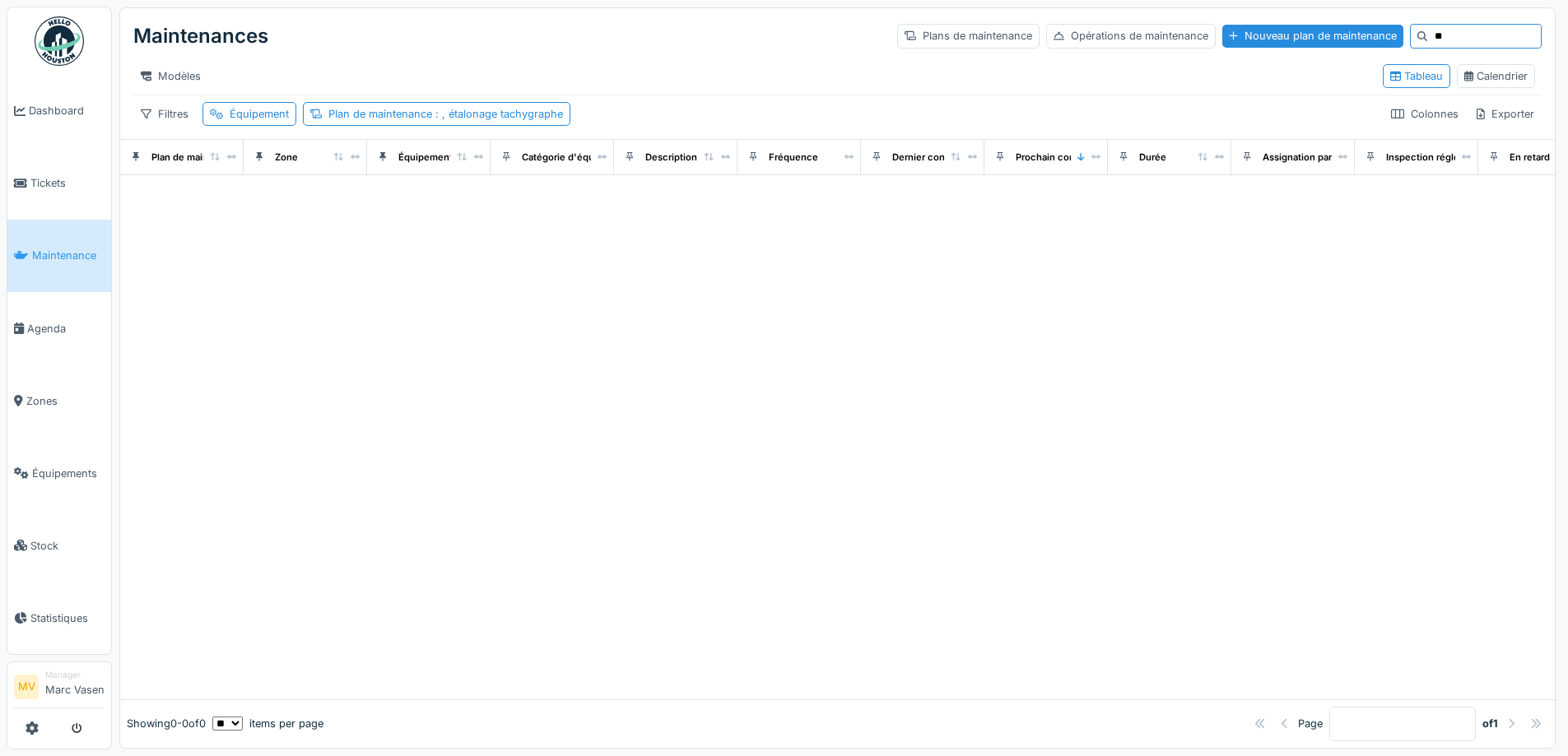 type on "*" 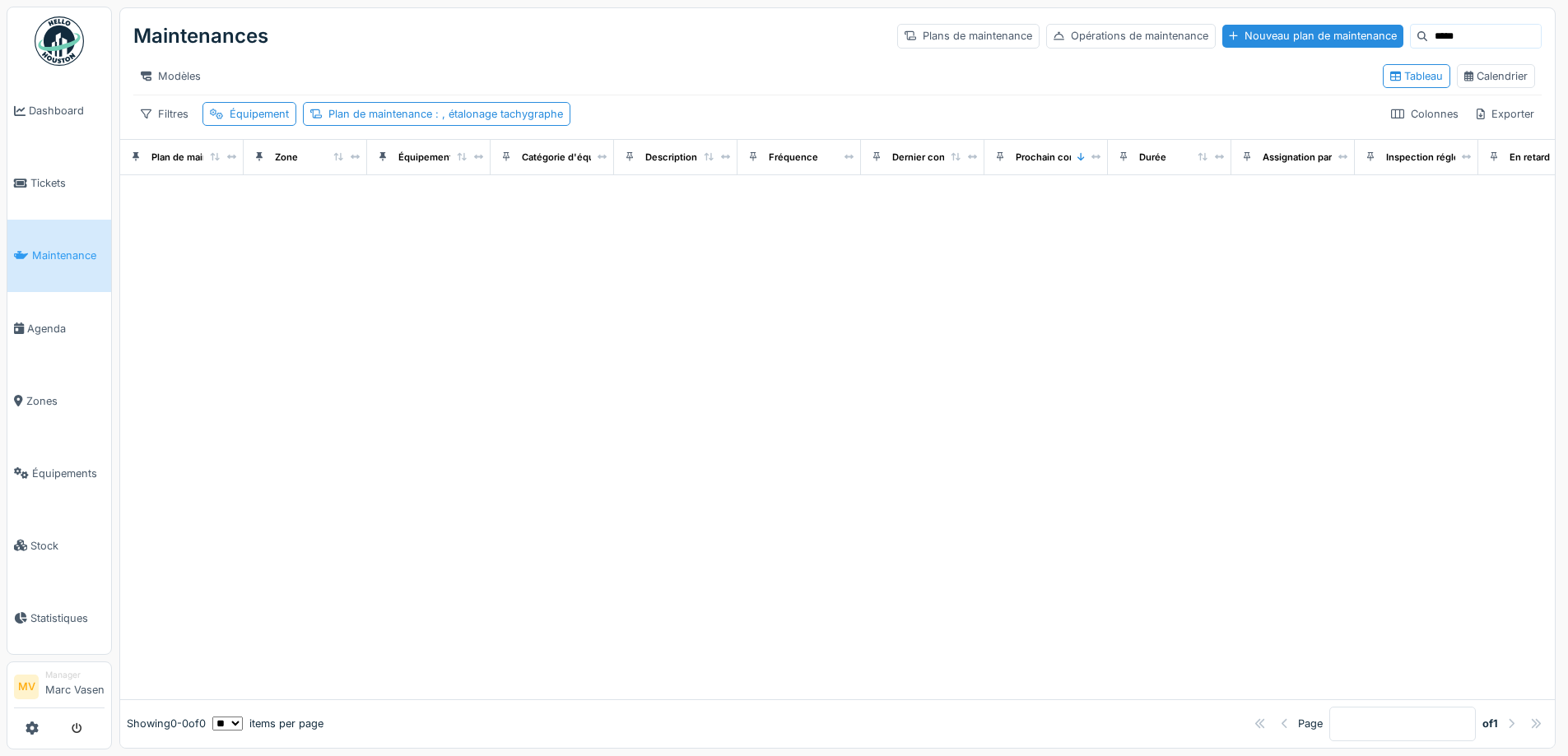 click on "*****" at bounding box center (1484, 36) 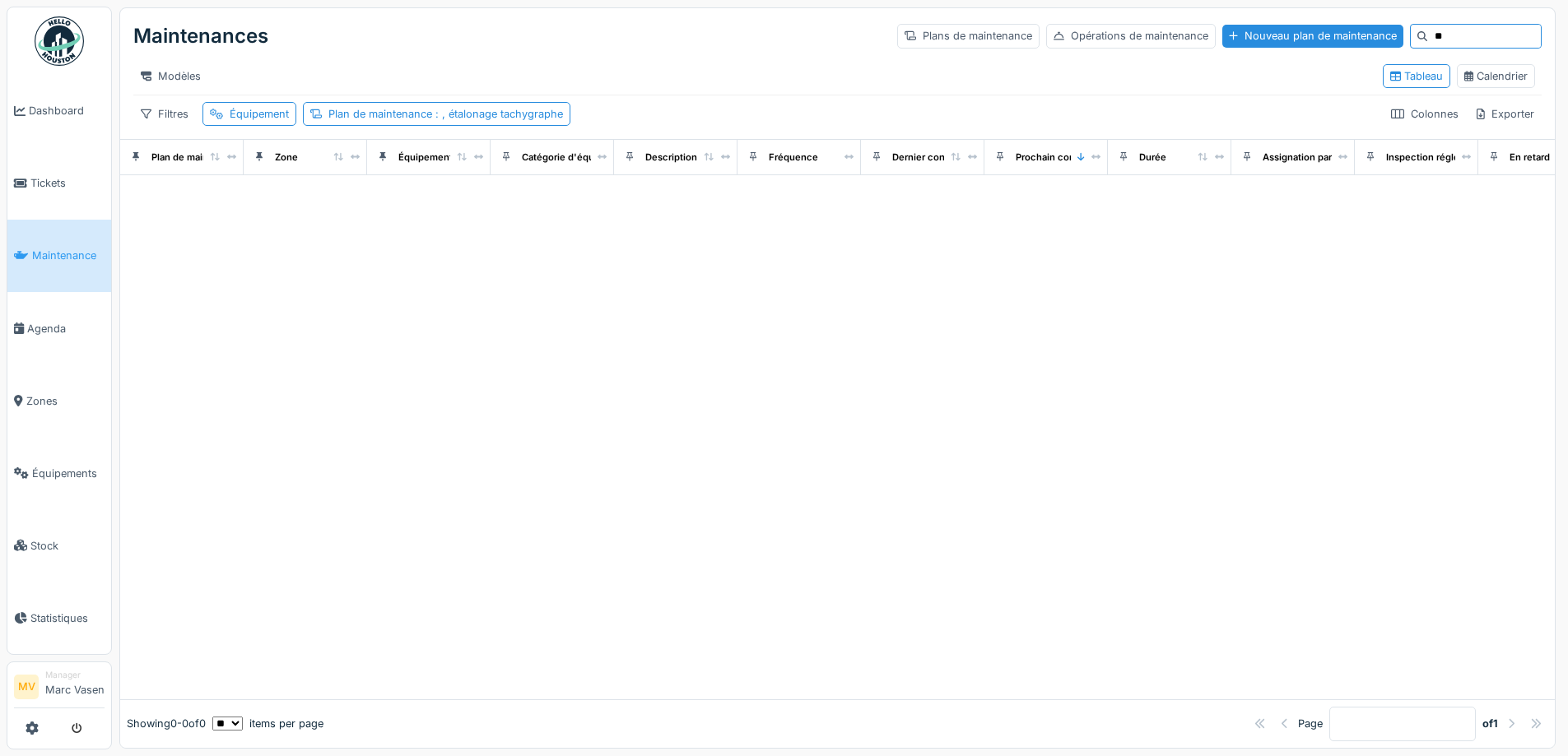 type on "*" 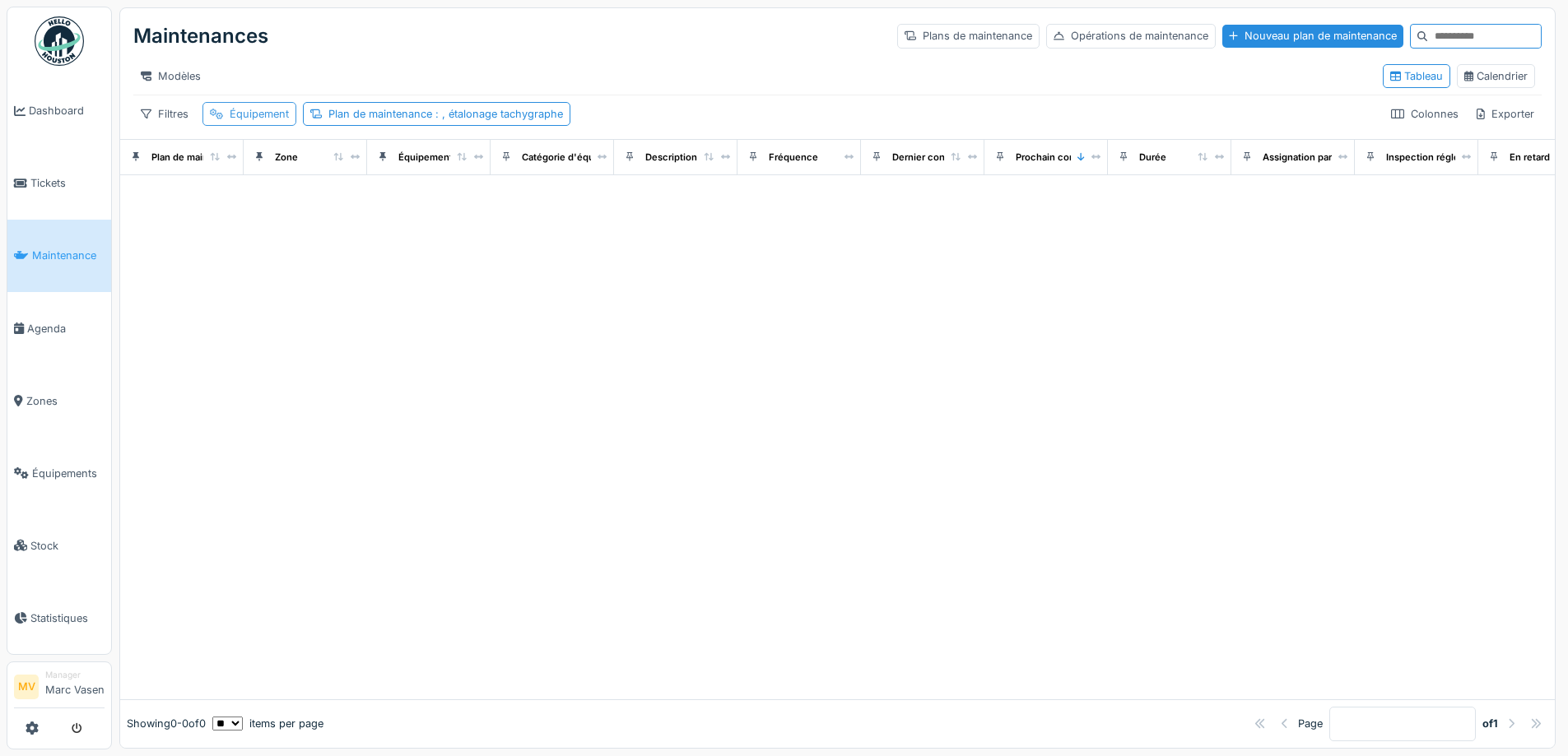 type 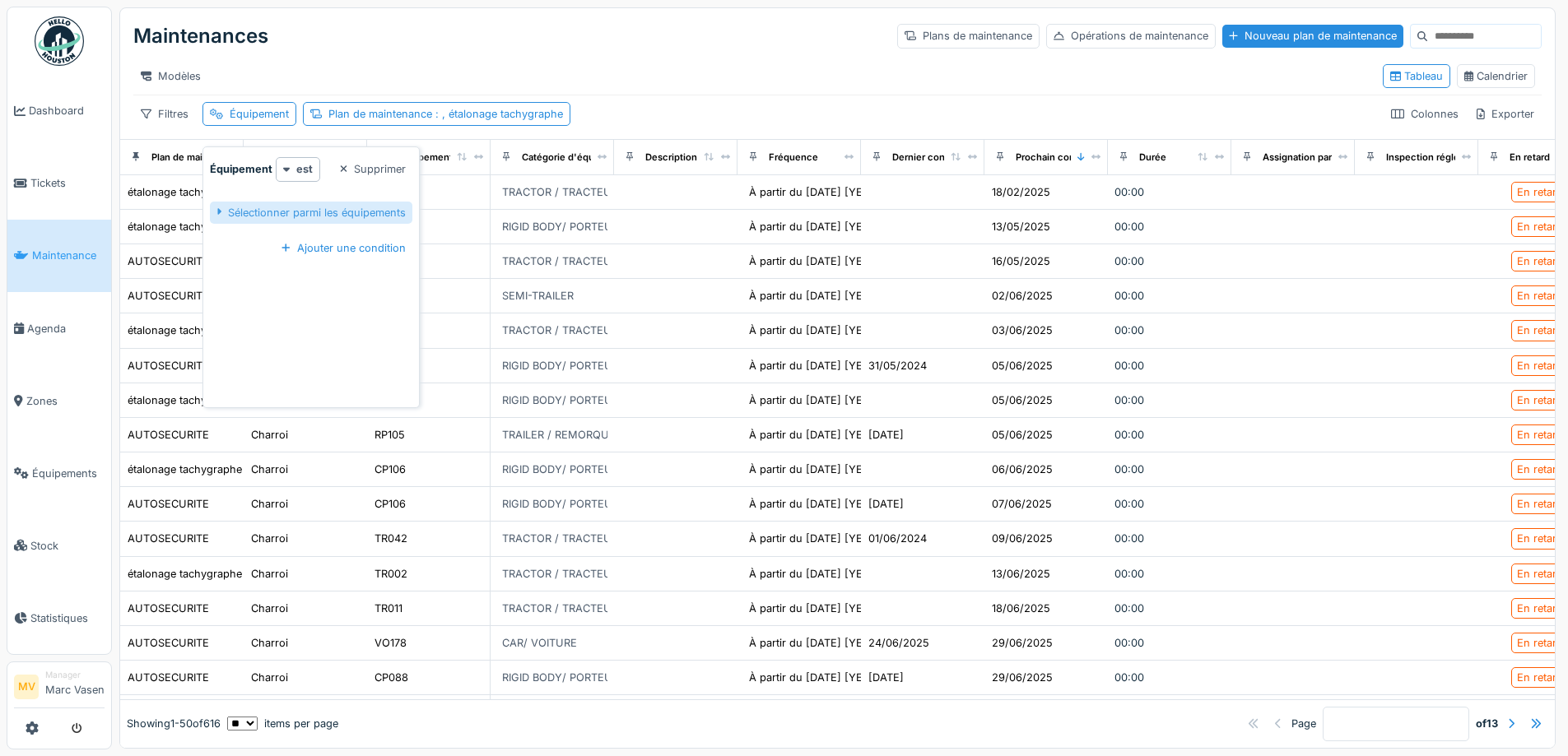 click on "Sélectionner parmi les équipements" at bounding box center [311, 212] 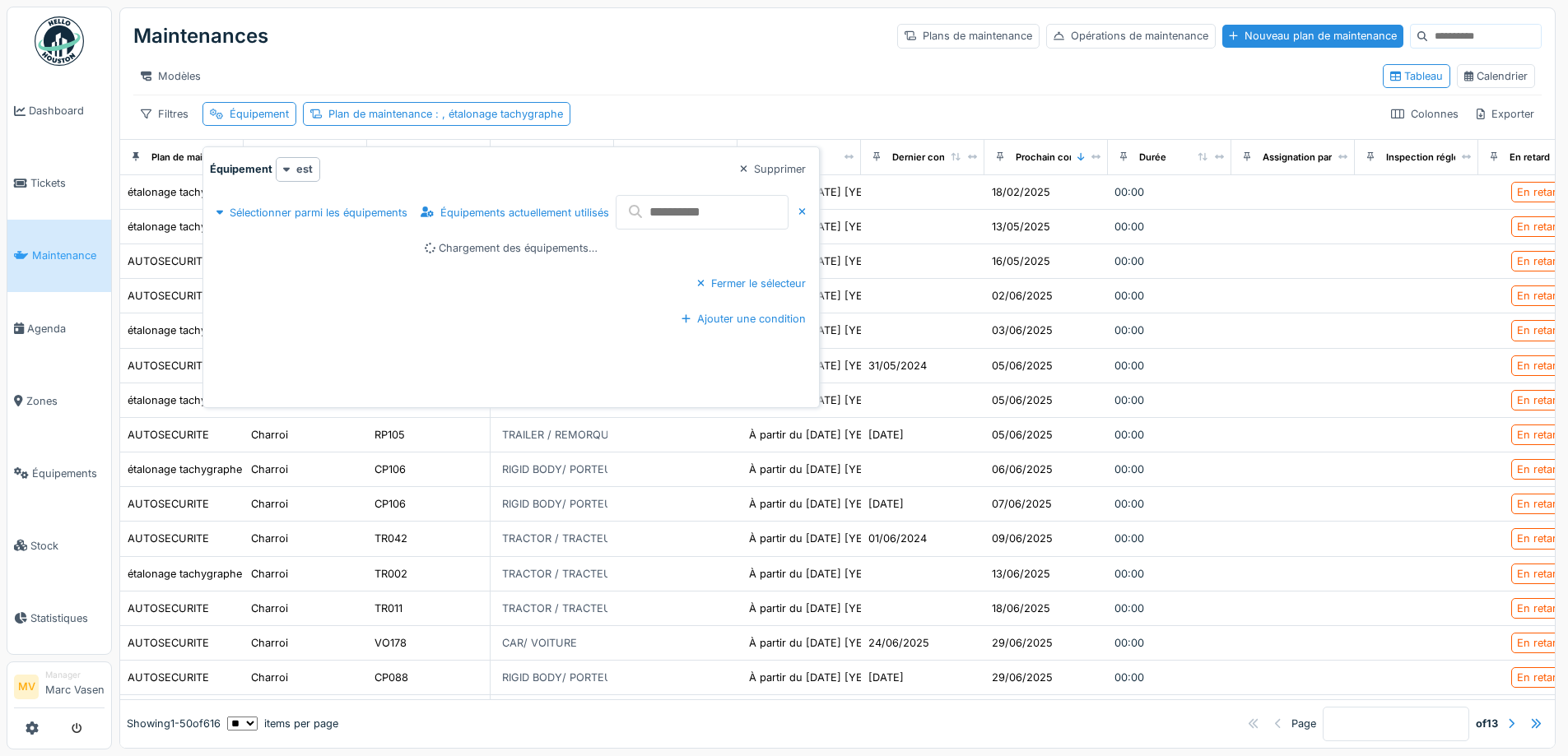 click at bounding box center (702, 212) 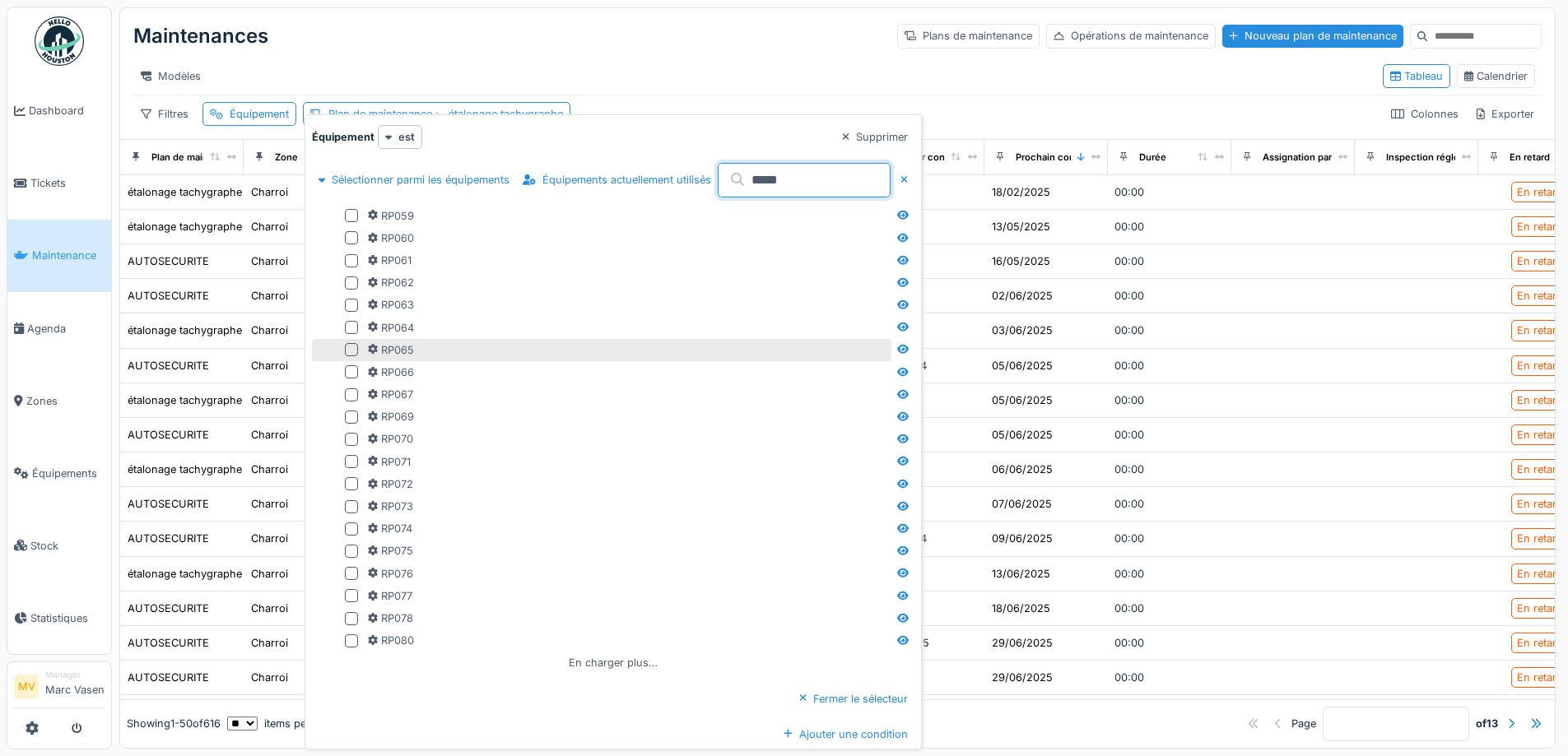 scroll, scrollTop: 12, scrollLeft: 0, axis: vertical 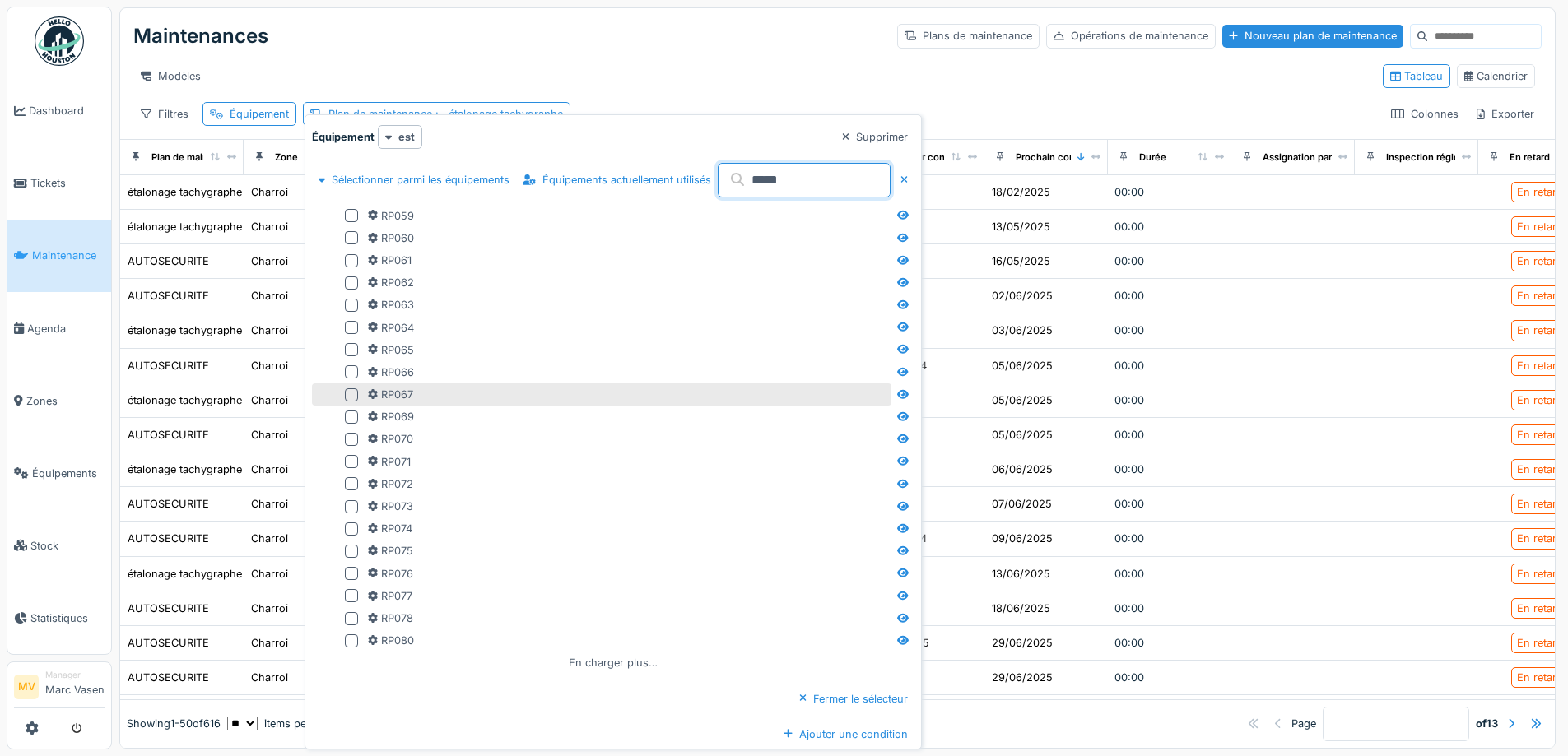 type on "*****" 